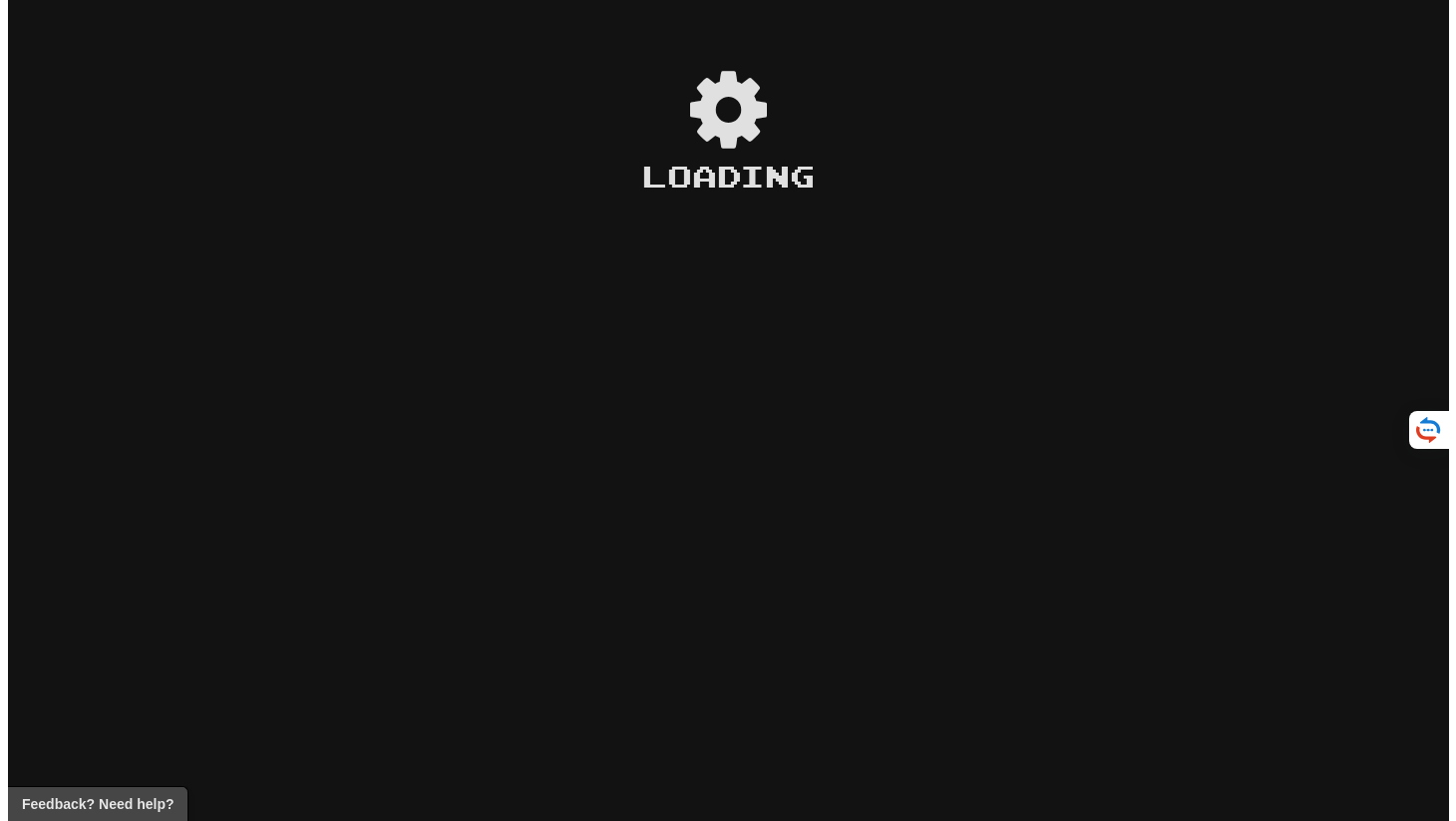 scroll, scrollTop: 0, scrollLeft: 0, axis: both 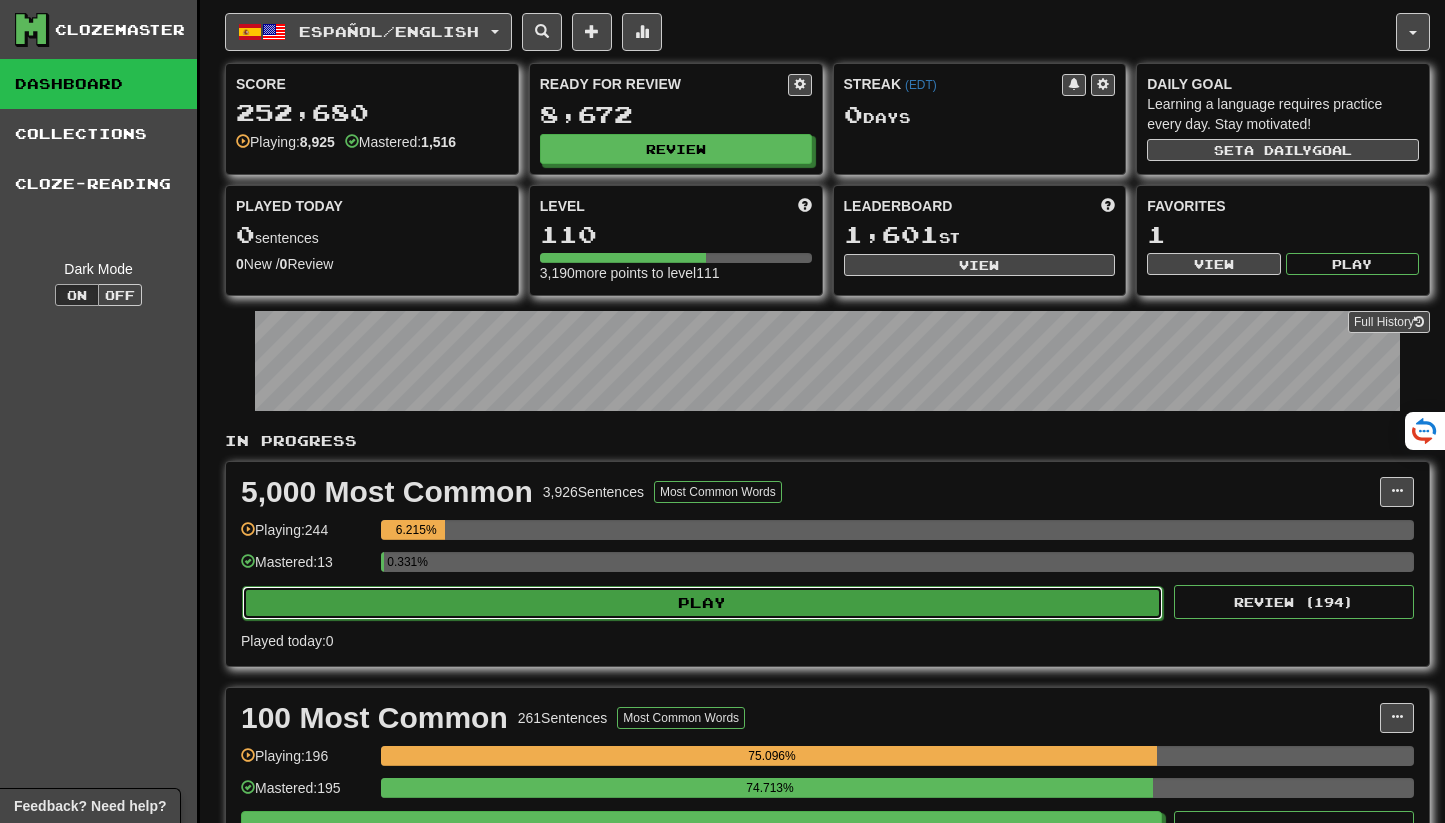 click on "Play" at bounding box center [702, 603] 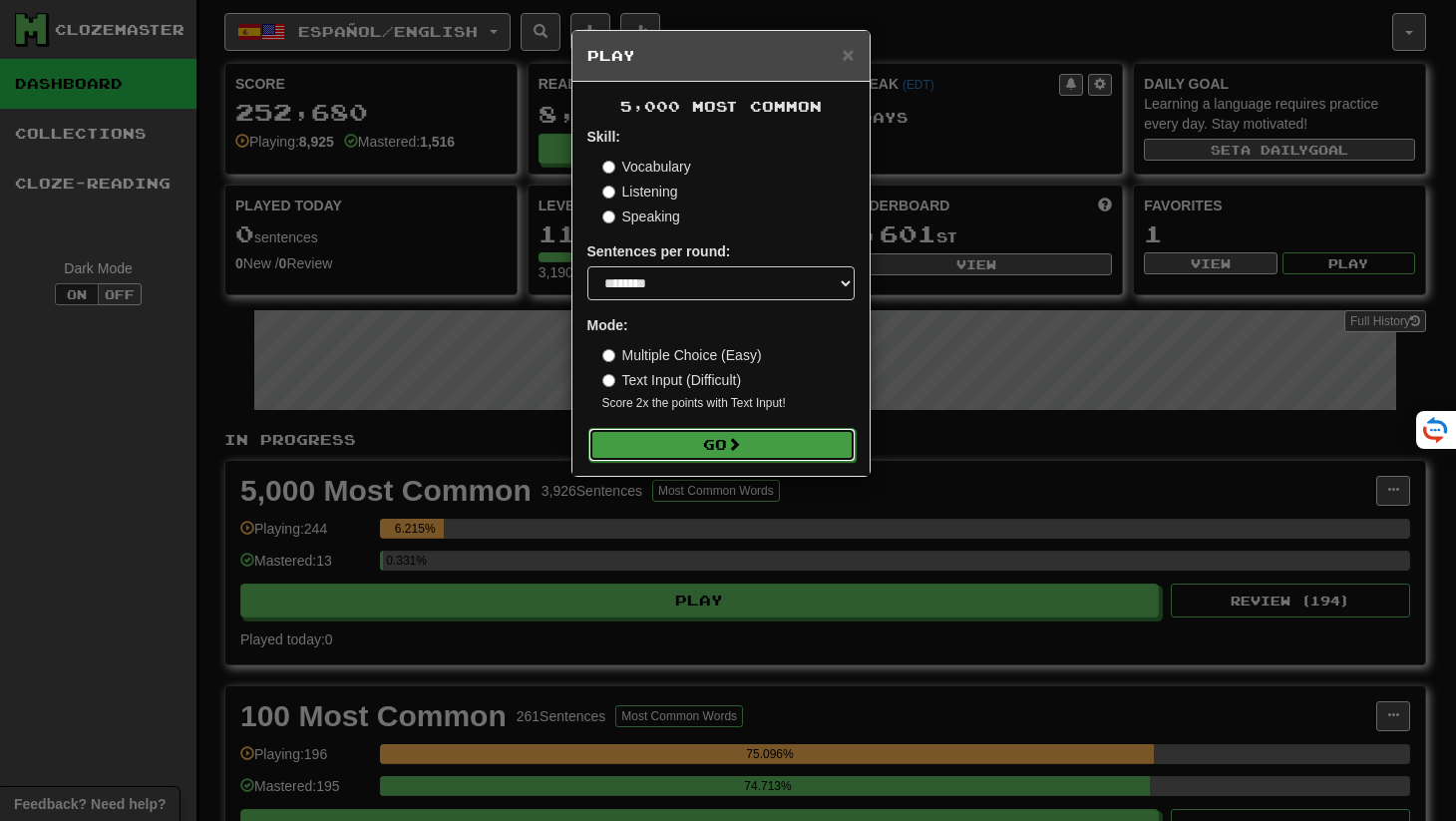 click on "Go" at bounding box center [722, 445] 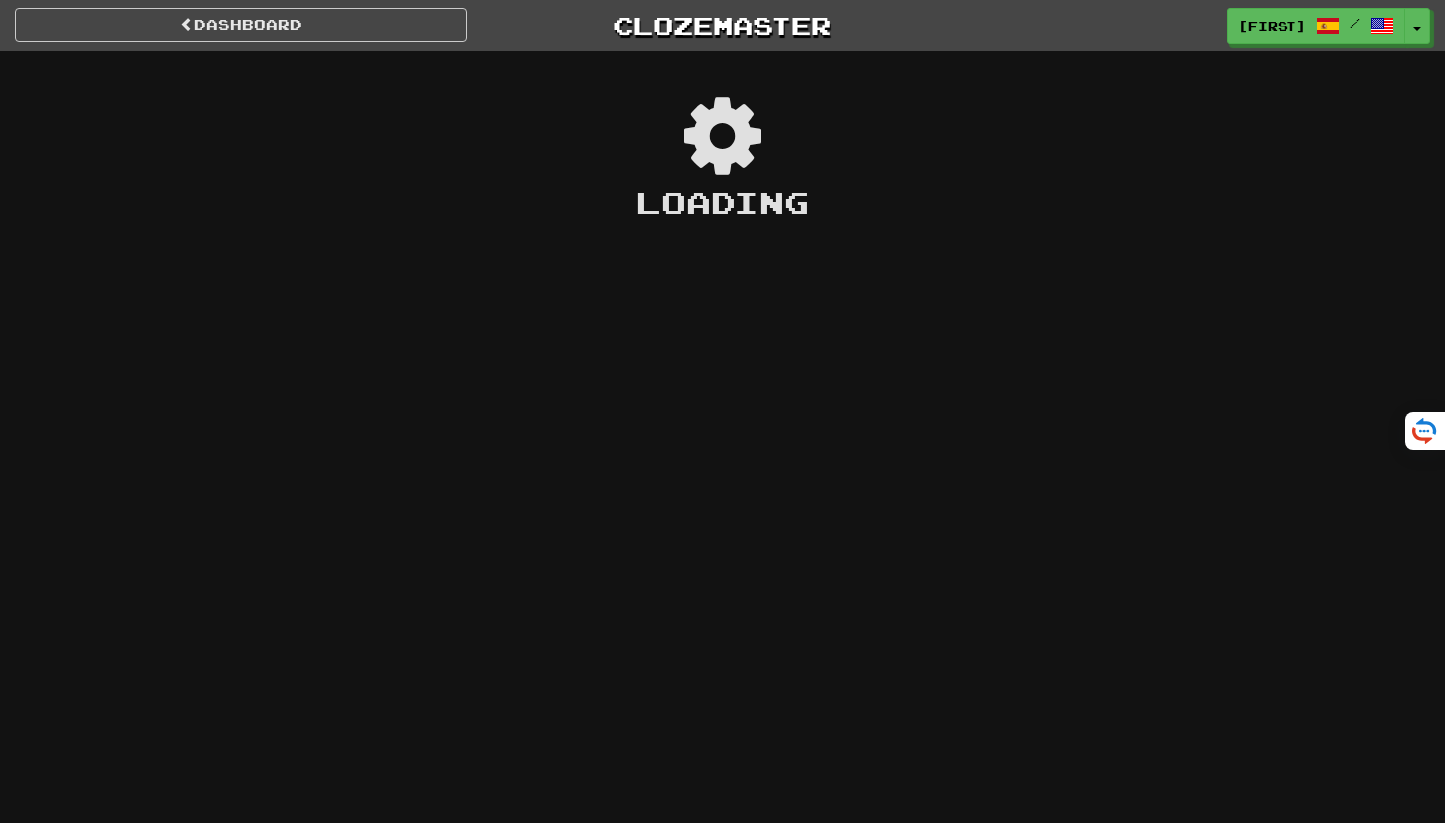 scroll, scrollTop: 0, scrollLeft: 0, axis: both 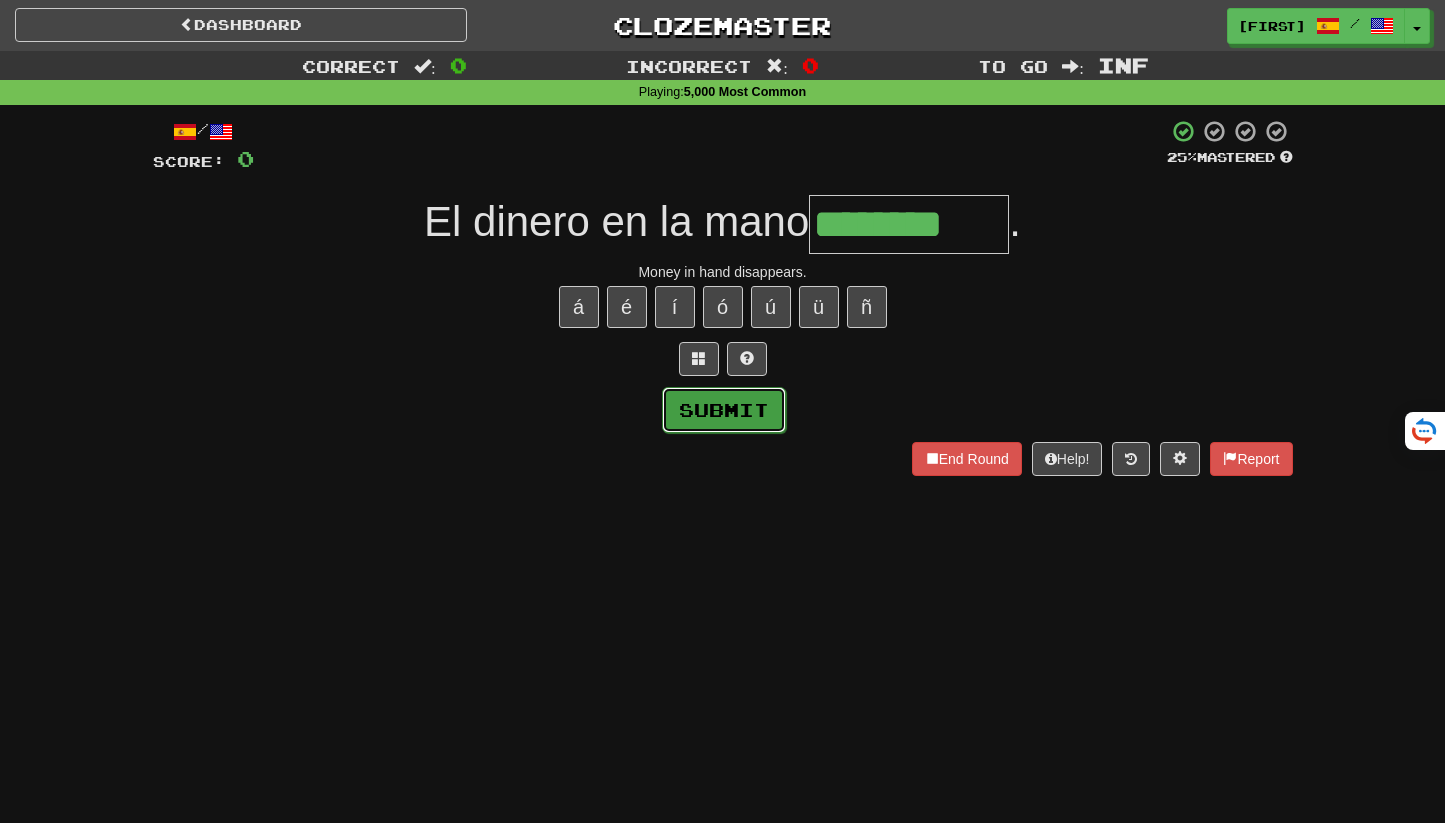click on "Submit" at bounding box center (724, 410) 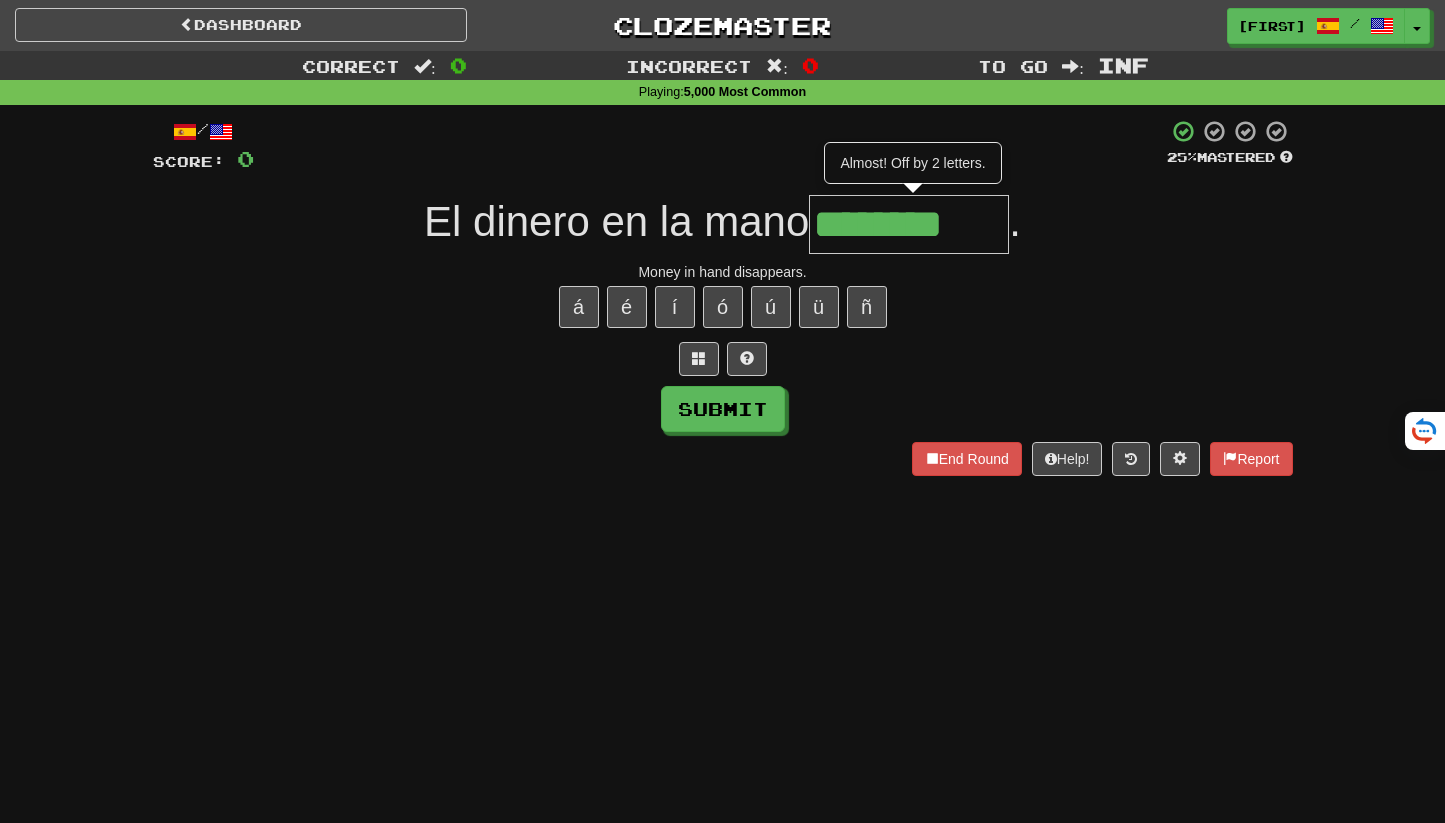 click on "********" at bounding box center [909, 224] 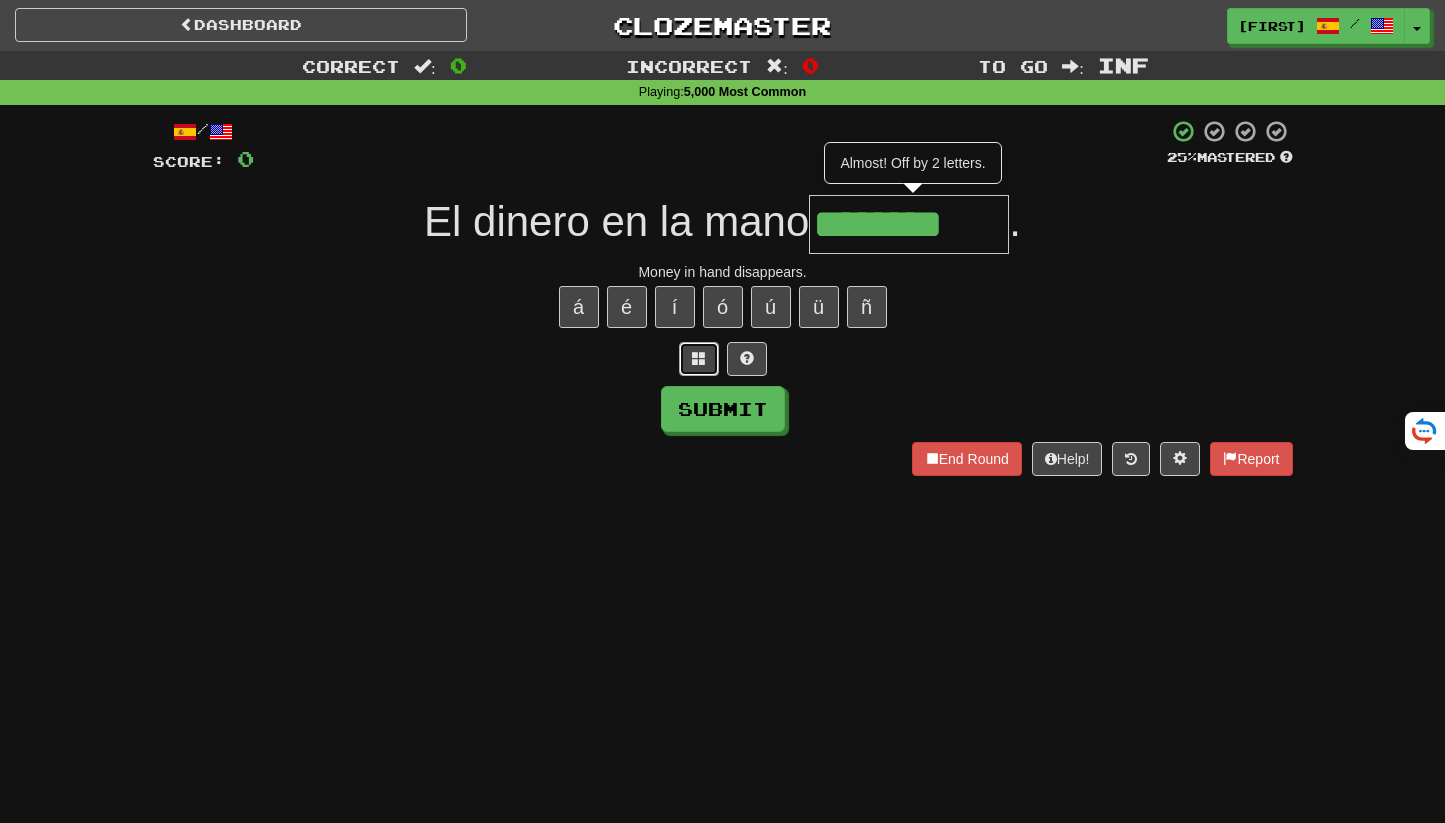 click at bounding box center (699, 358) 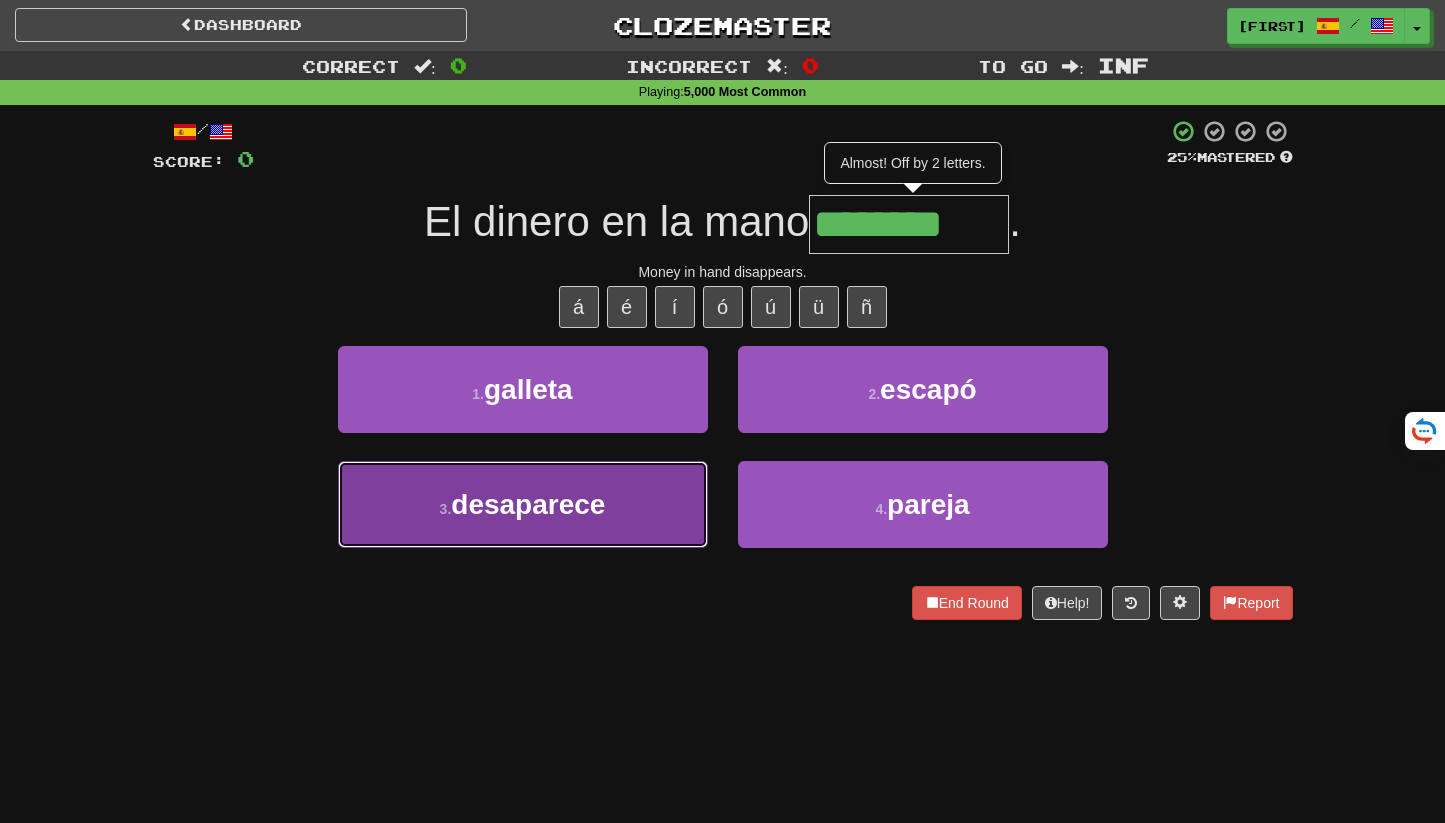 click on "3 .  desaparece" at bounding box center [523, 504] 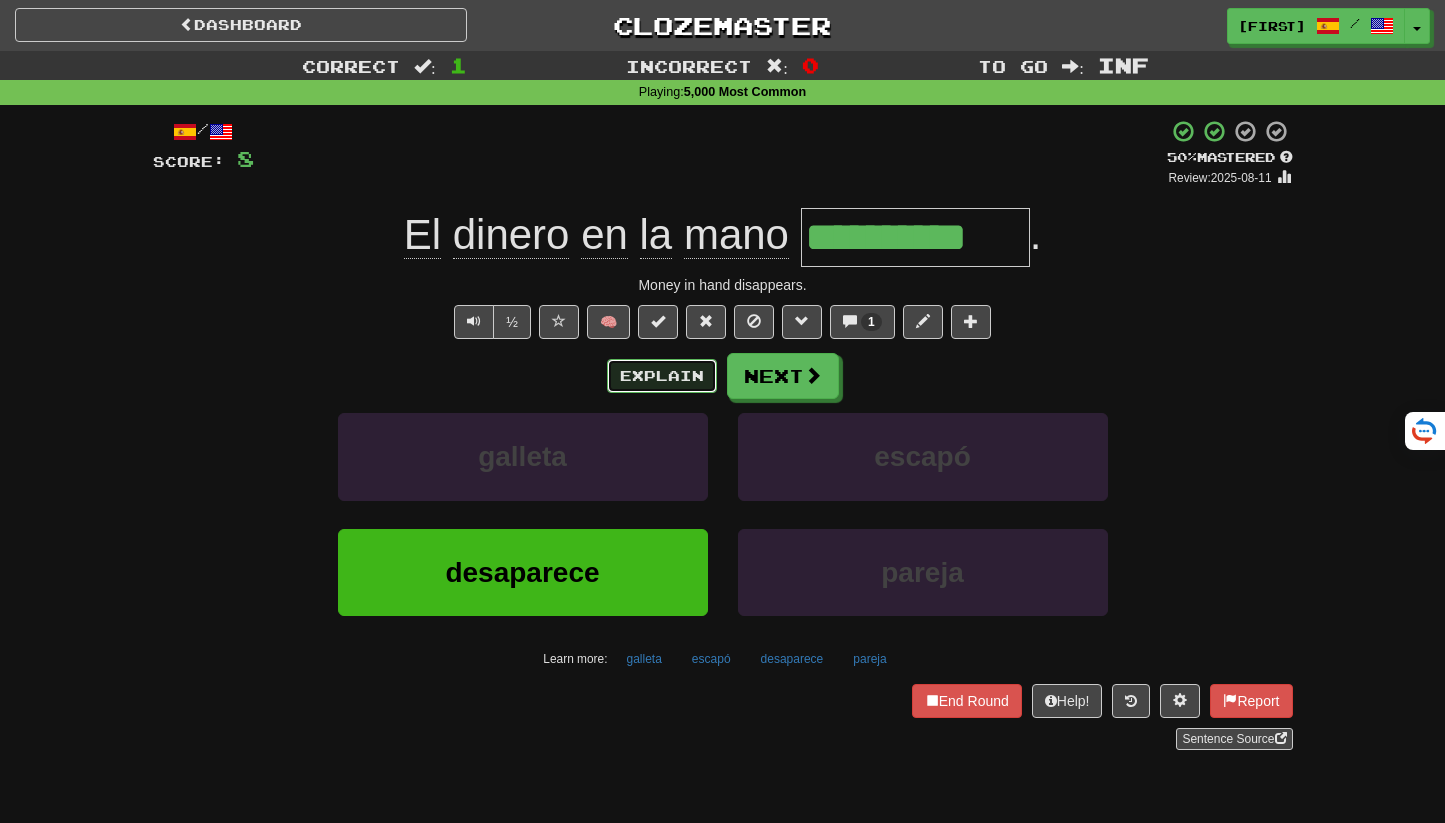 click on "Explain" at bounding box center [662, 376] 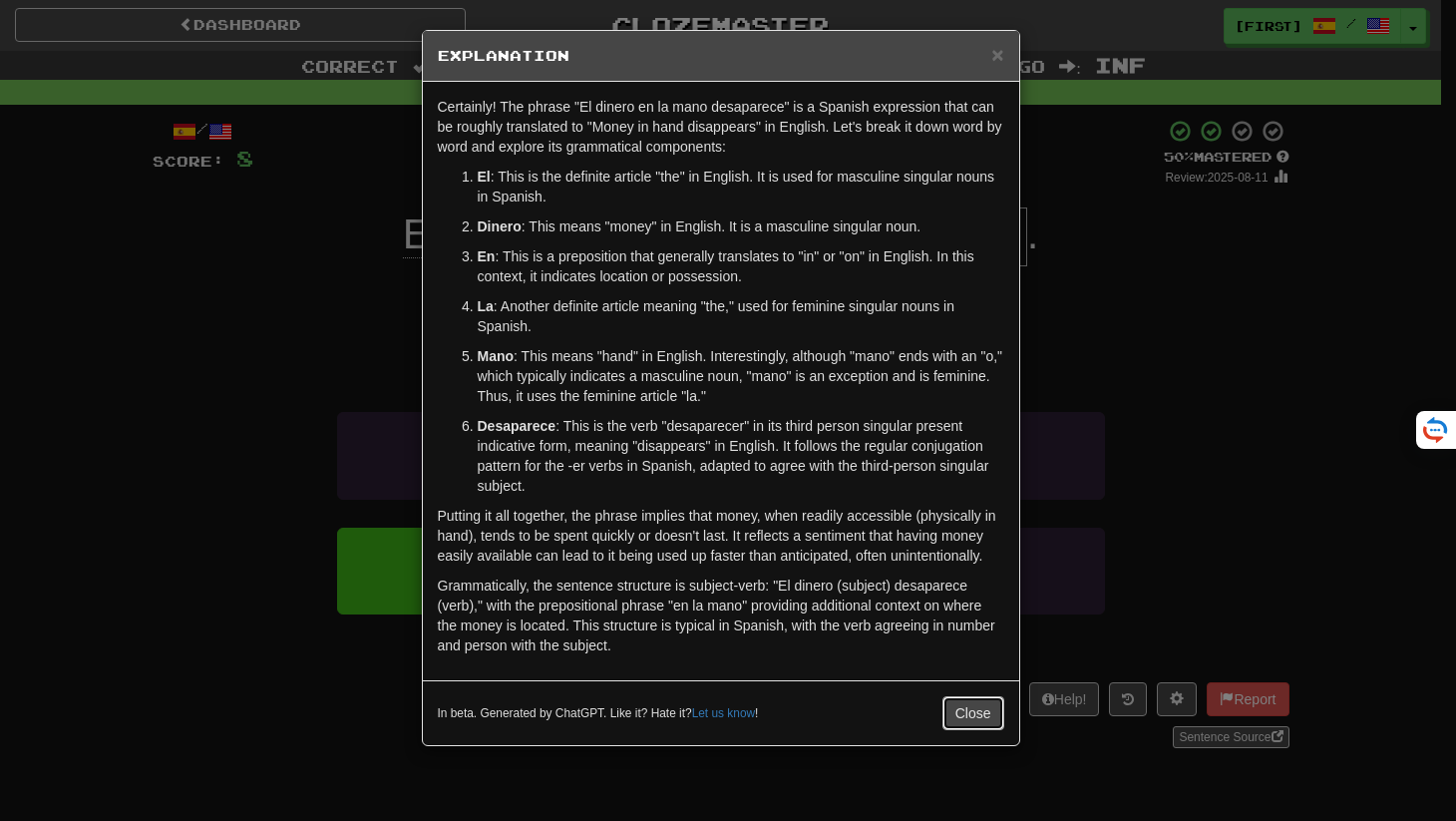 click on "Close" at bounding box center [973, 713] 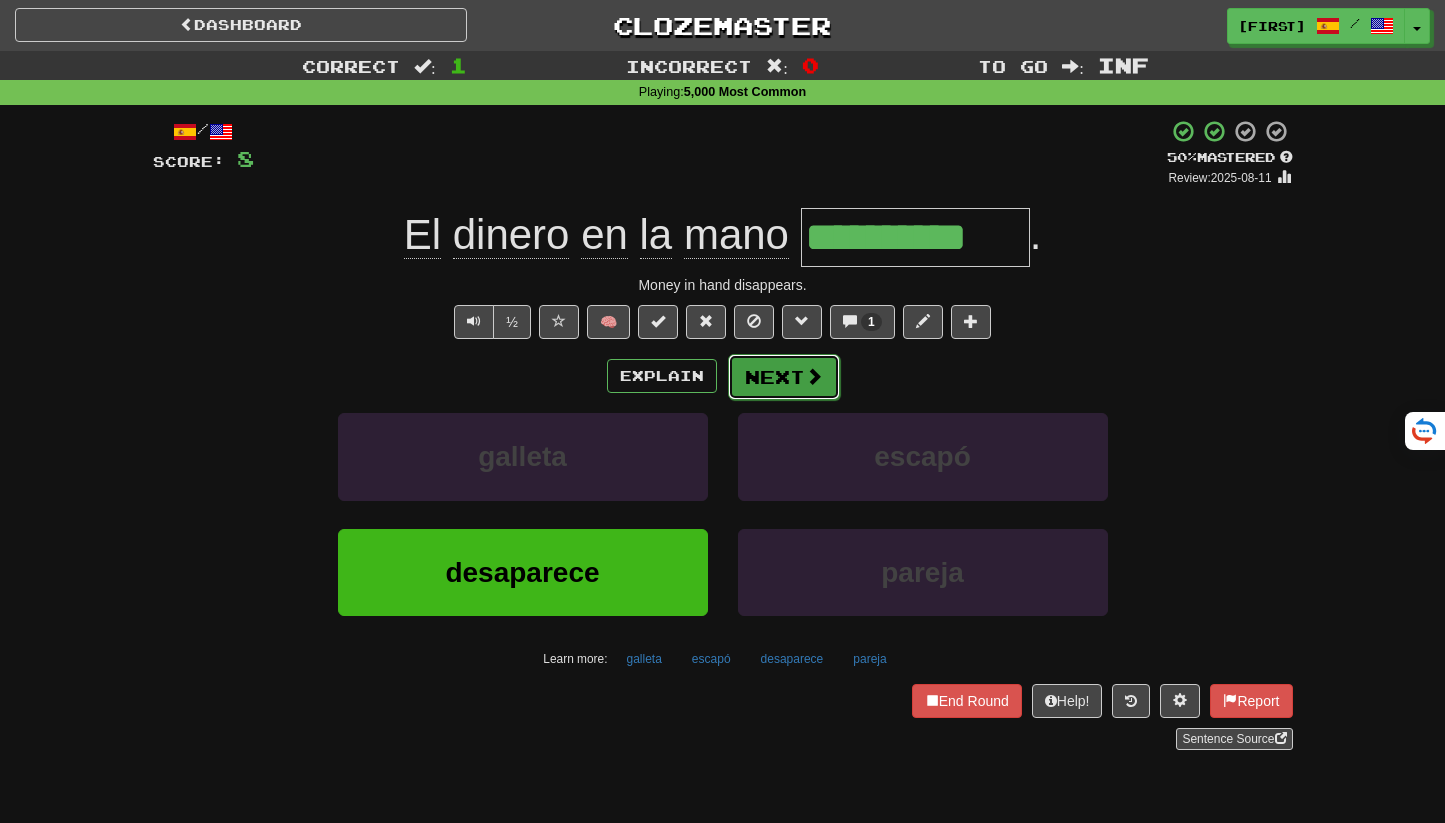 click on "Next" at bounding box center (784, 377) 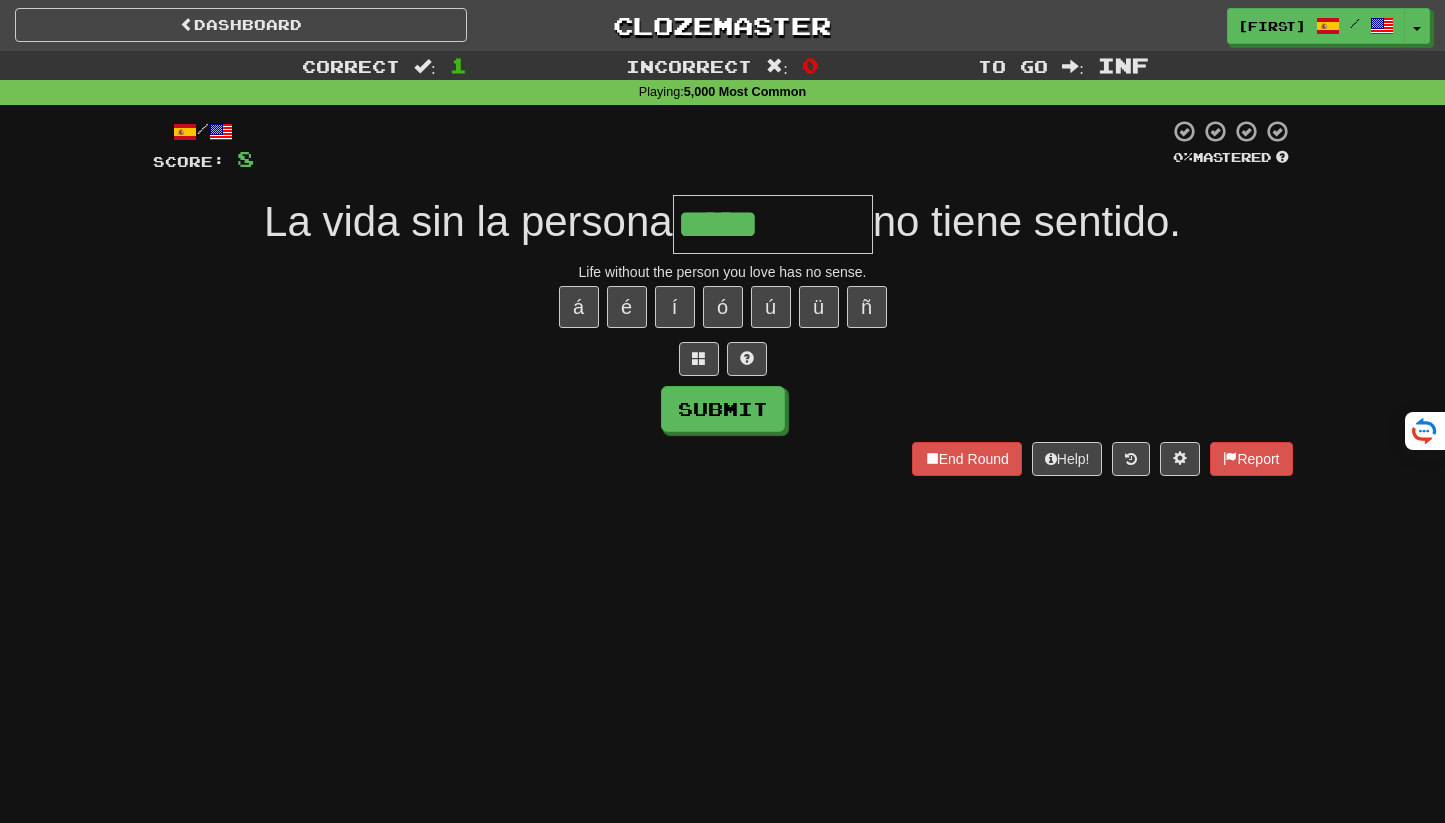 type on "*****" 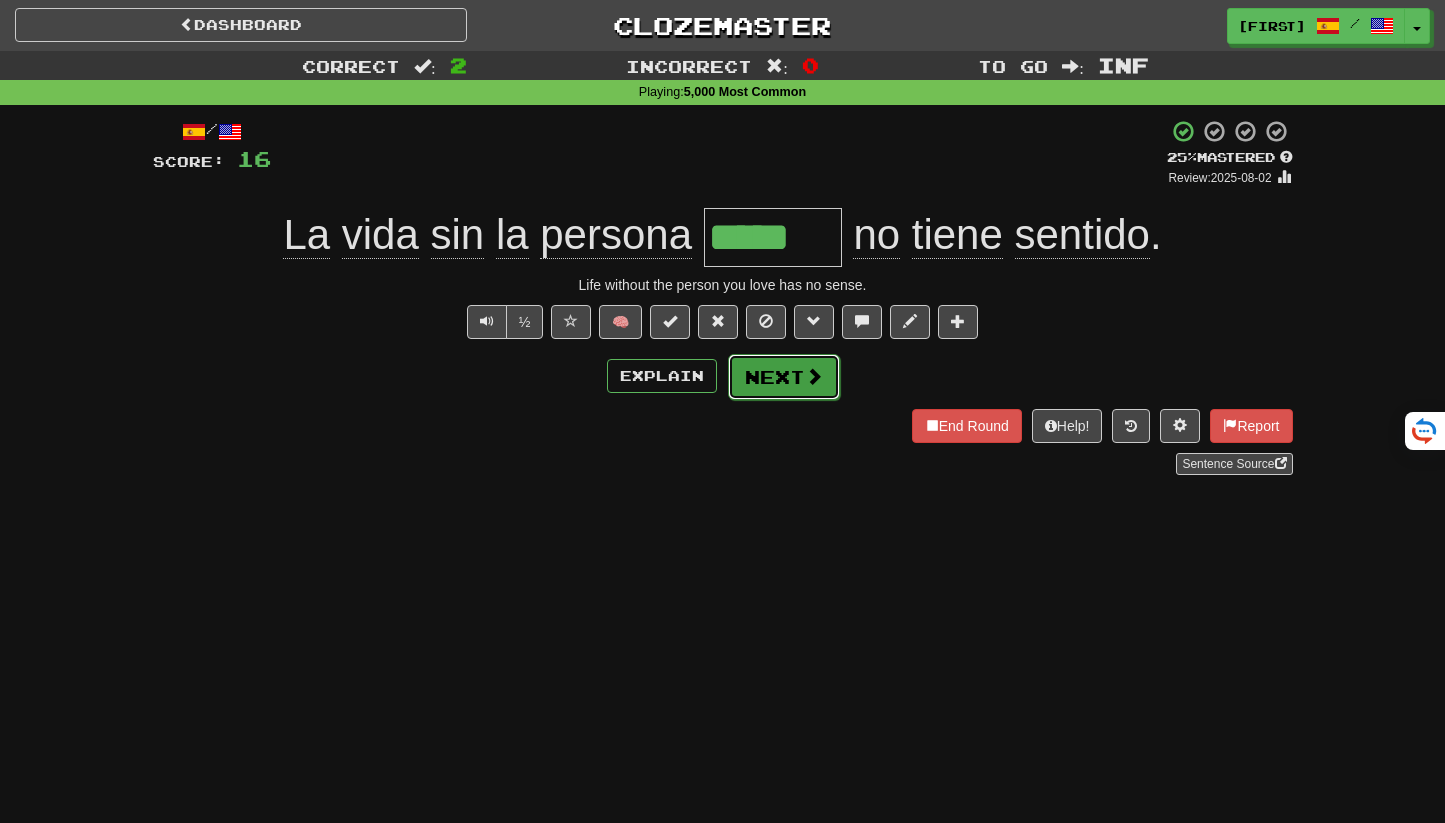 click on "Next" at bounding box center (784, 377) 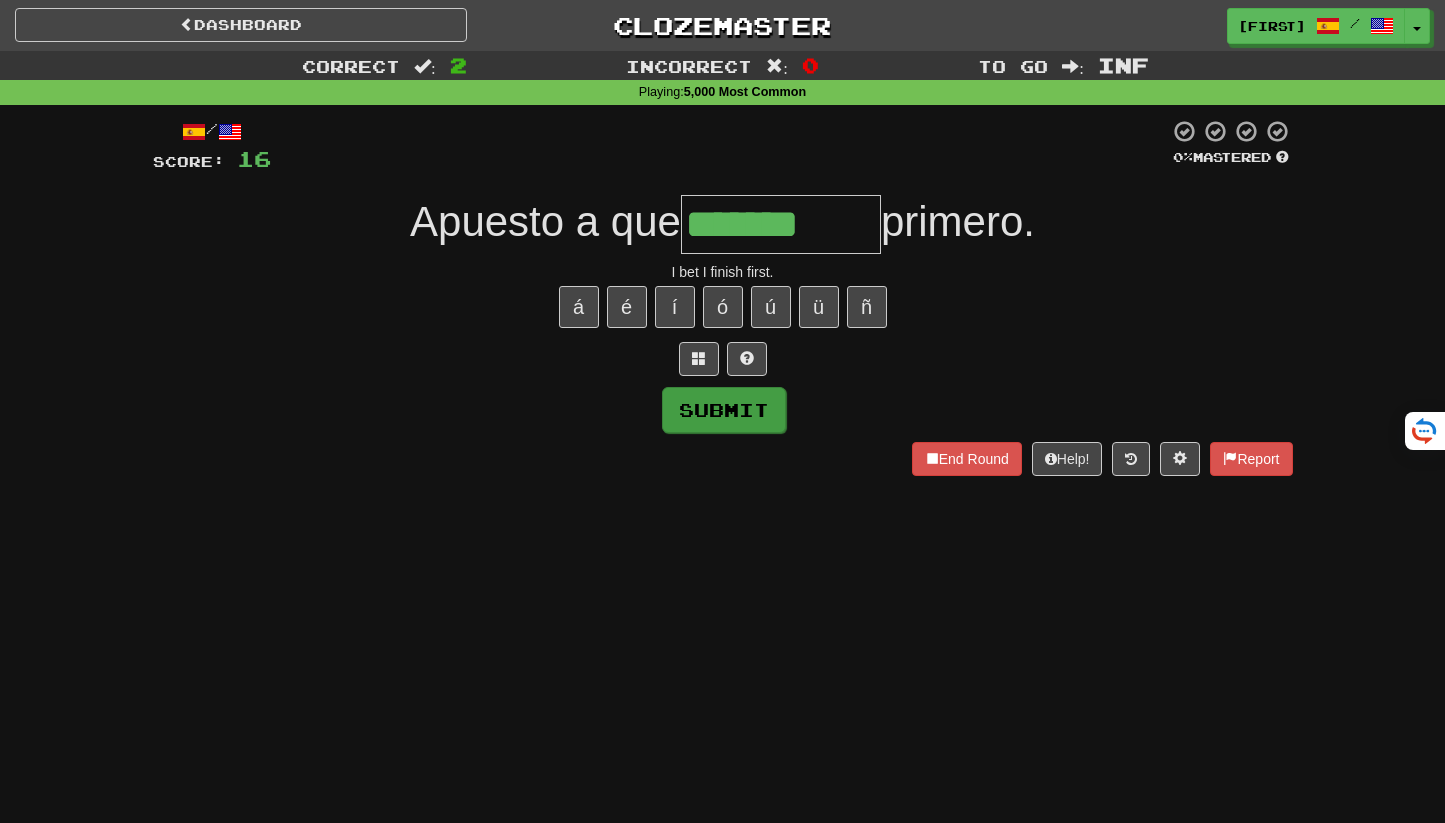 type on "*******" 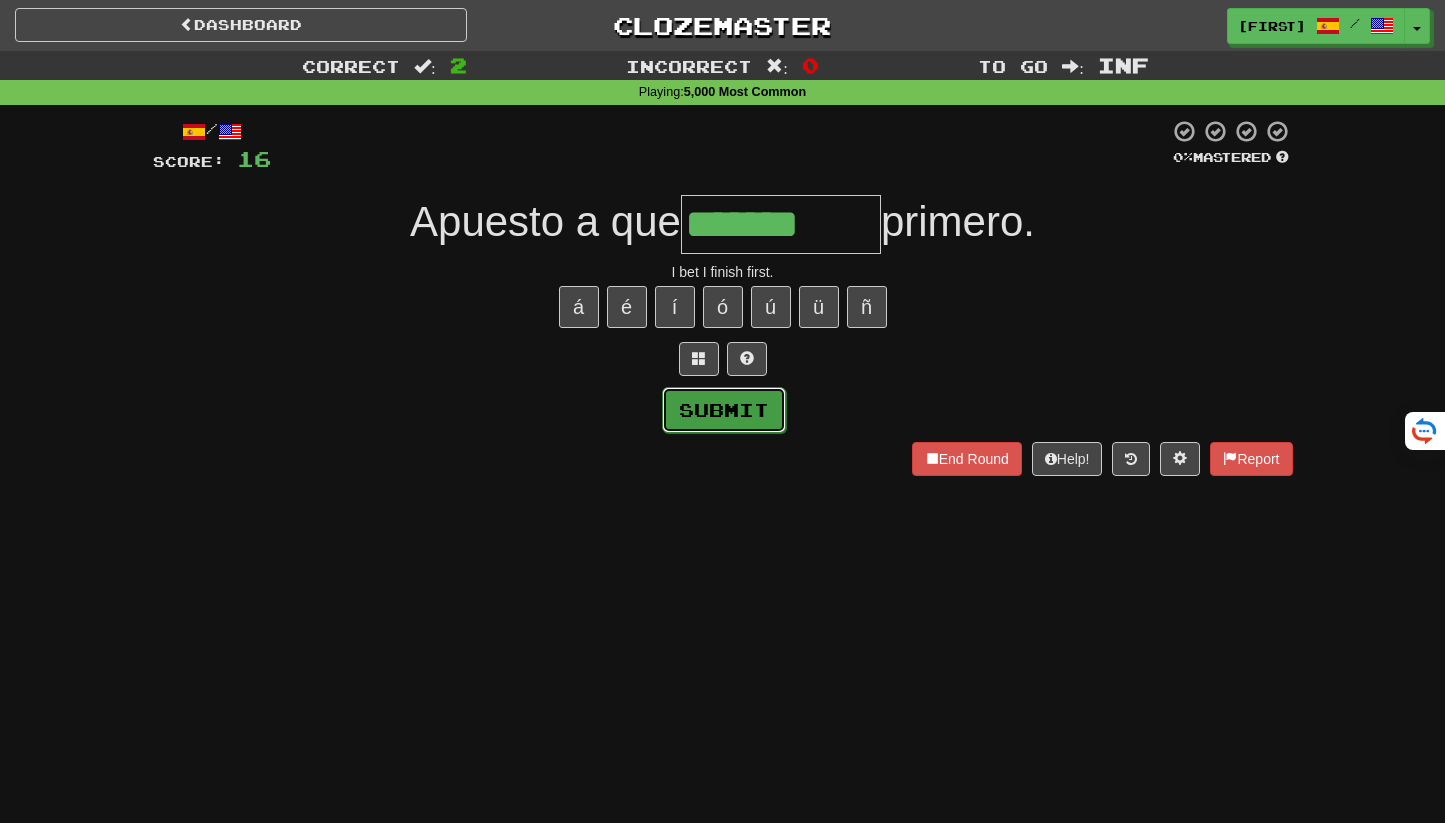 click on "Submit" at bounding box center (724, 410) 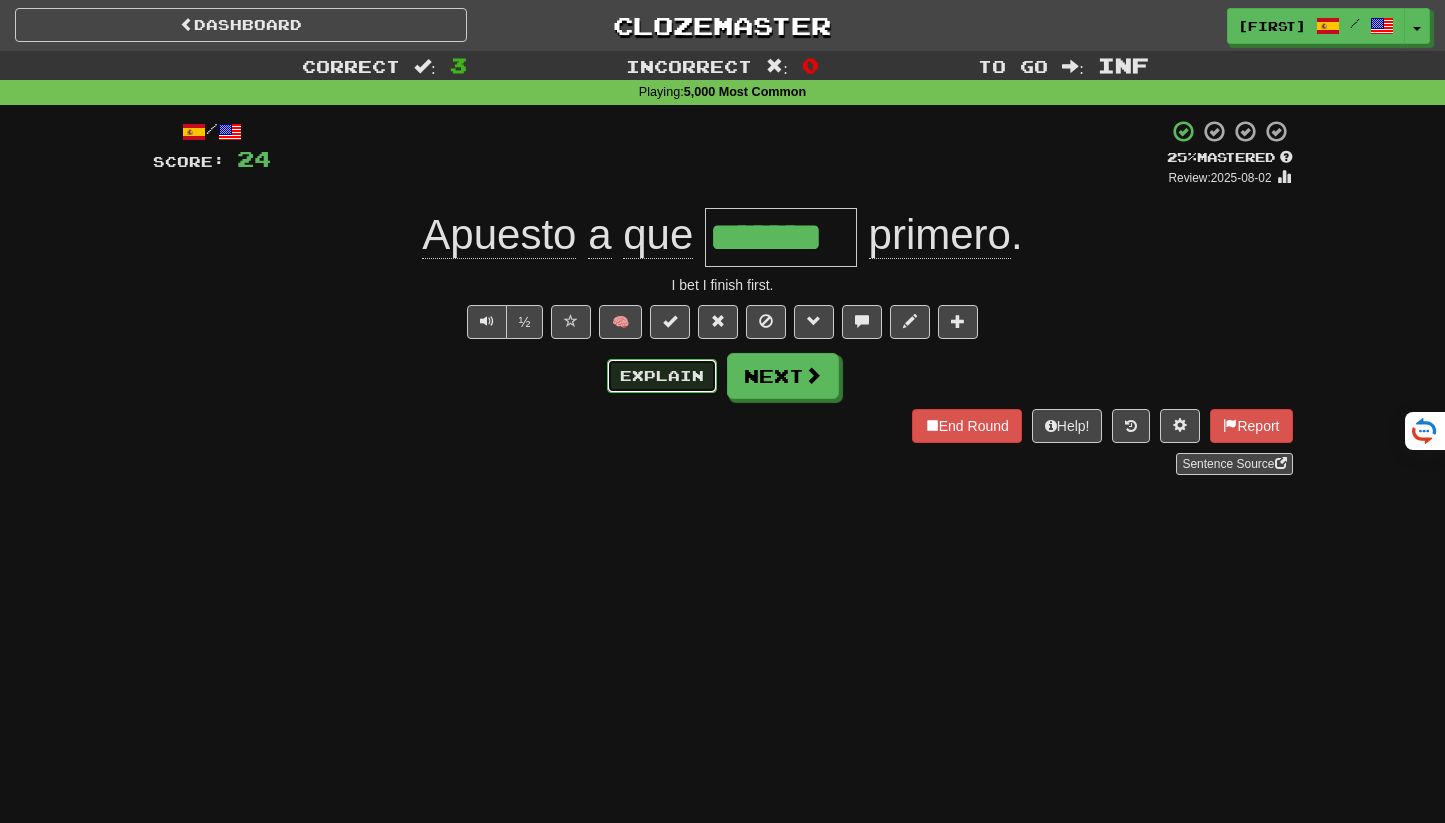 click on "Explain" at bounding box center (662, 376) 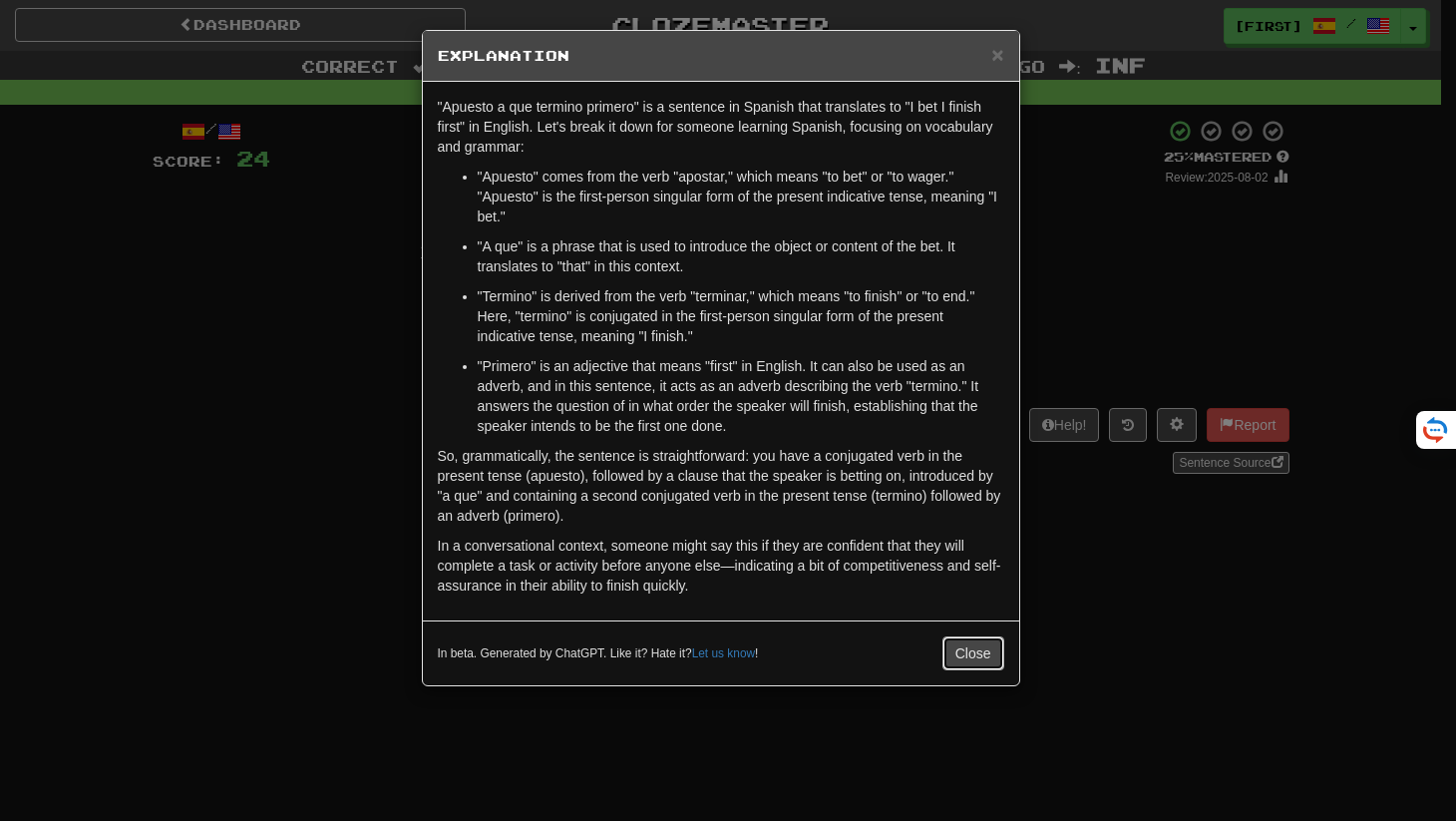 click on "Close" at bounding box center [973, 653] 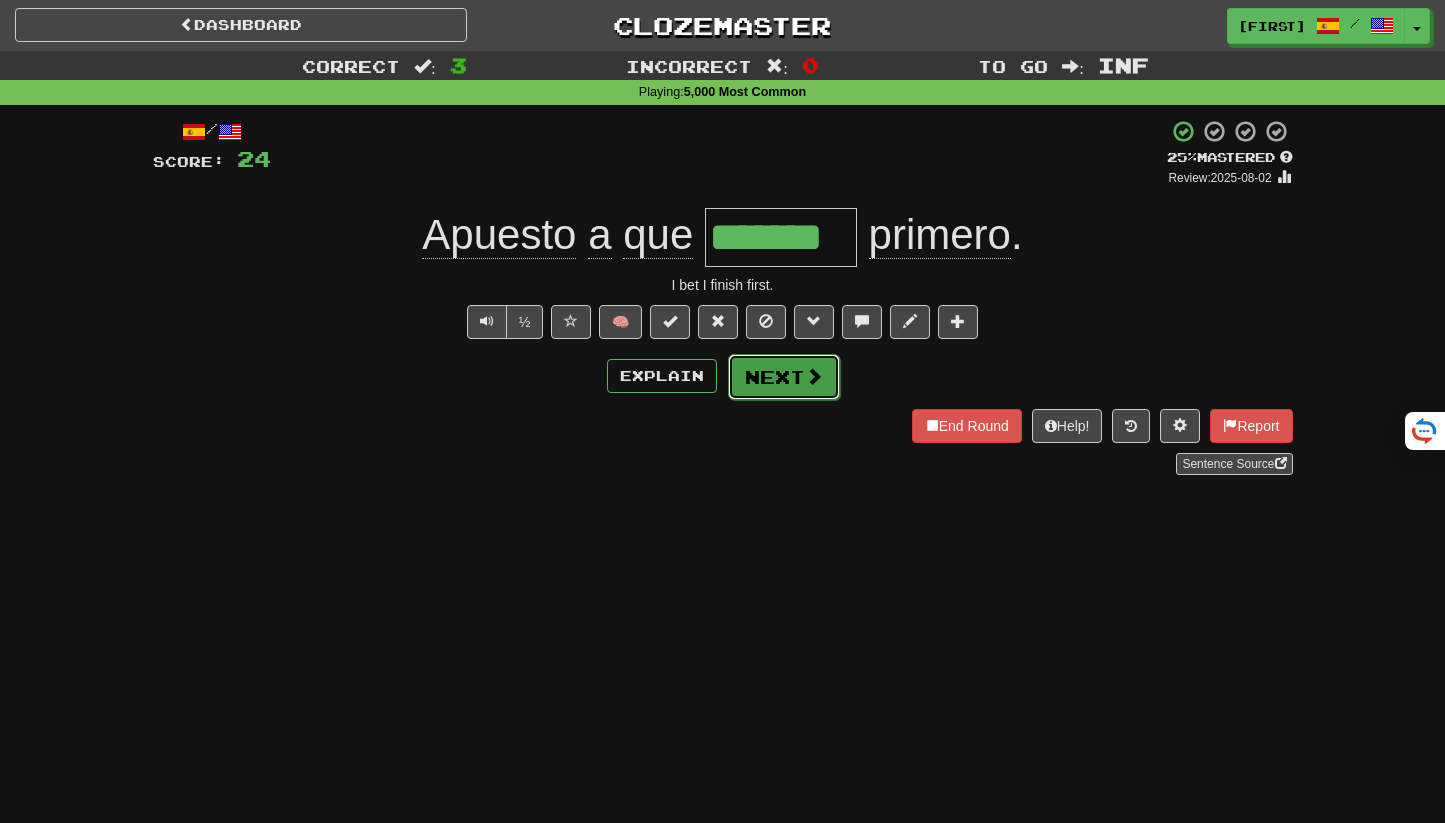 click on "Next" at bounding box center (784, 377) 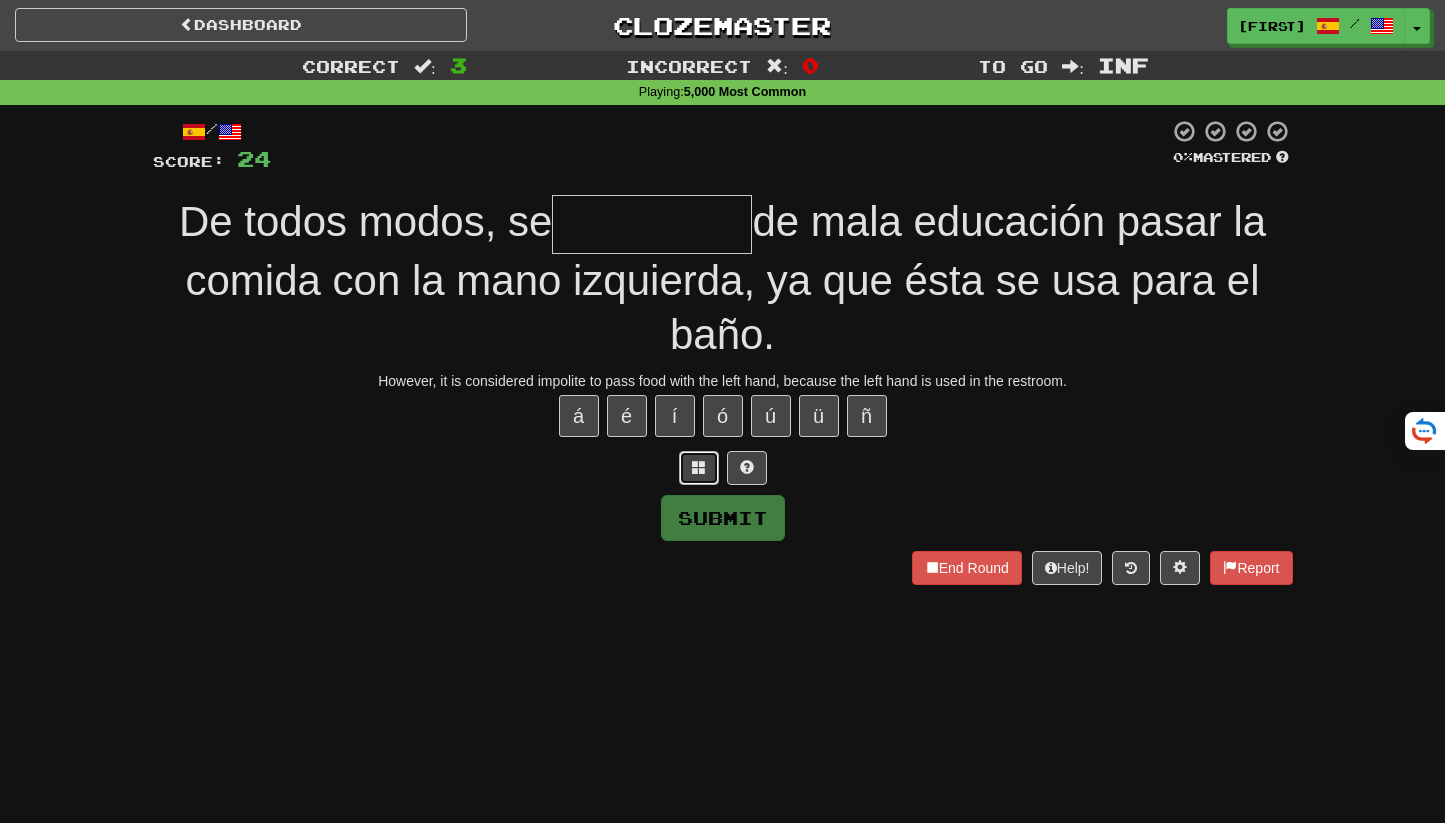 click at bounding box center [699, 468] 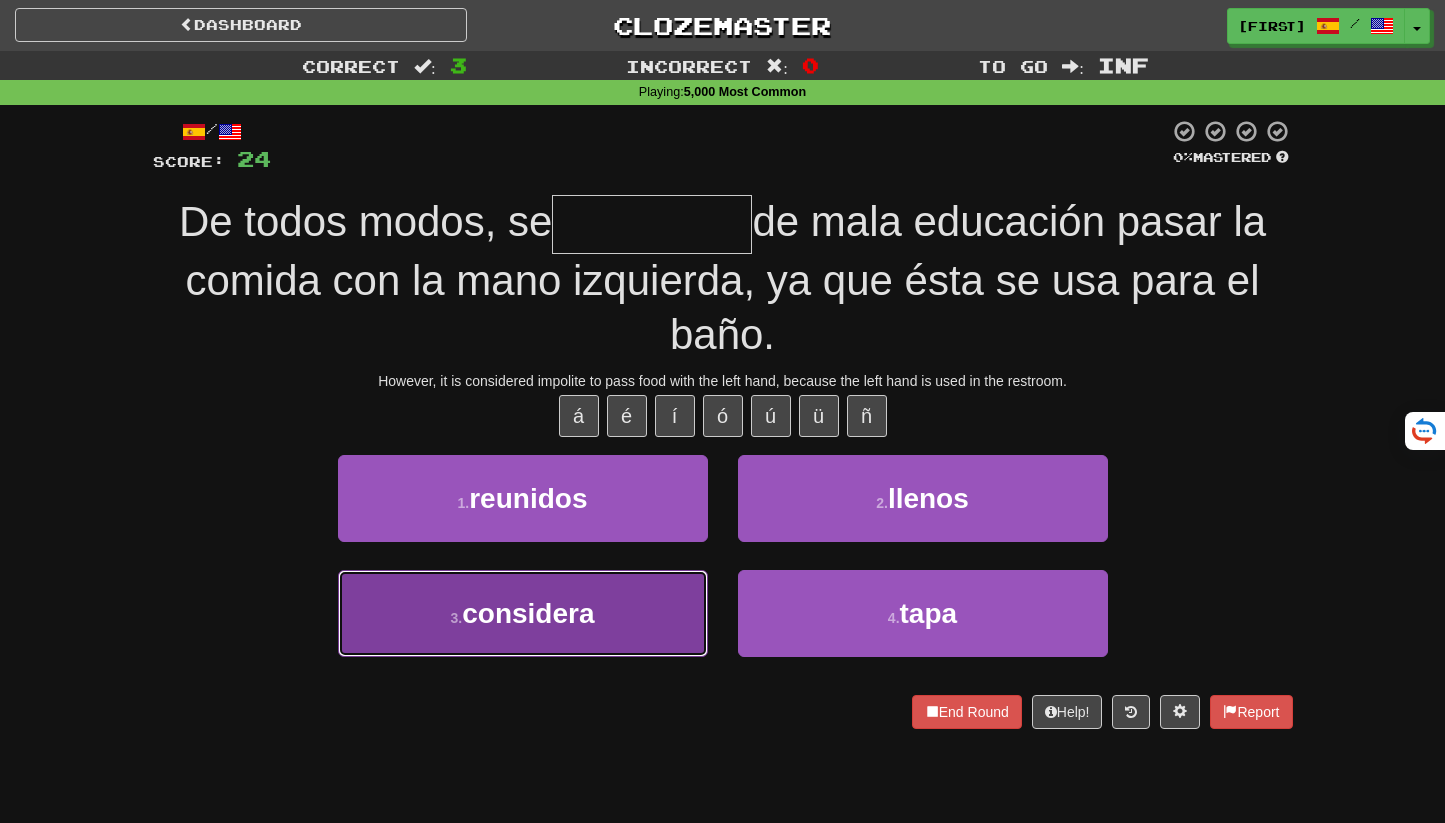 click on "3 .  considera" at bounding box center (523, 613) 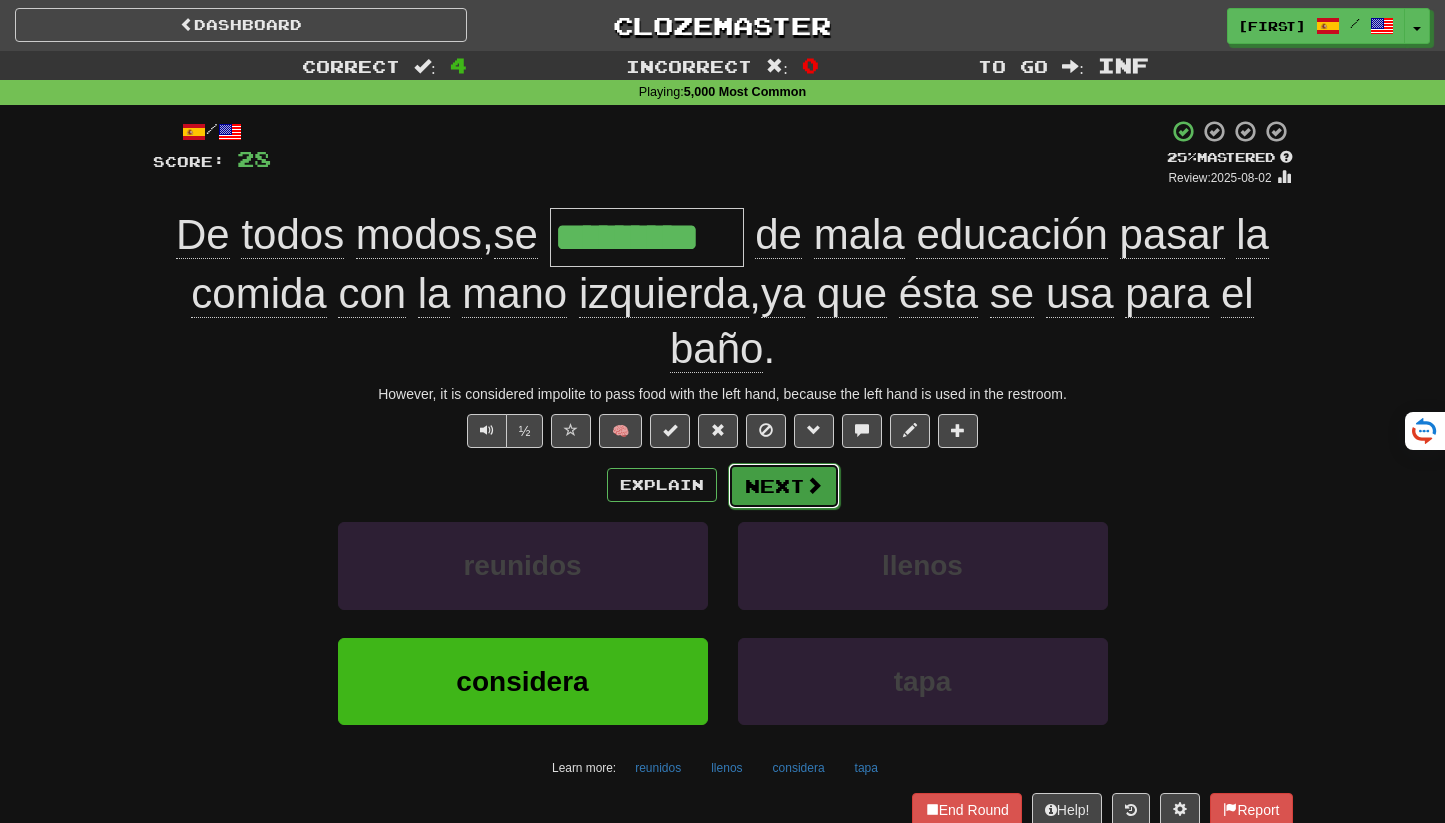 click on "Next" at bounding box center (784, 486) 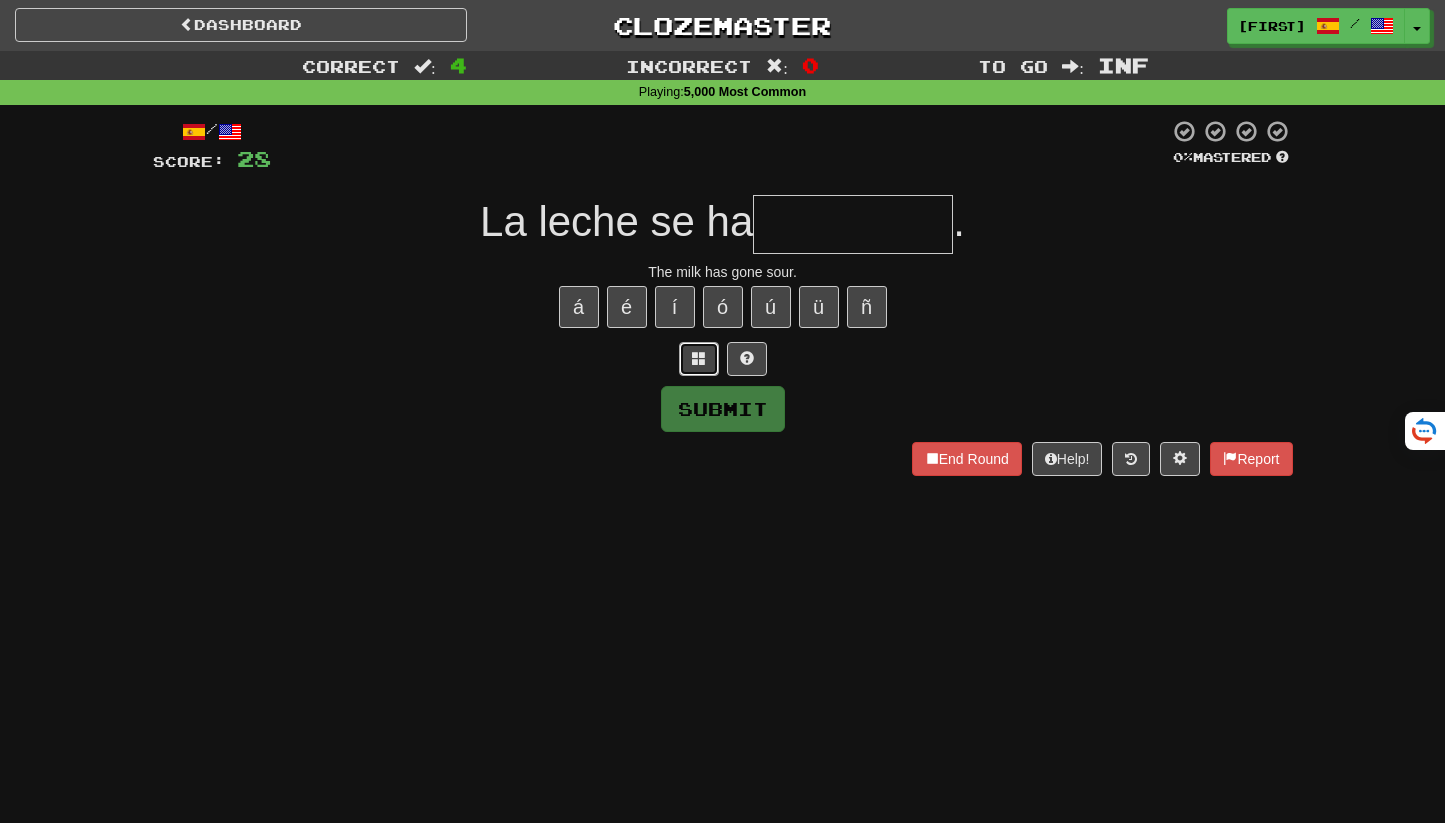click at bounding box center [699, 358] 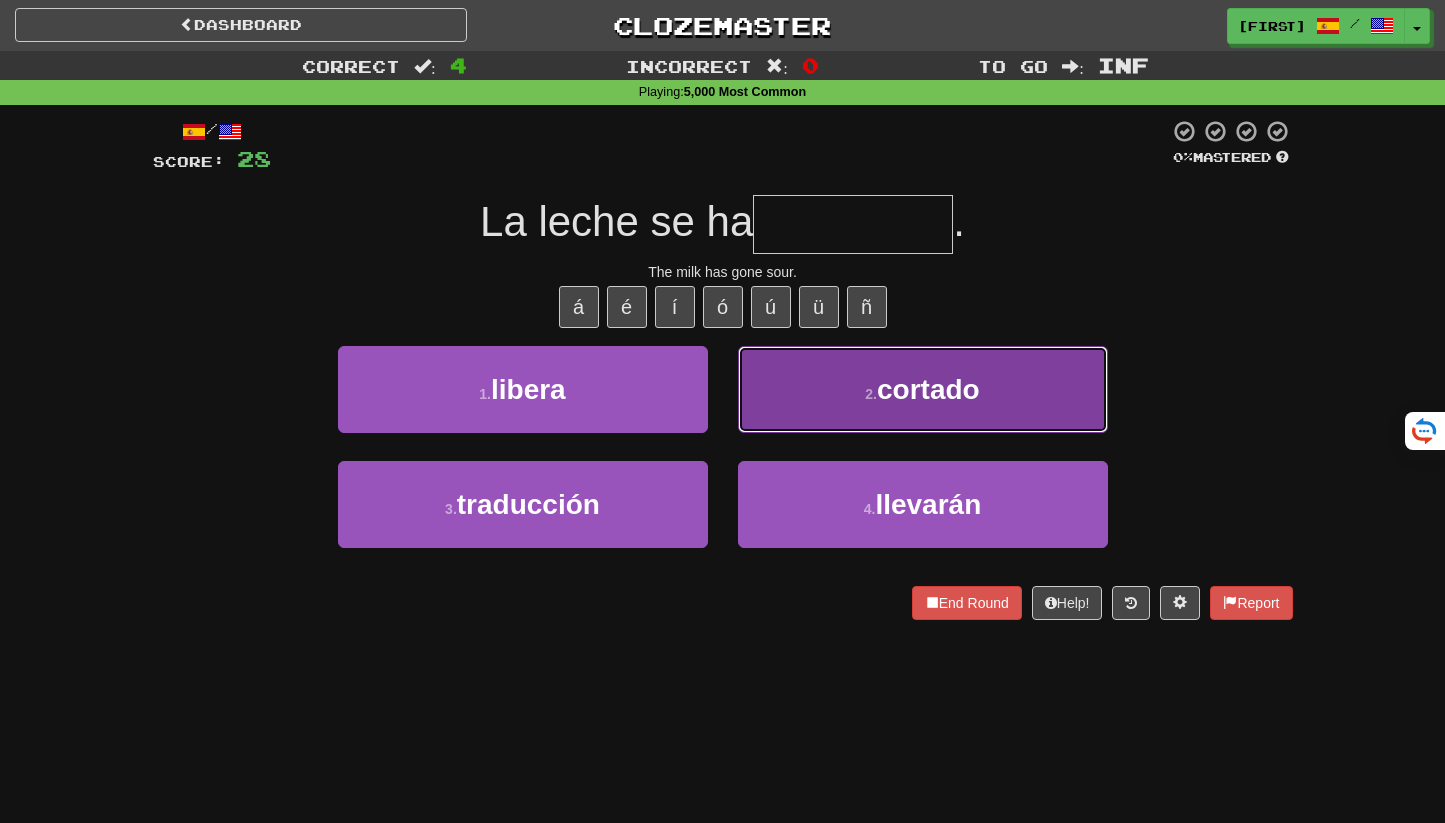 click on "2 .  cortado" at bounding box center [923, 389] 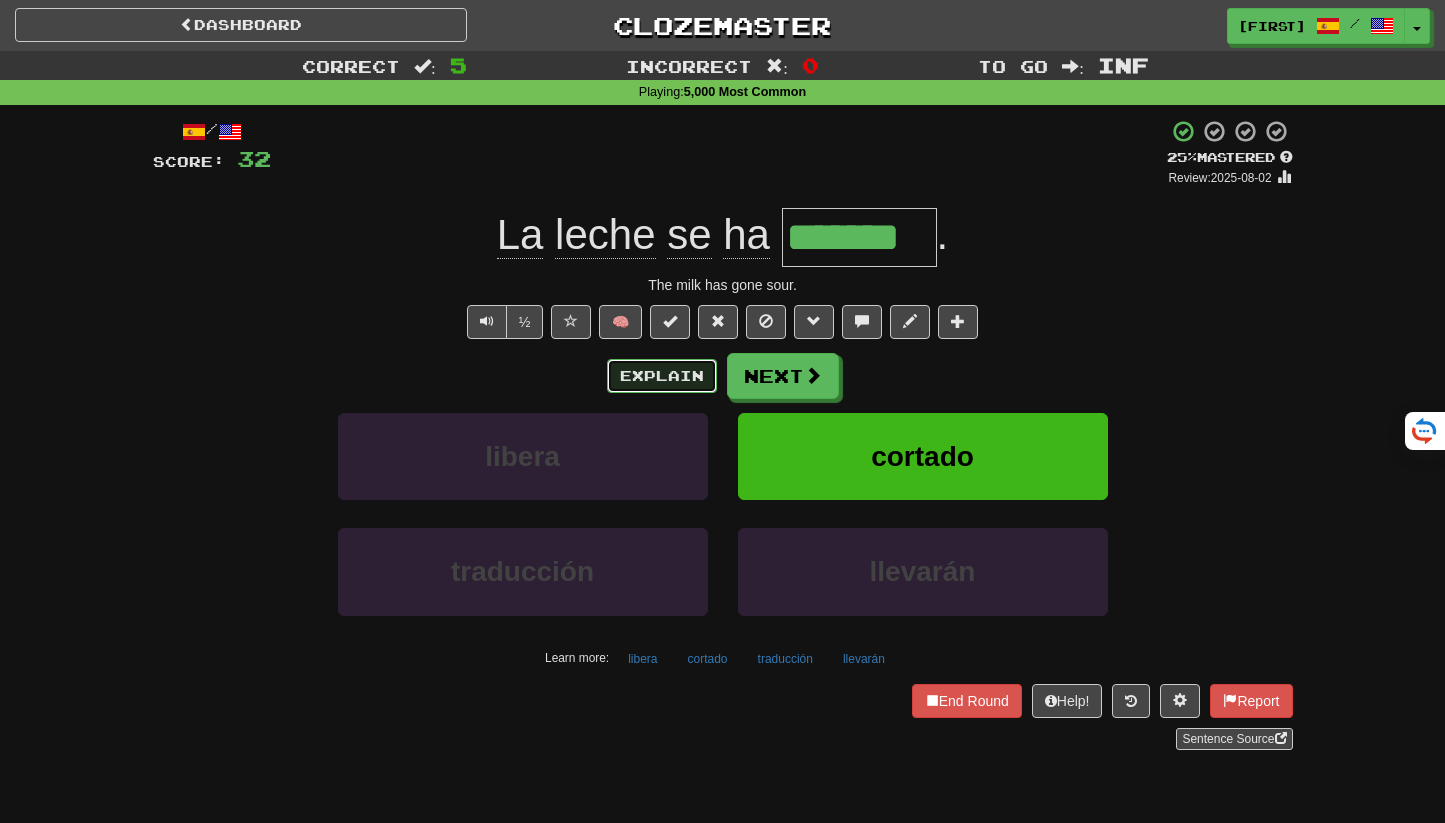 click on "Explain" at bounding box center (662, 376) 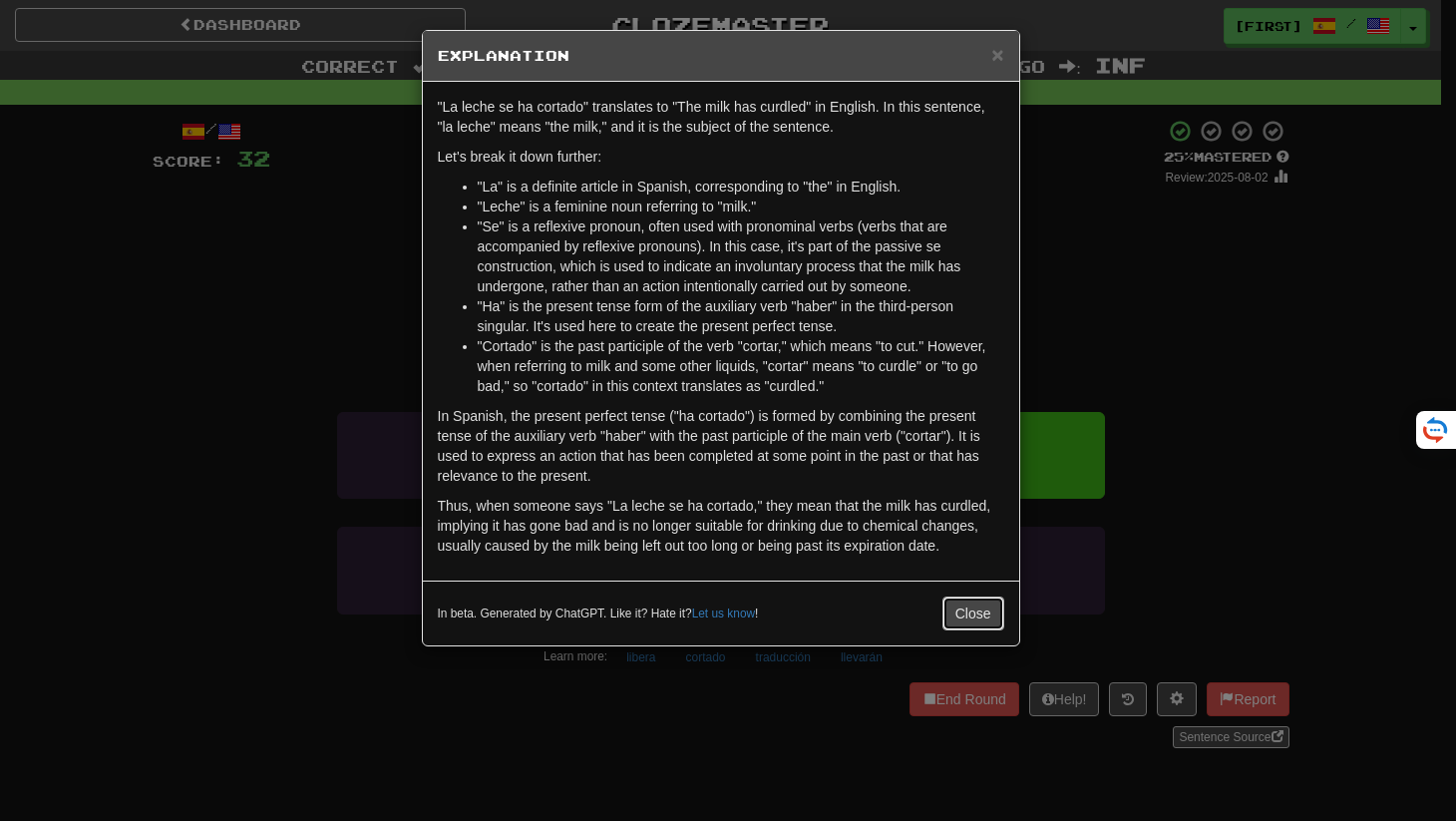 click on "Close" at bounding box center (973, 614) 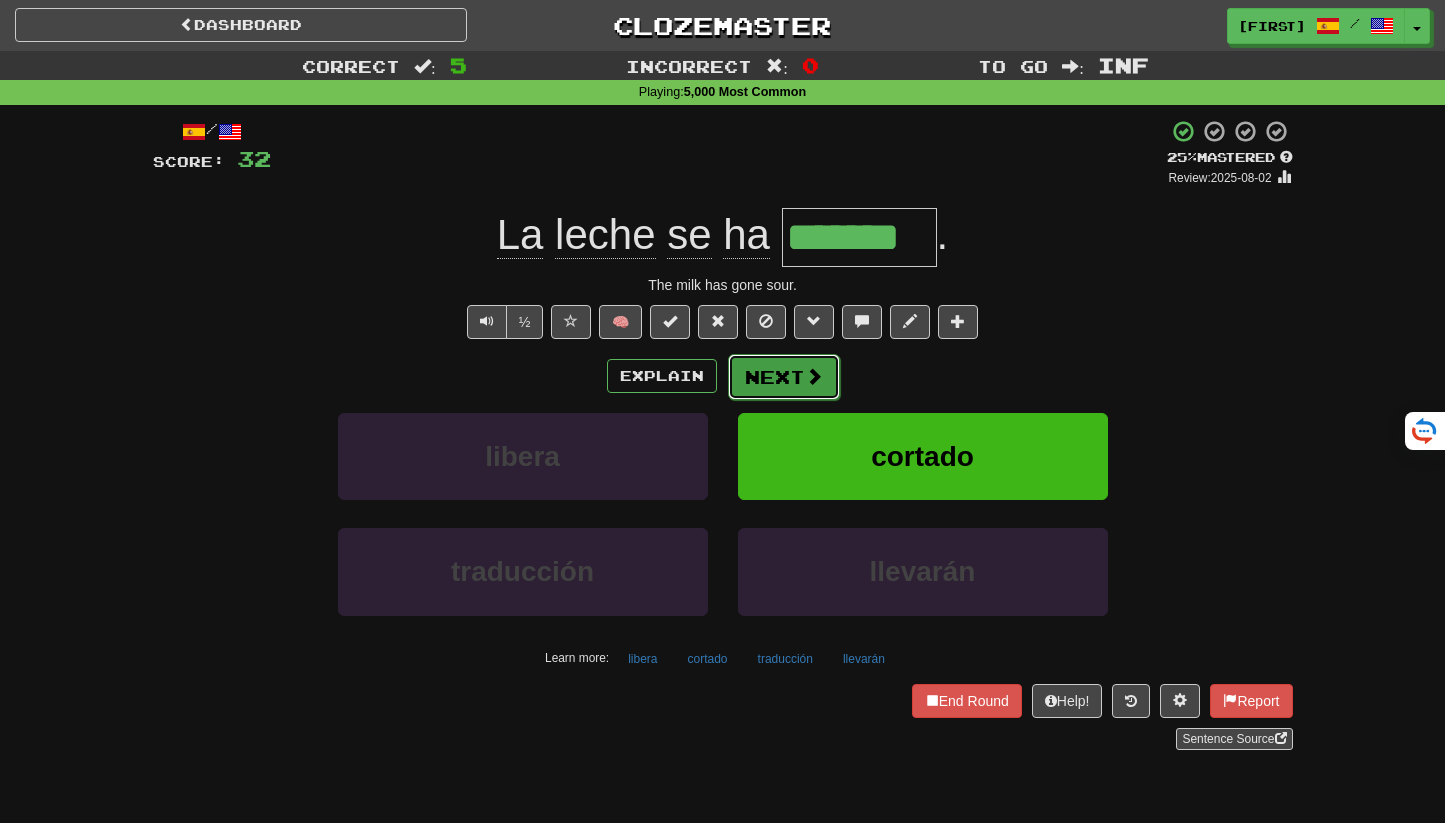 click on "Next" at bounding box center [784, 377] 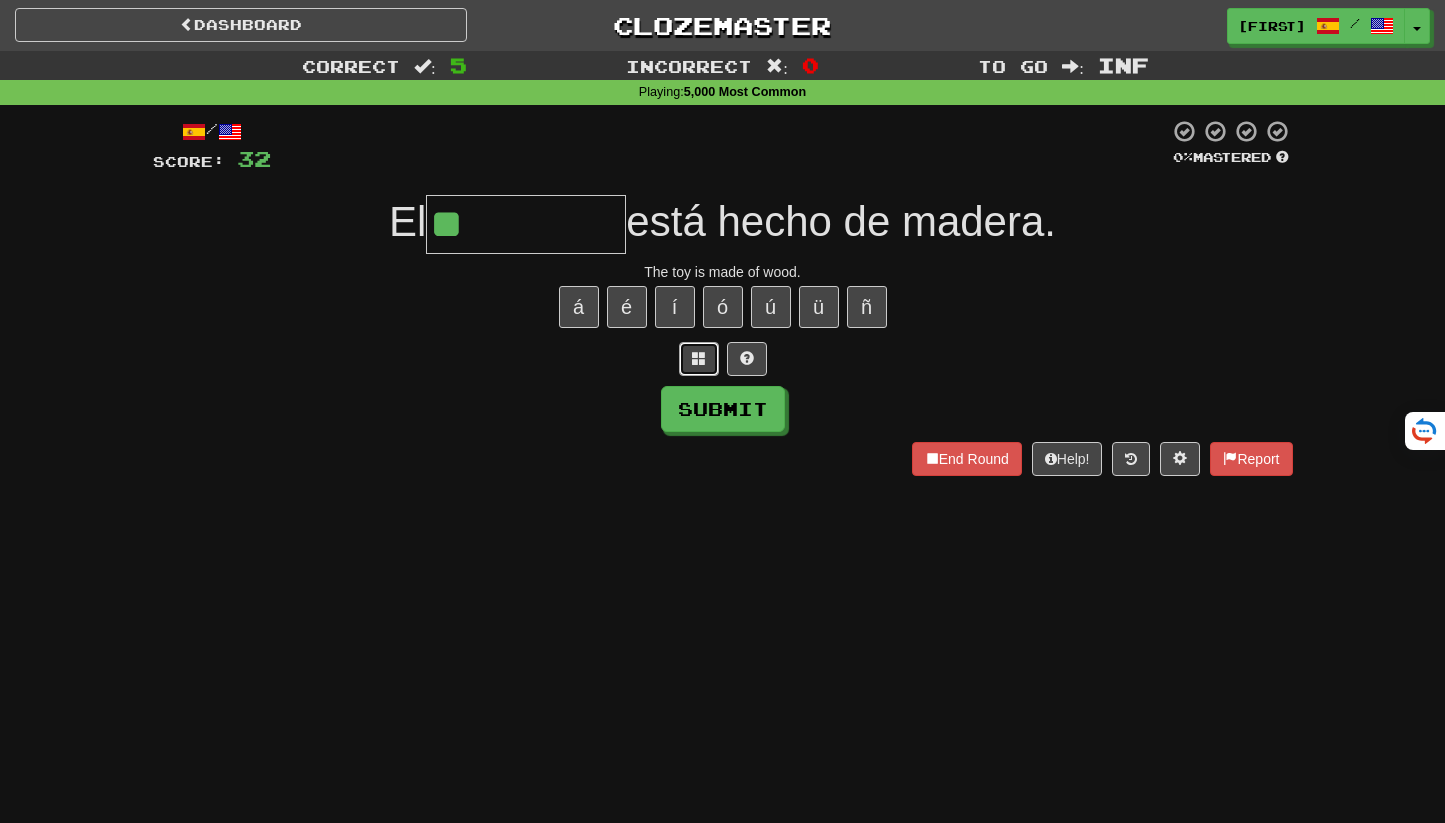 click at bounding box center [699, 358] 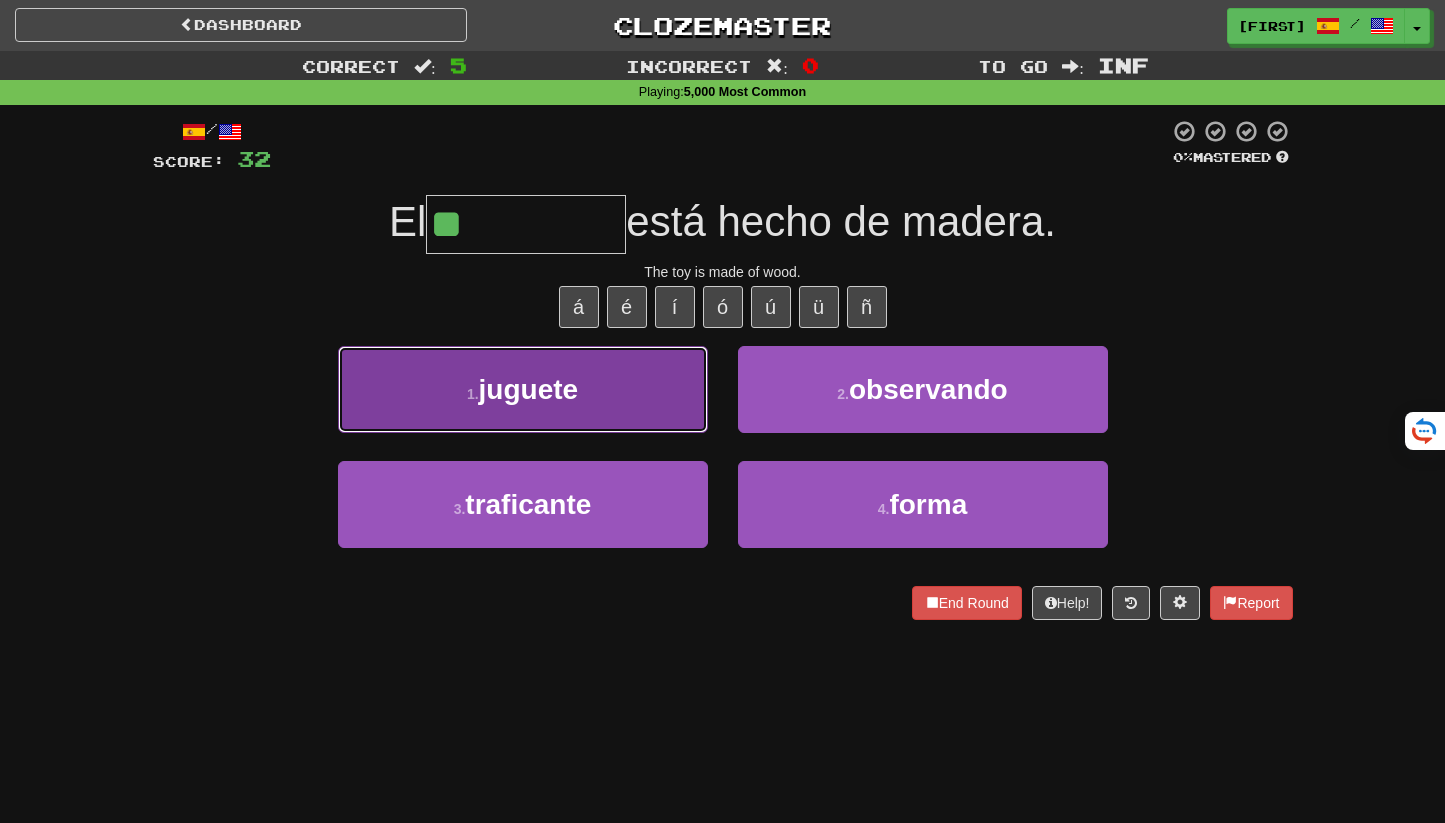 click on "juguete" at bounding box center (529, 389) 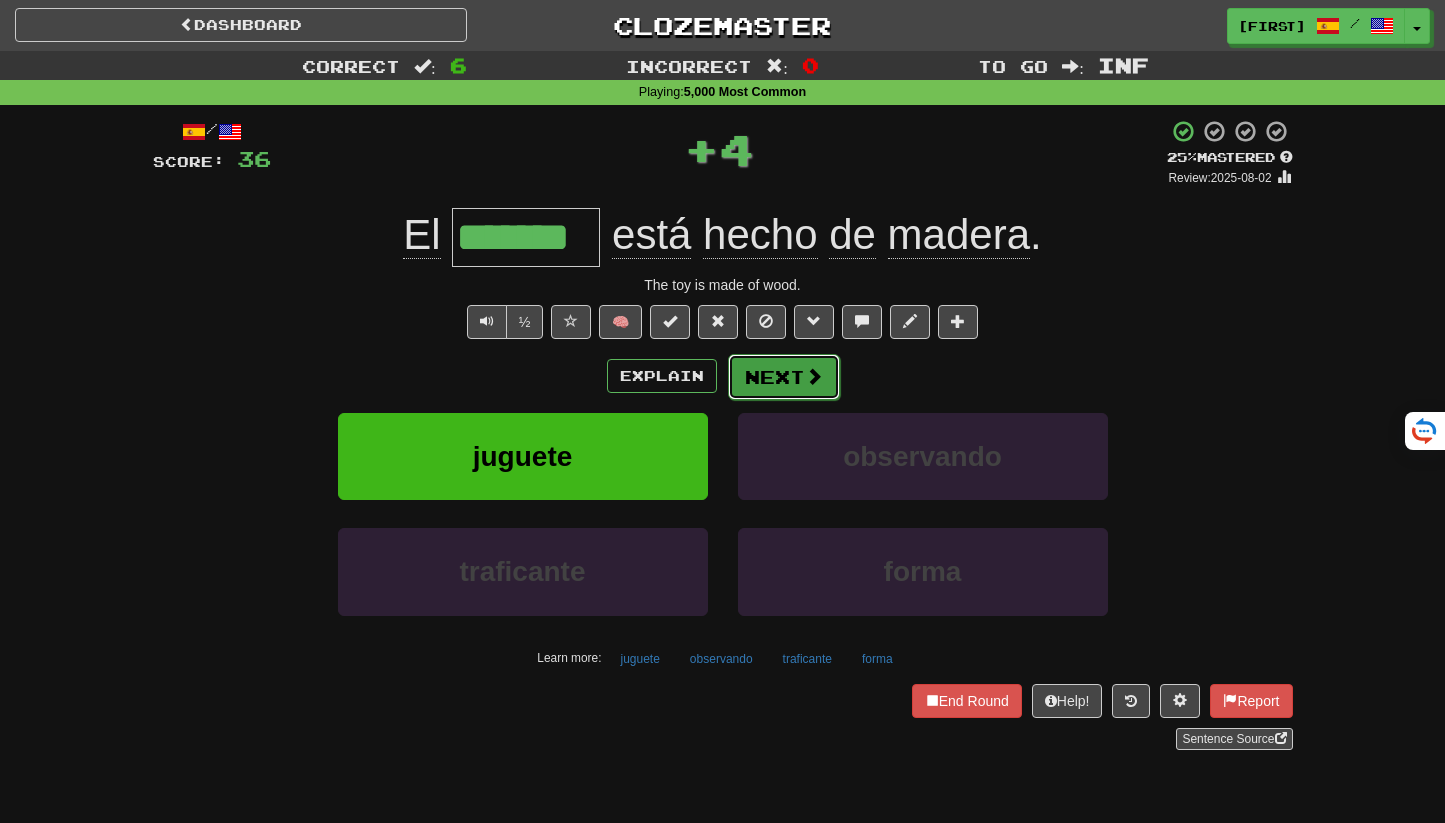 click on "Next" at bounding box center (784, 377) 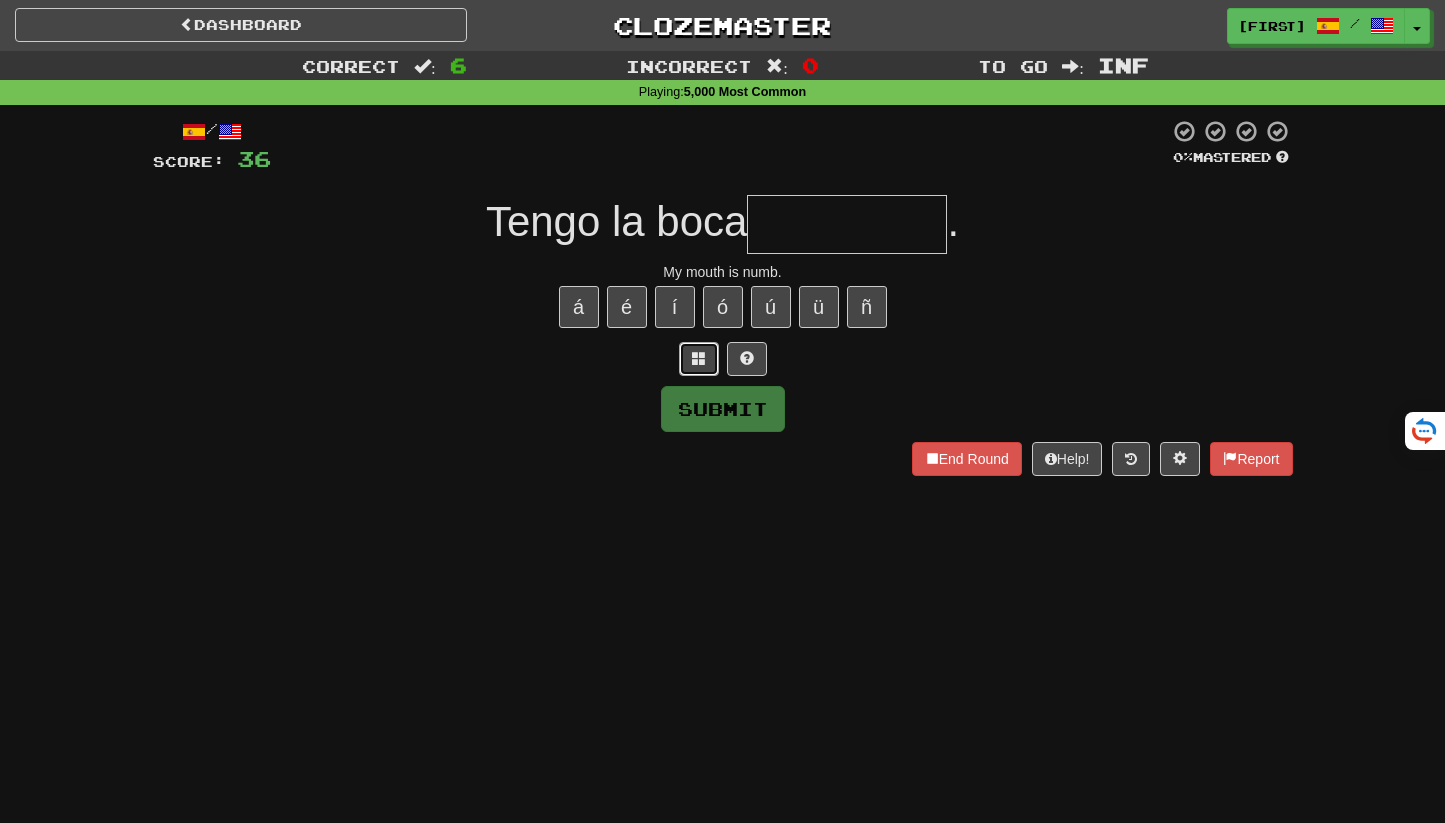 click at bounding box center [699, 358] 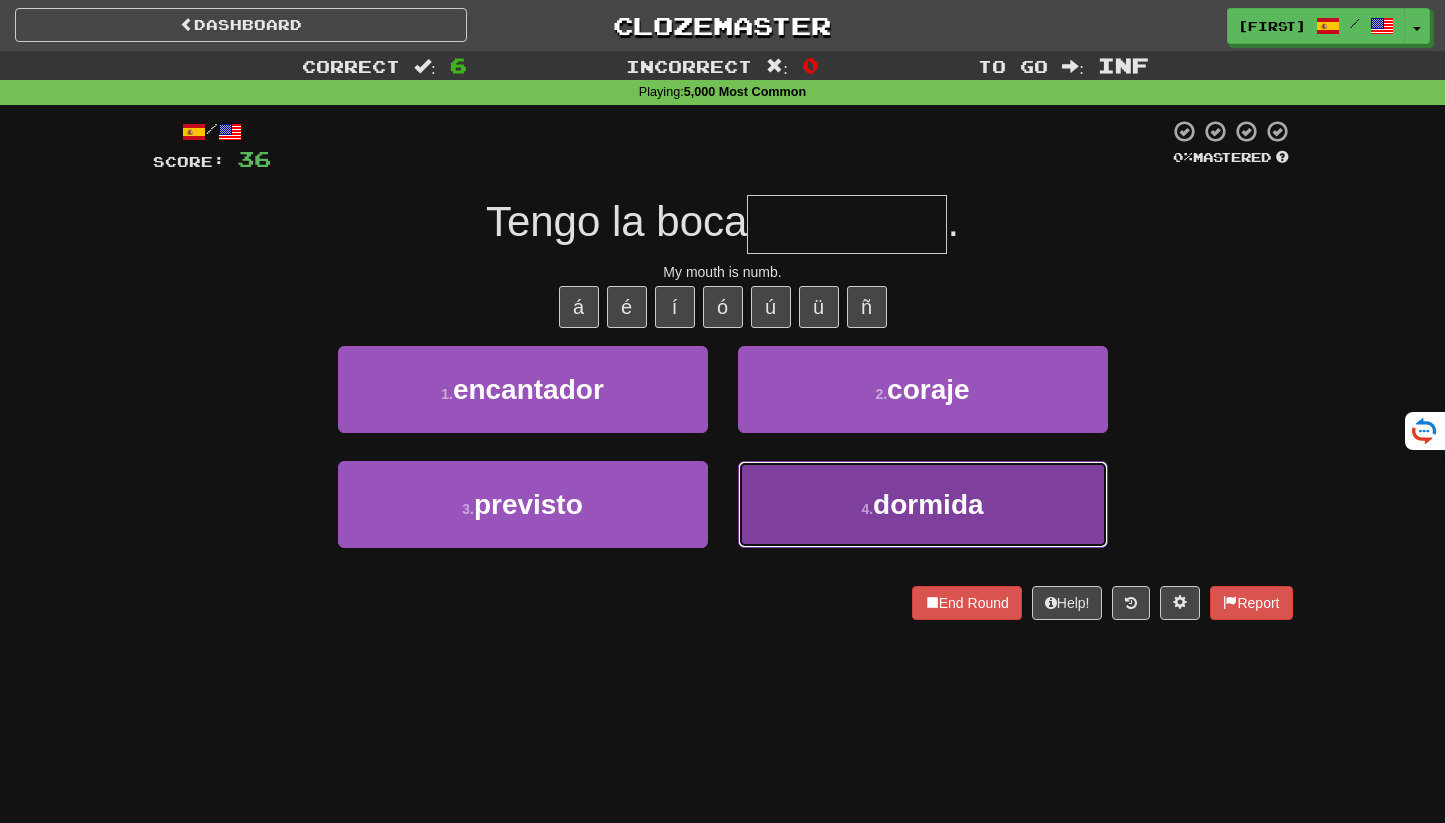 click on "4 .  dormida" at bounding box center [923, 504] 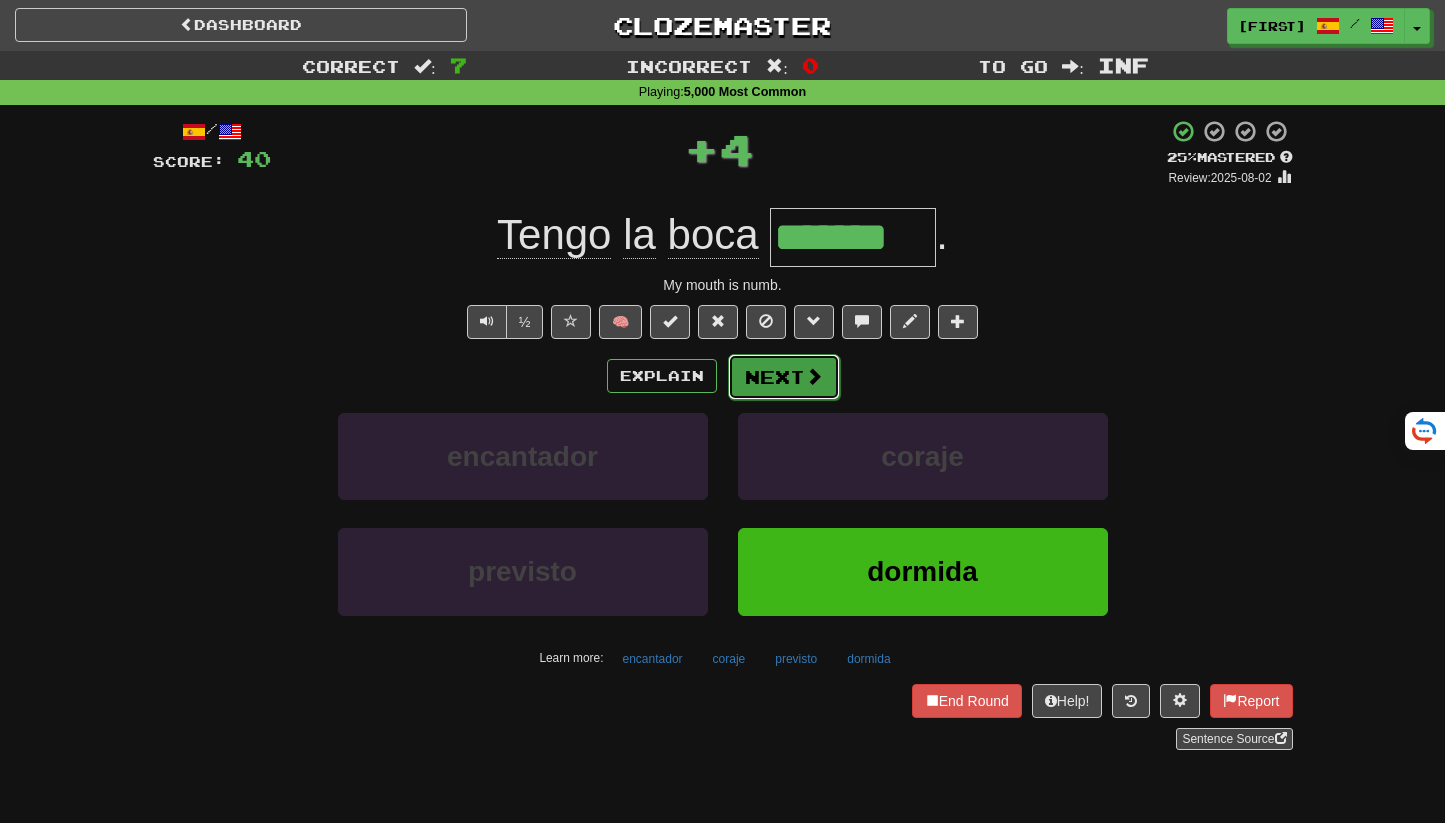 click on "Next" at bounding box center (784, 377) 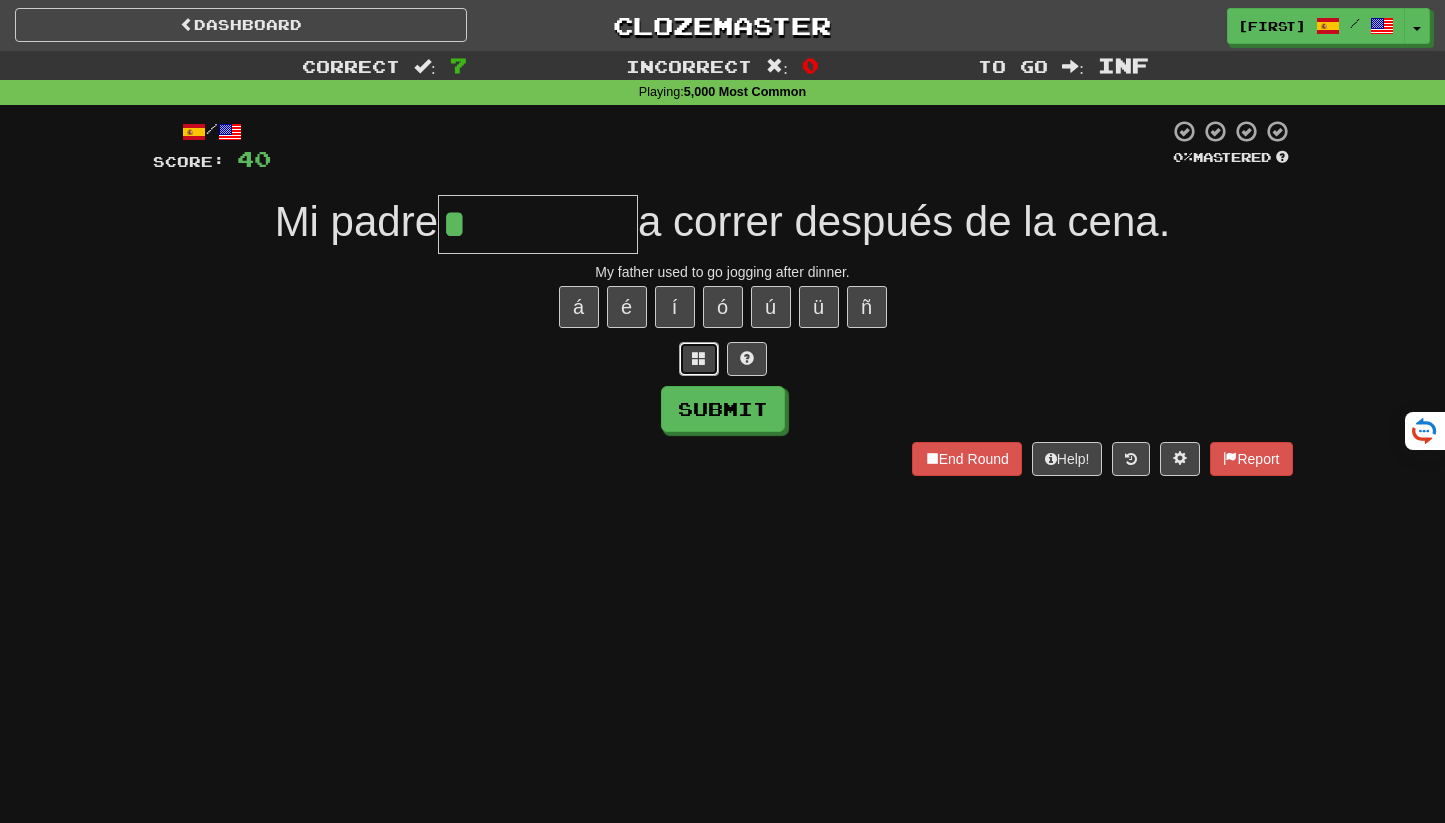 click at bounding box center (699, 359) 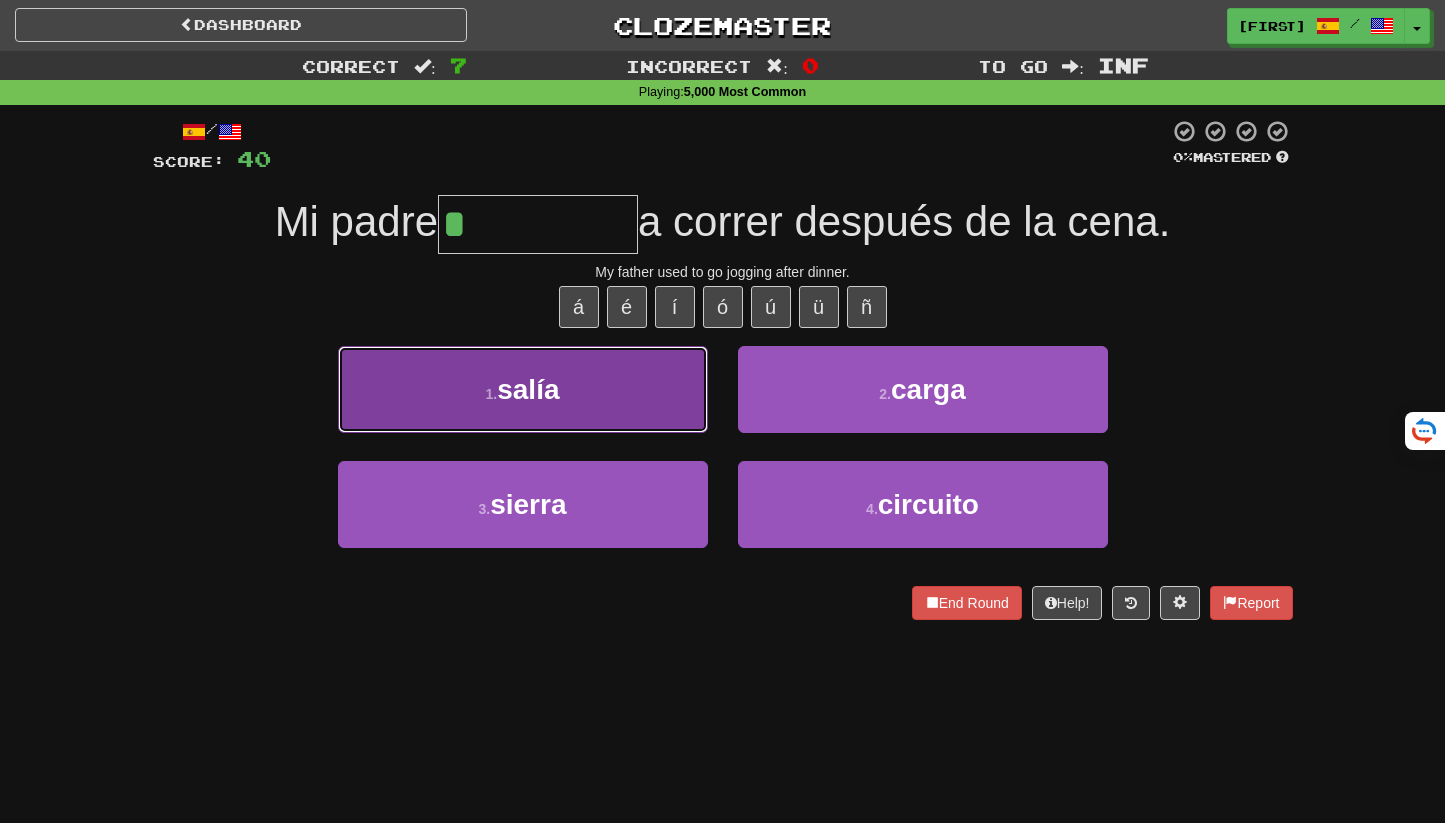 click on "1 .  salía" at bounding box center (523, 389) 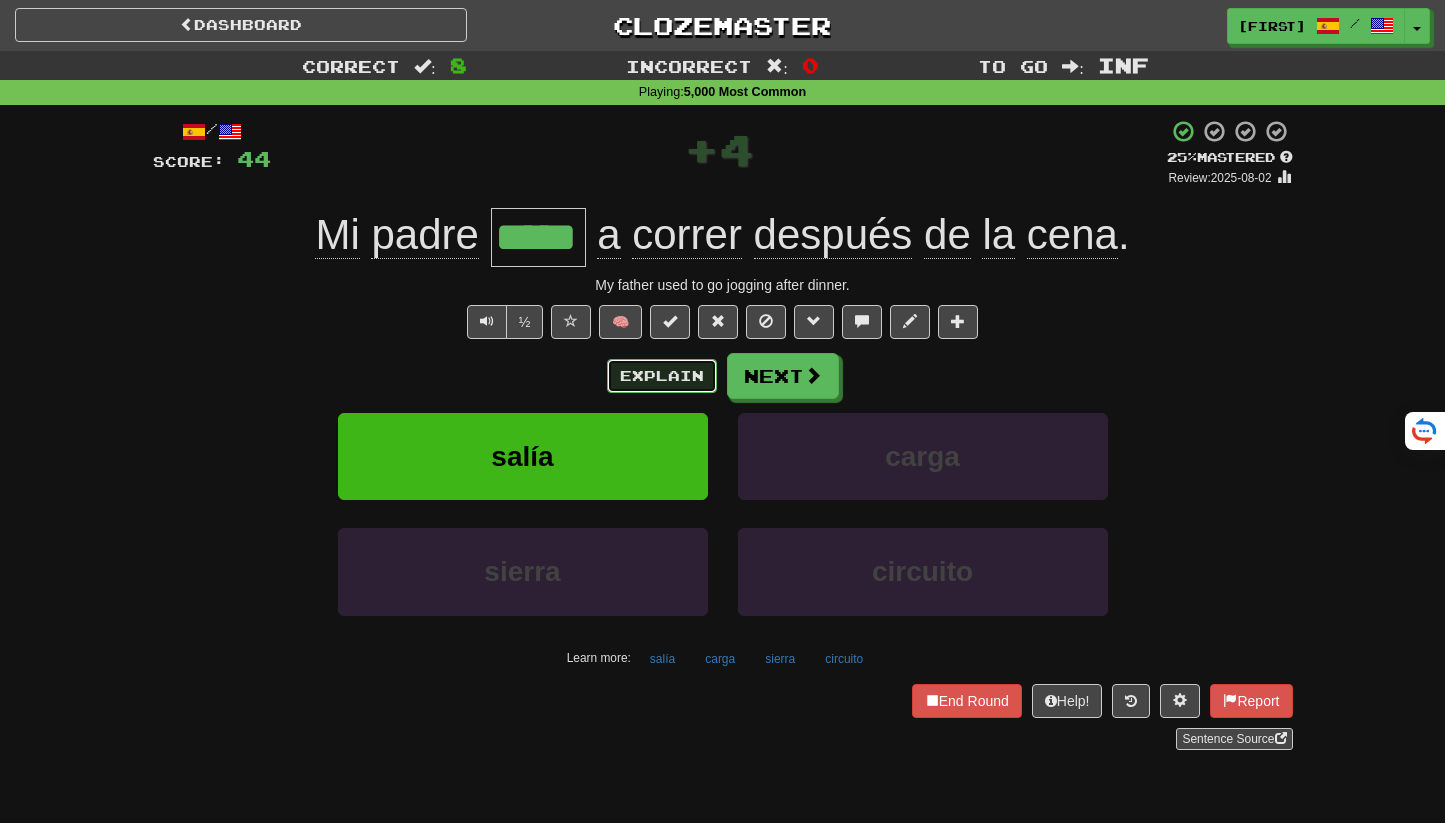 click on "Explain" at bounding box center (662, 376) 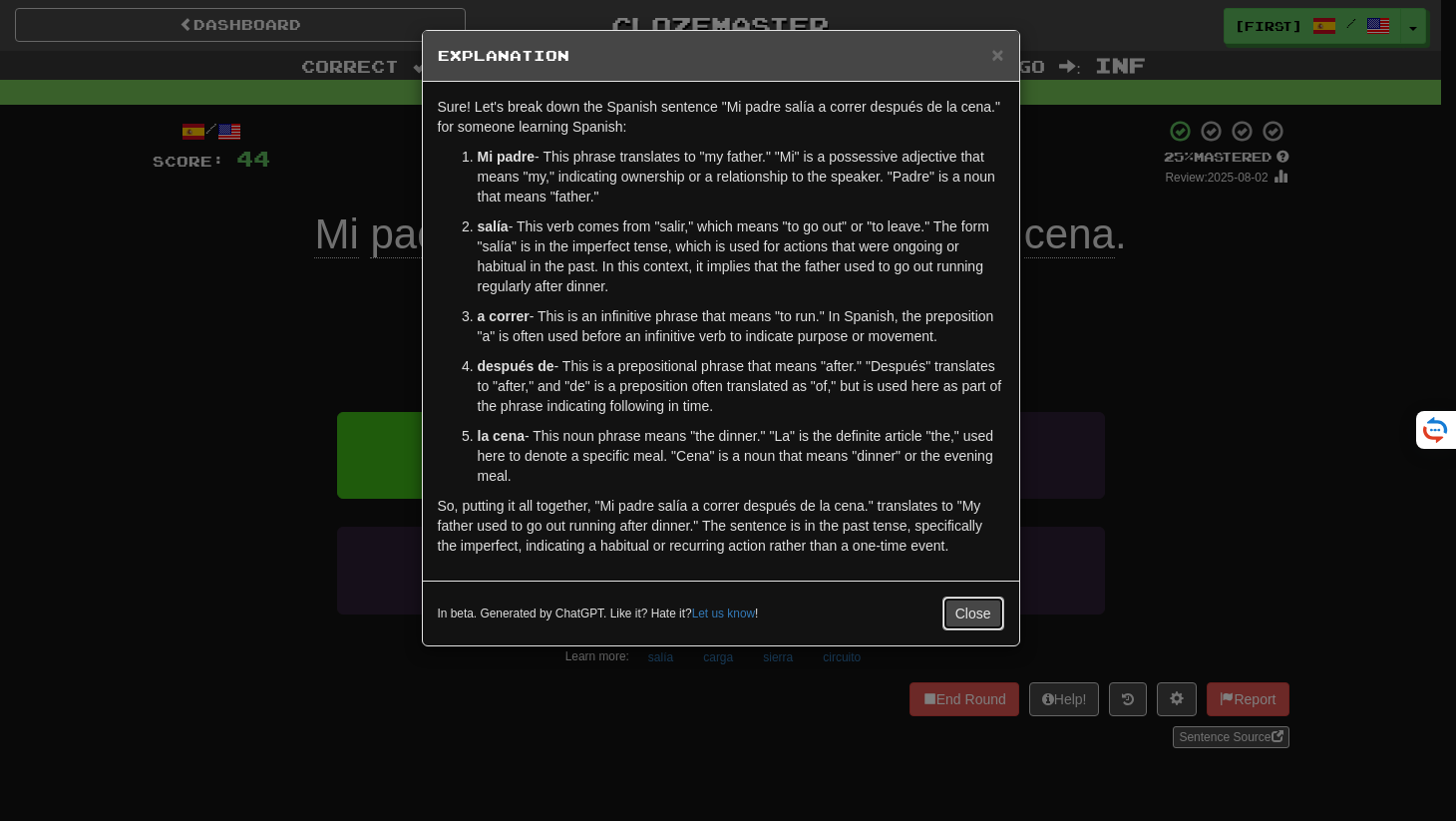 click on "Close" at bounding box center [973, 614] 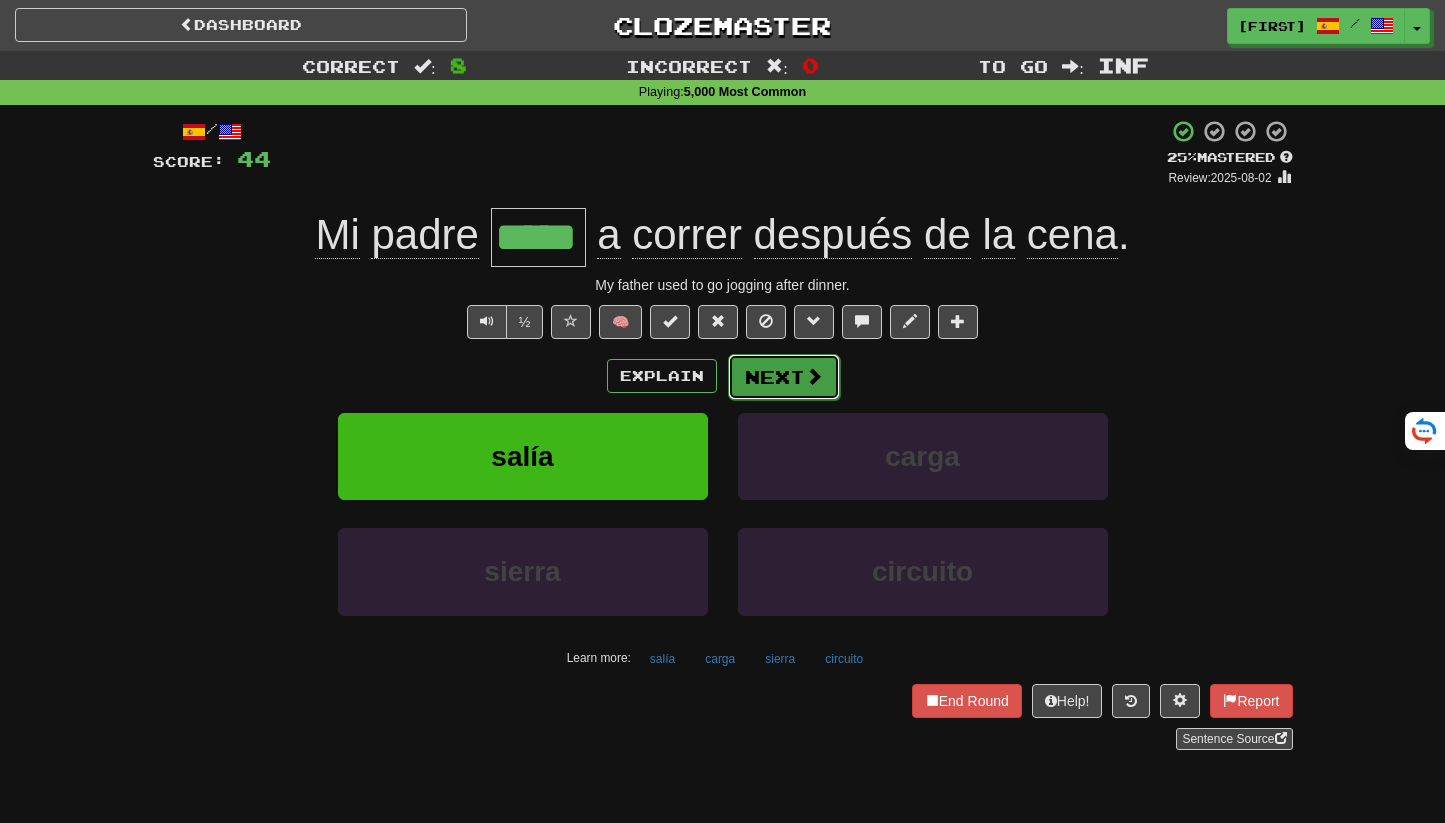 click on "Next" at bounding box center (784, 377) 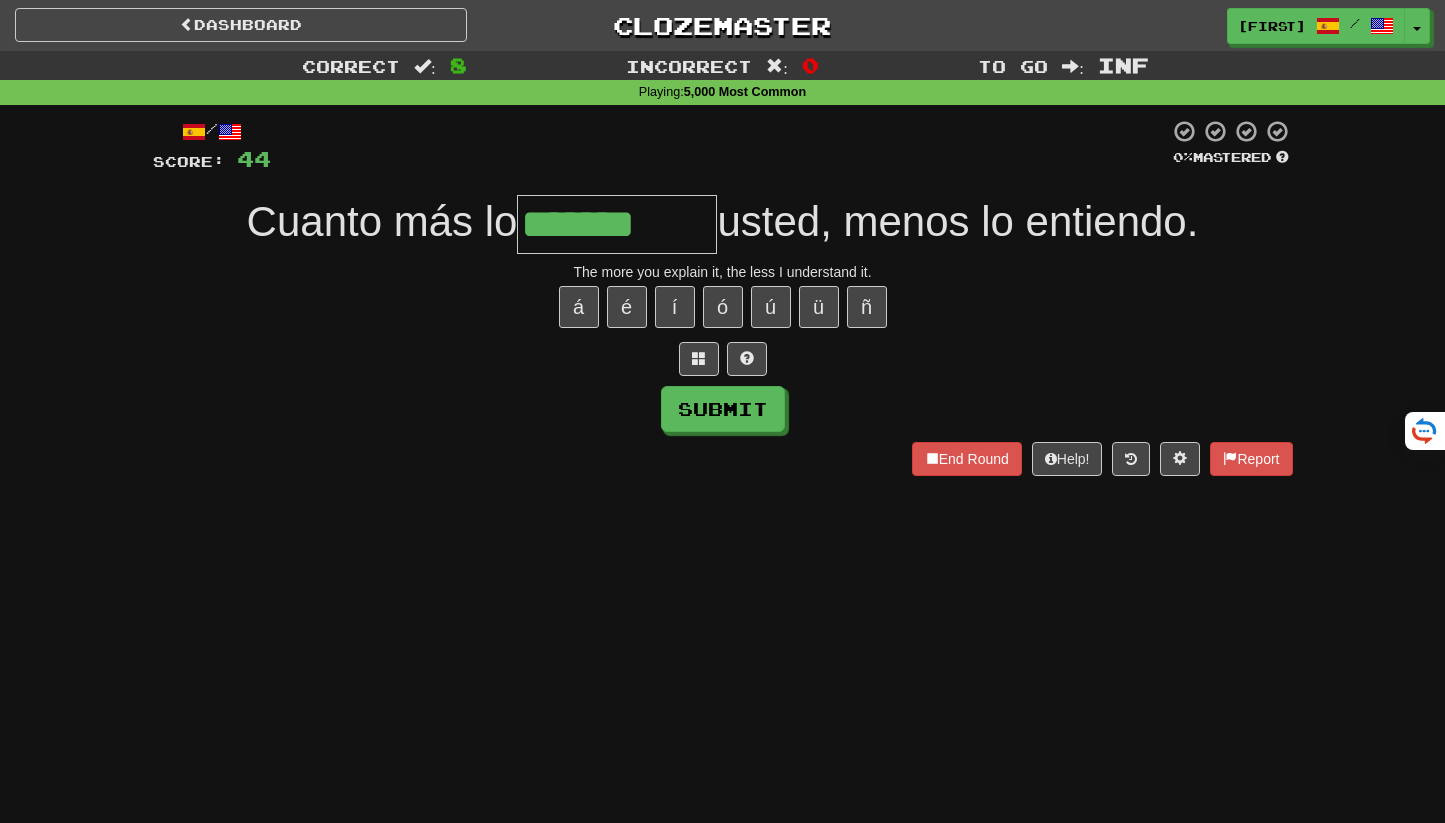 type on "*******" 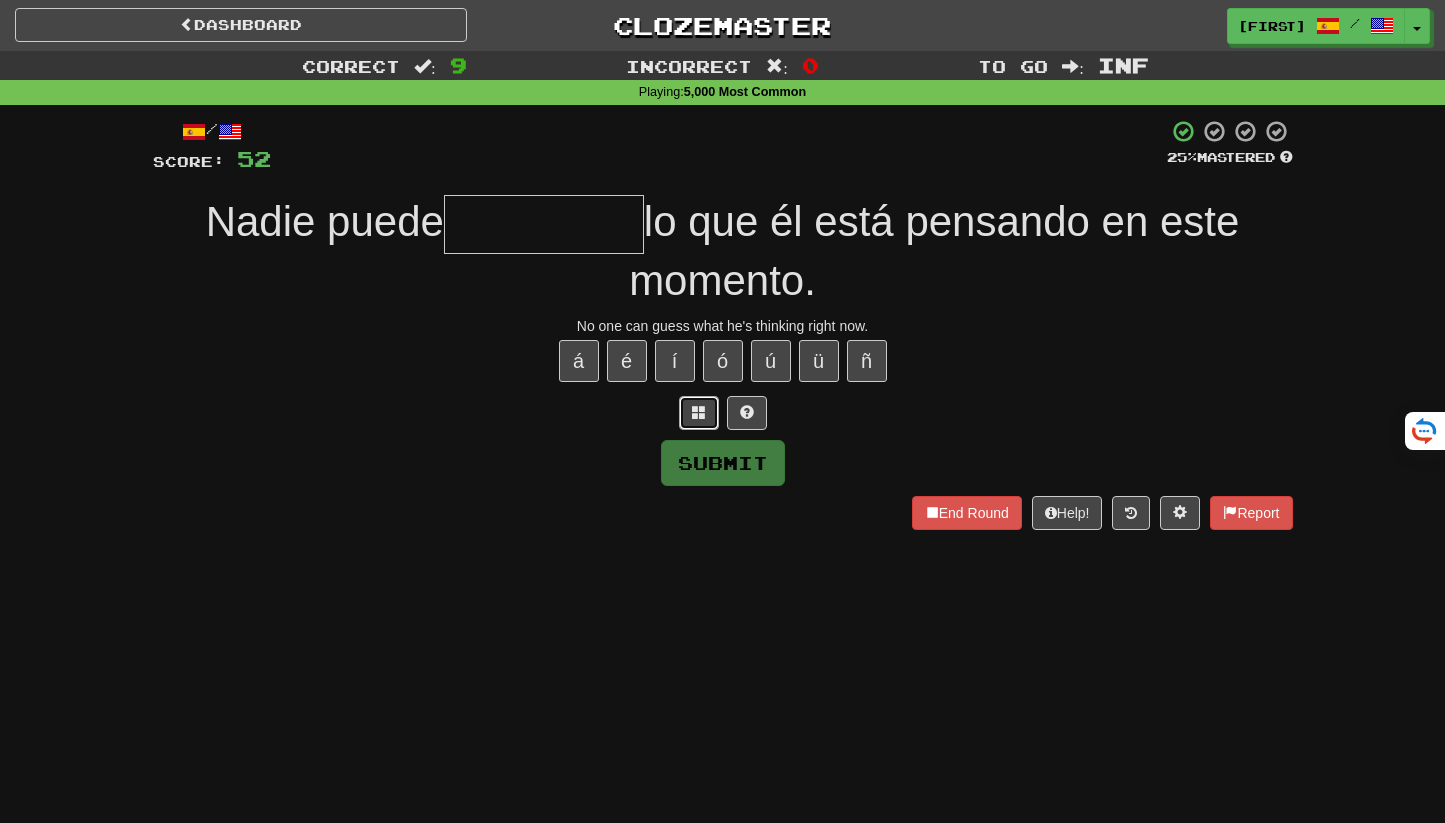 click at bounding box center [699, 412] 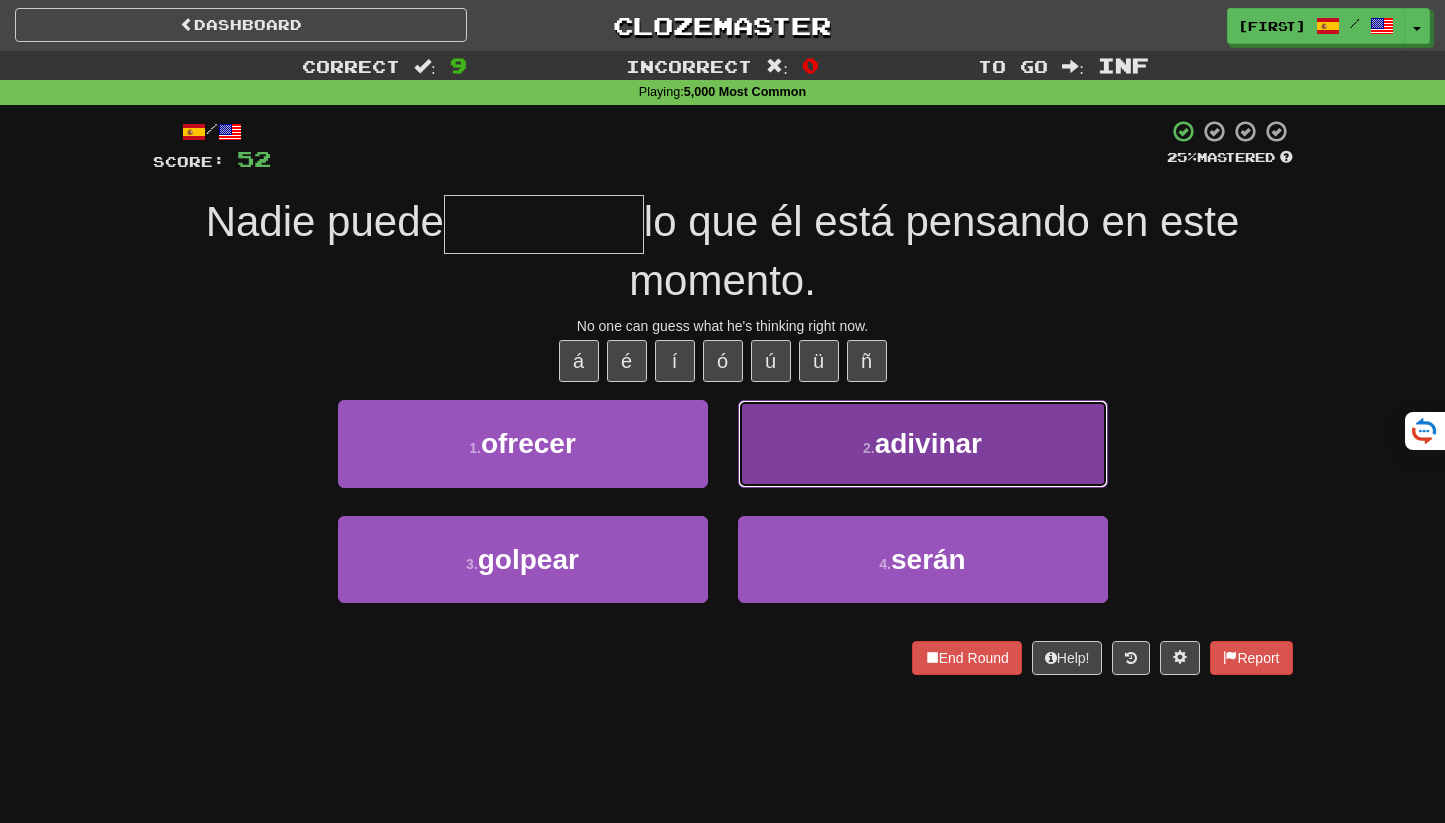 click on "2 .  adivinar" at bounding box center (923, 443) 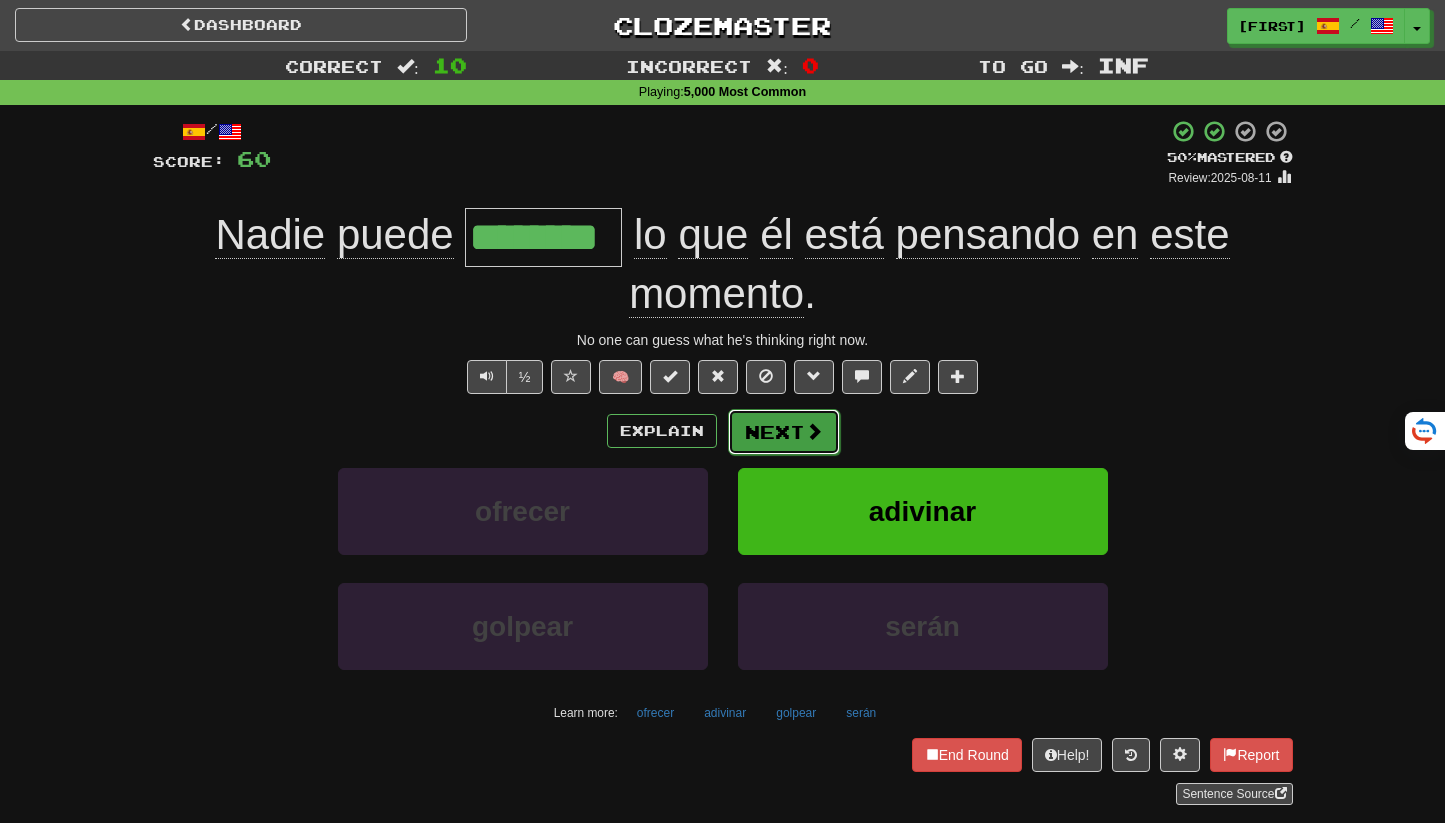 click on "Next" at bounding box center (784, 432) 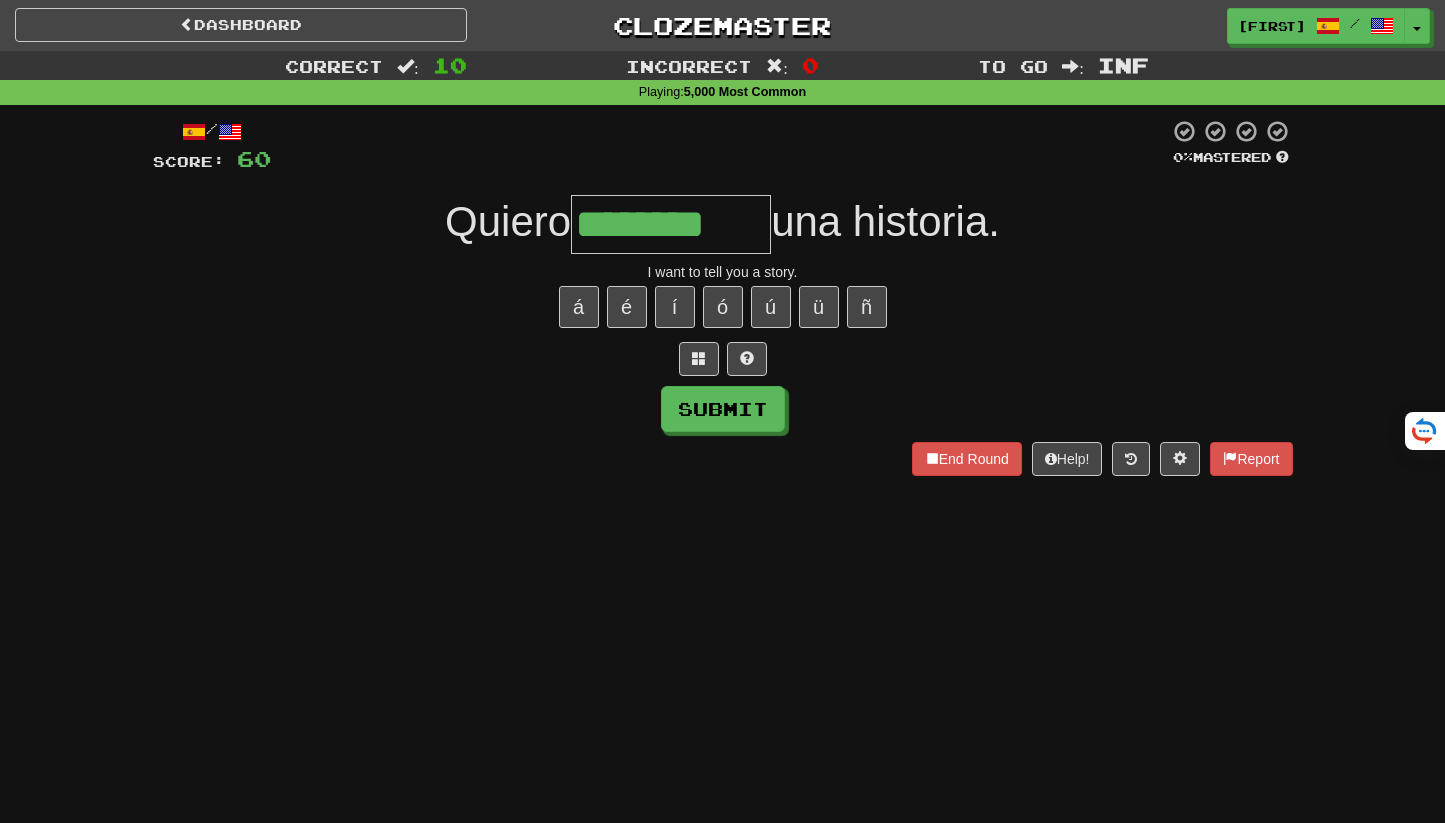 type on "********" 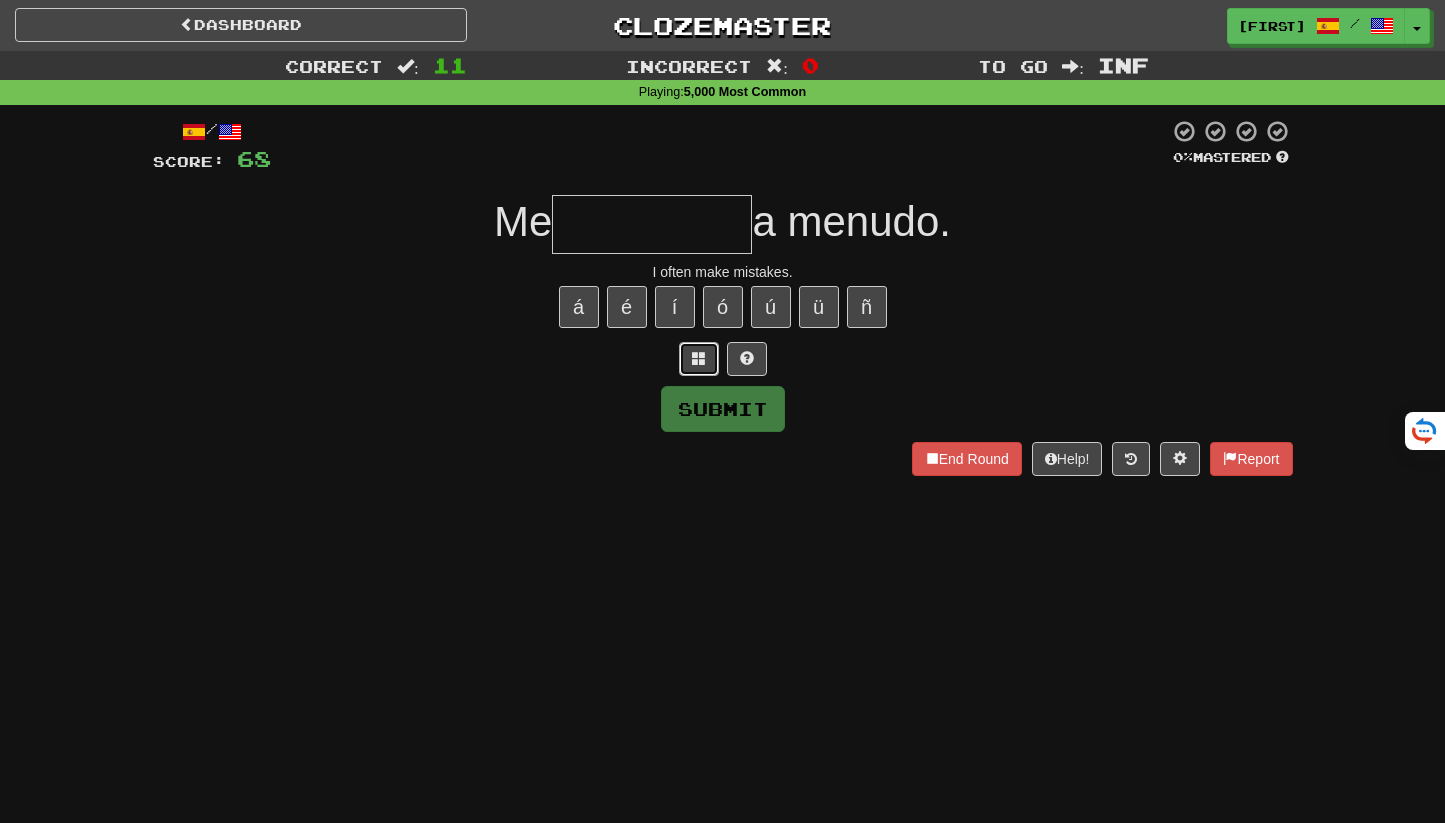click at bounding box center [699, 358] 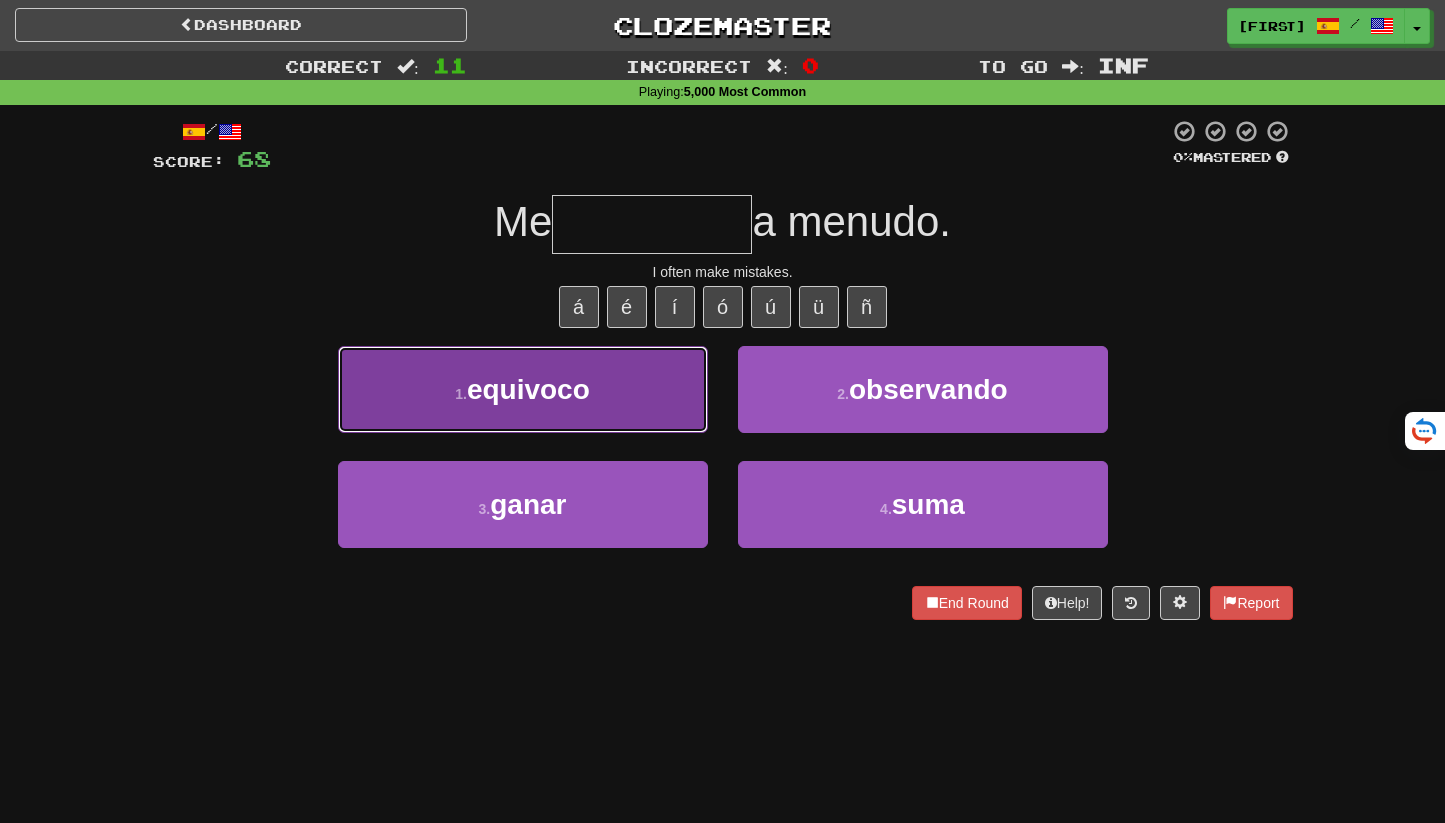 click on "1 .  equivoco" at bounding box center (523, 389) 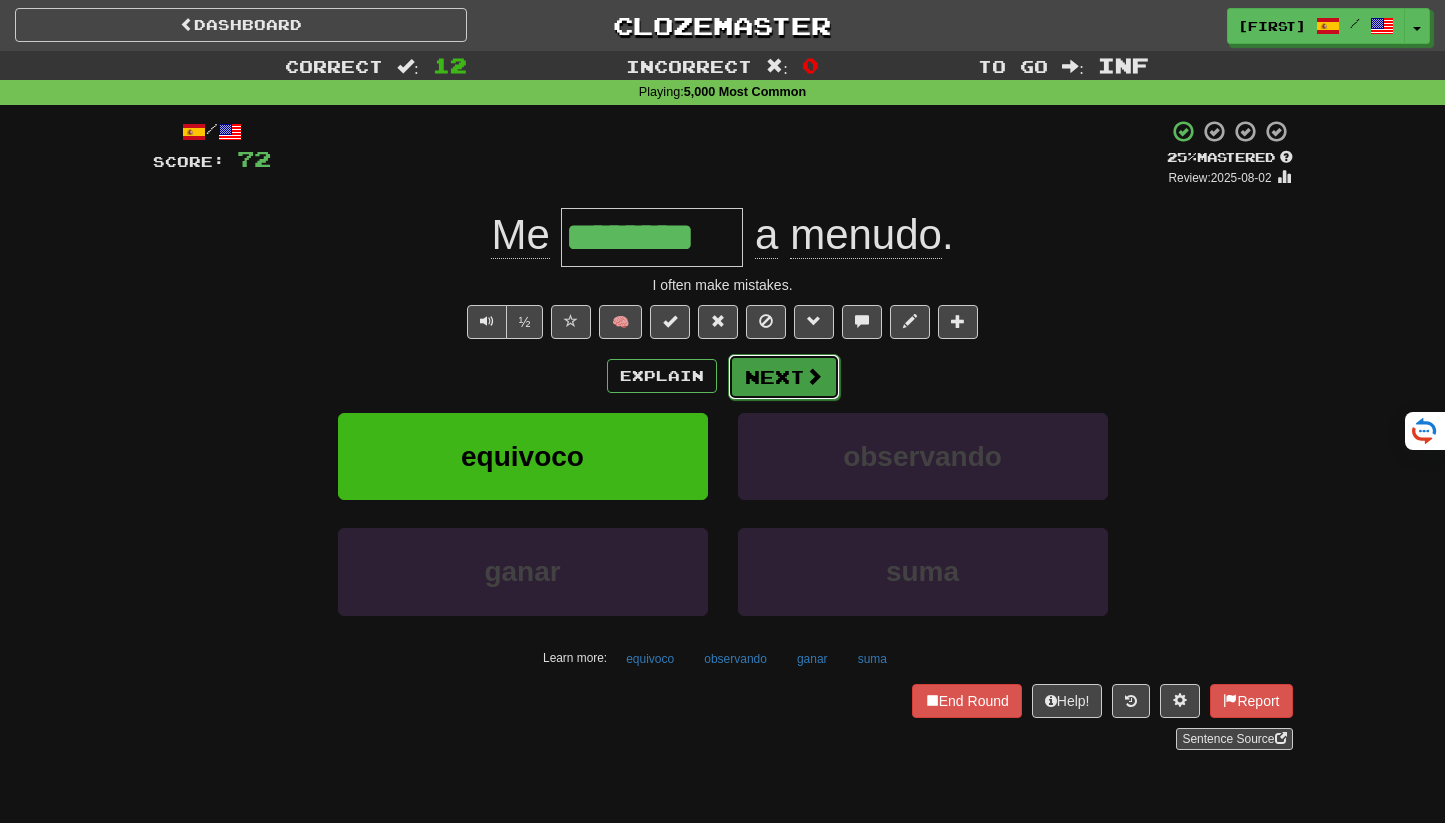 click on "Next" at bounding box center [784, 377] 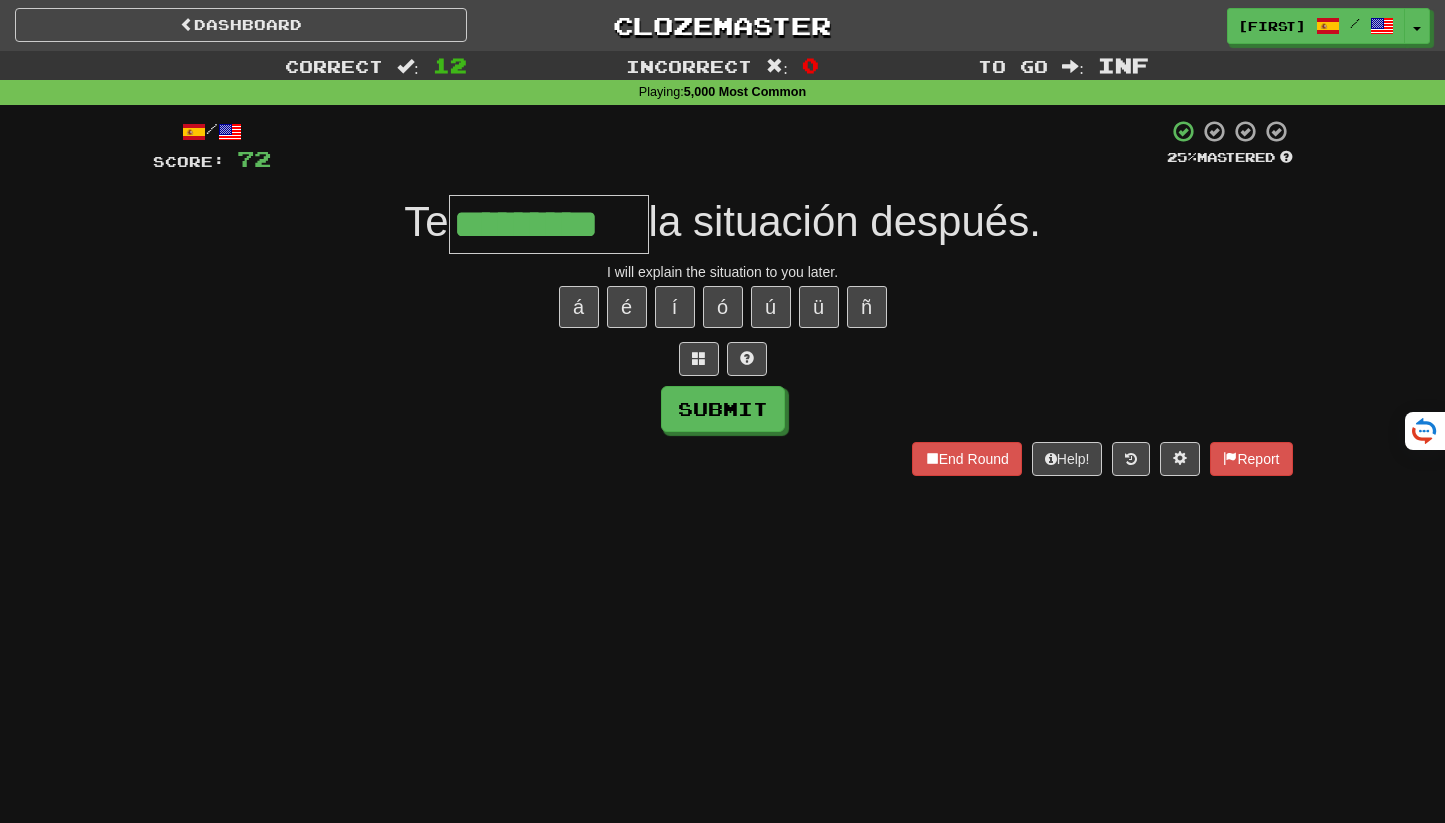 type on "*********" 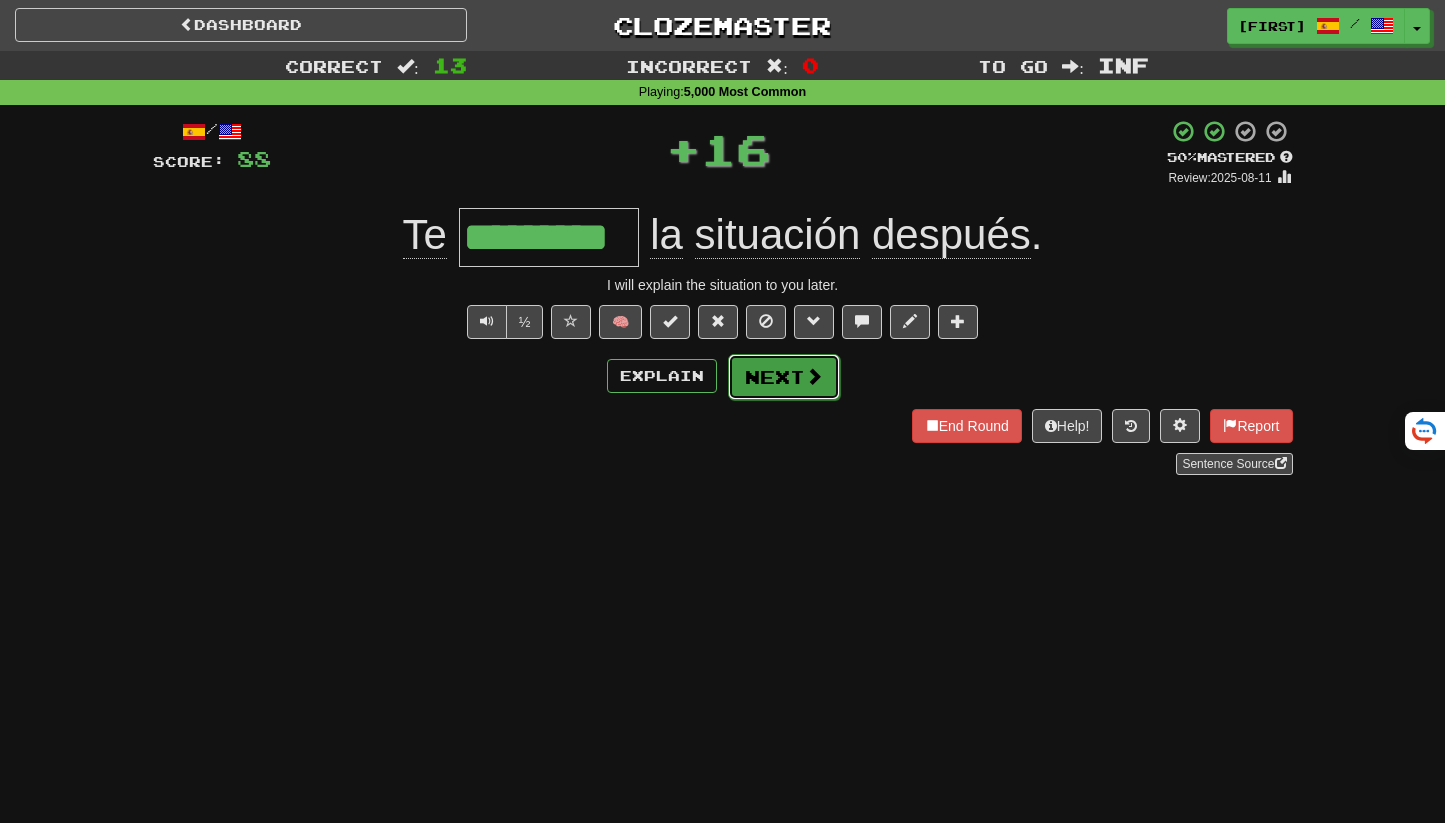 click on "Next" at bounding box center [784, 377] 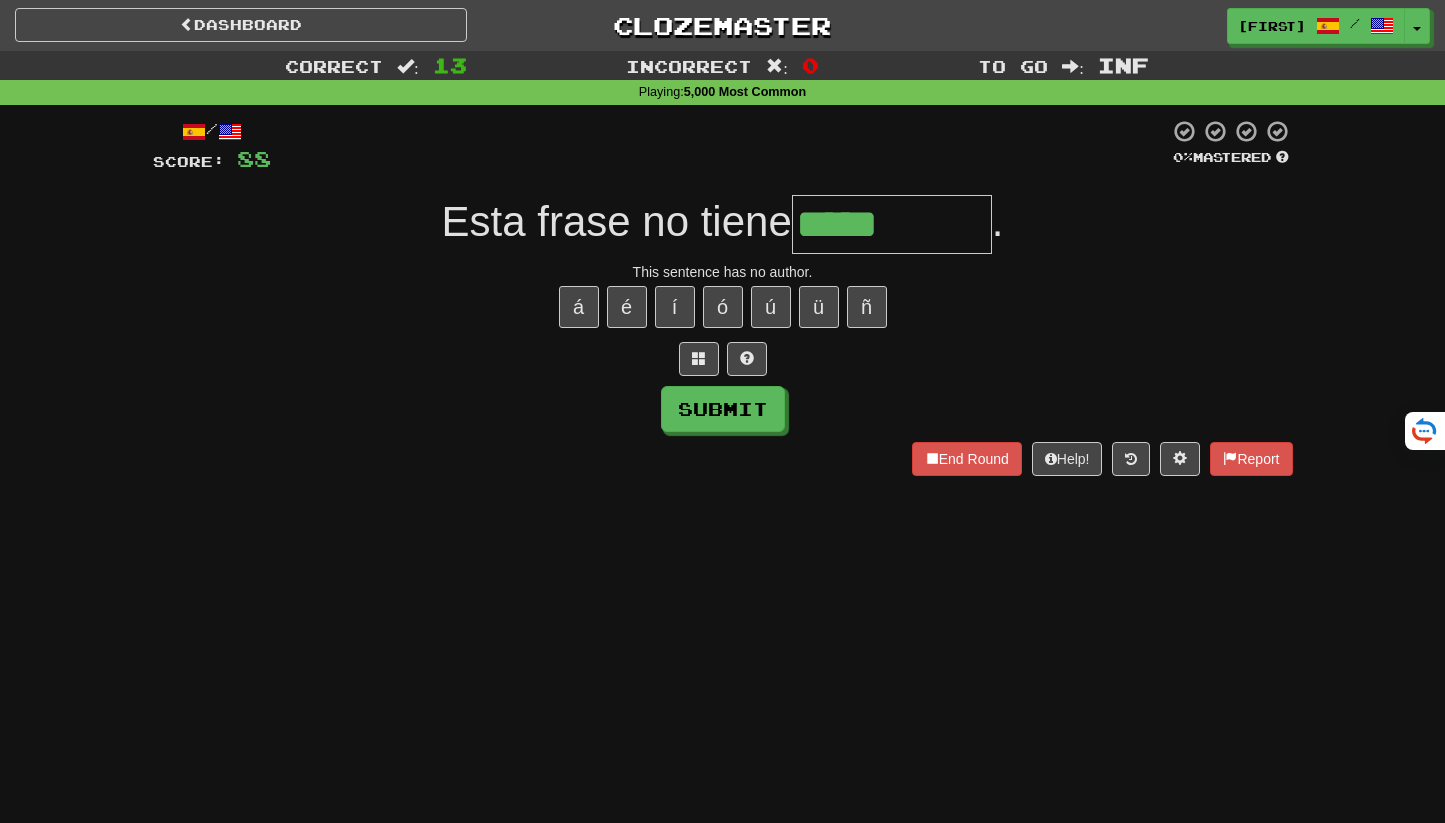 type on "*****" 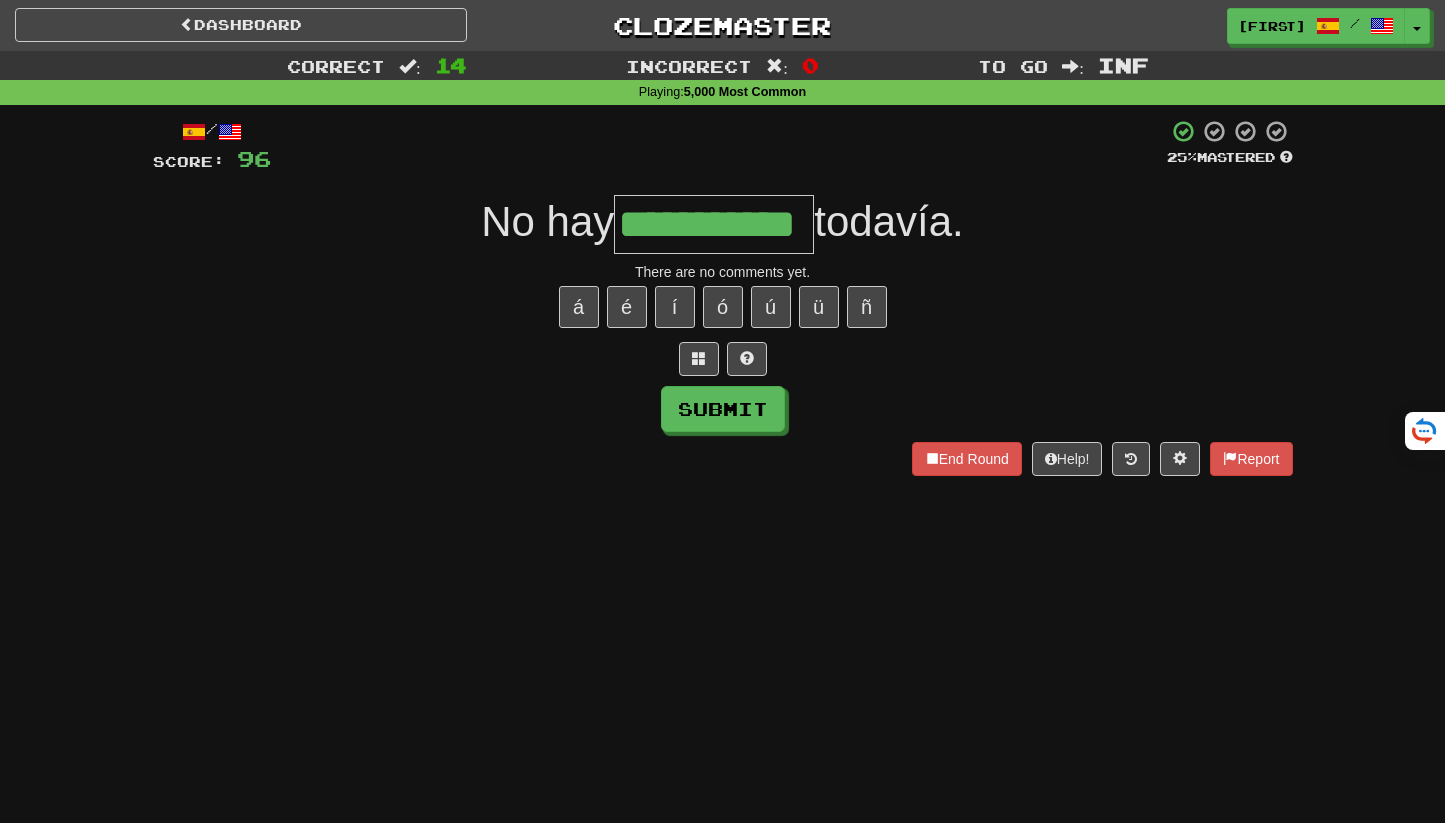 scroll, scrollTop: 0, scrollLeft: 40, axis: horizontal 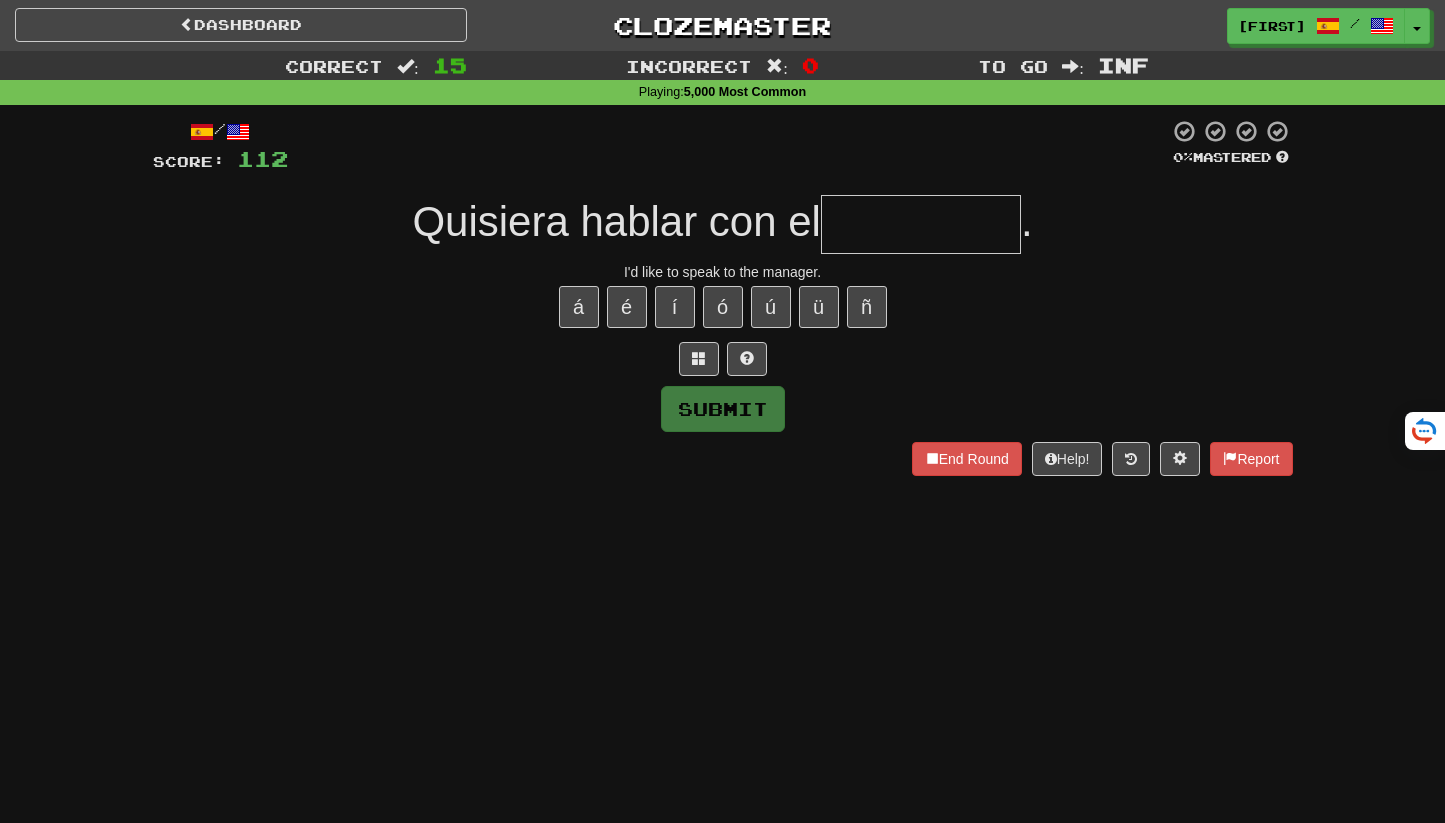 type on "*" 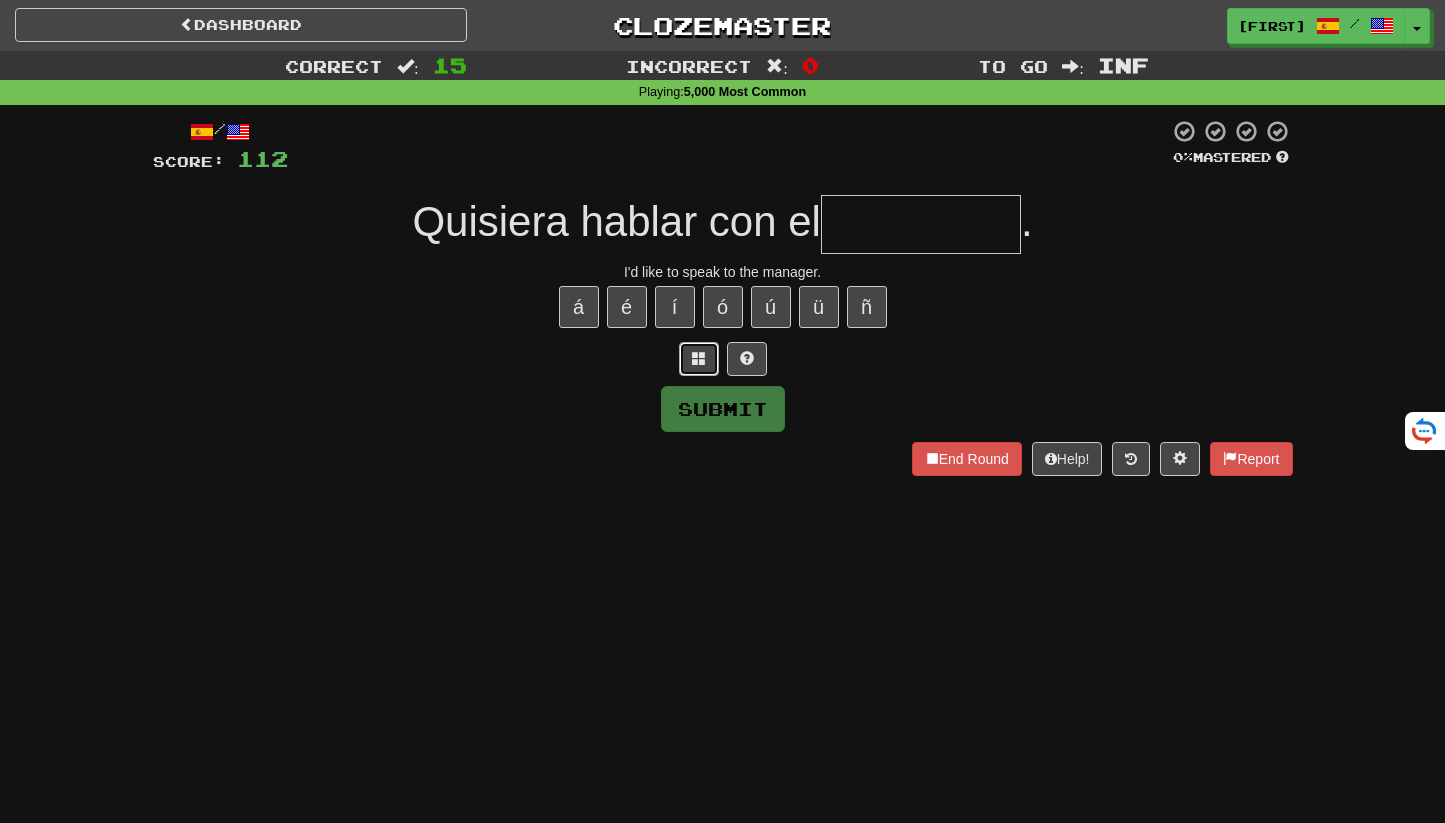 click at bounding box center (699, 358) 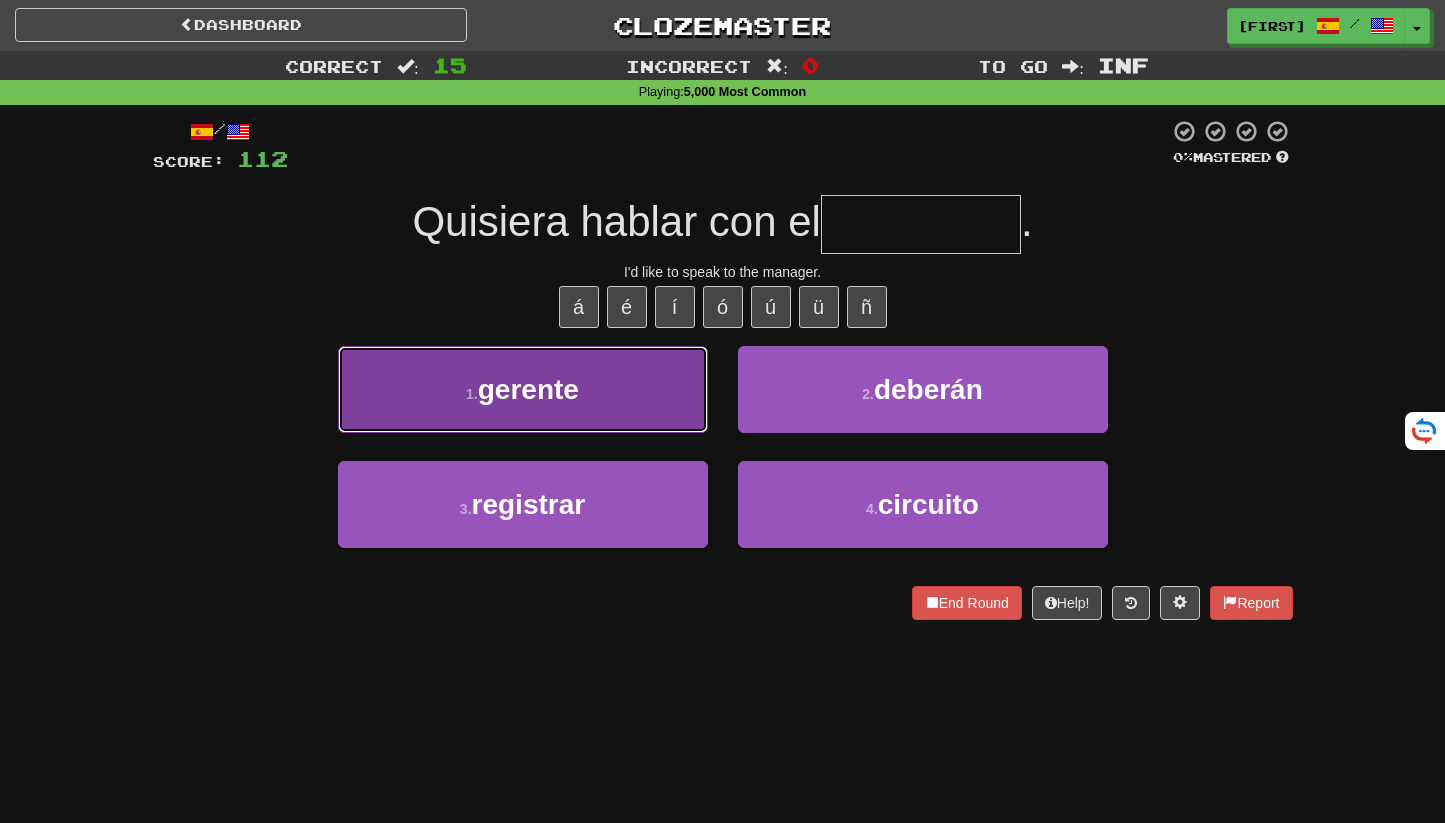 click on "1 .  gerente" at bounding box center [523, 389] 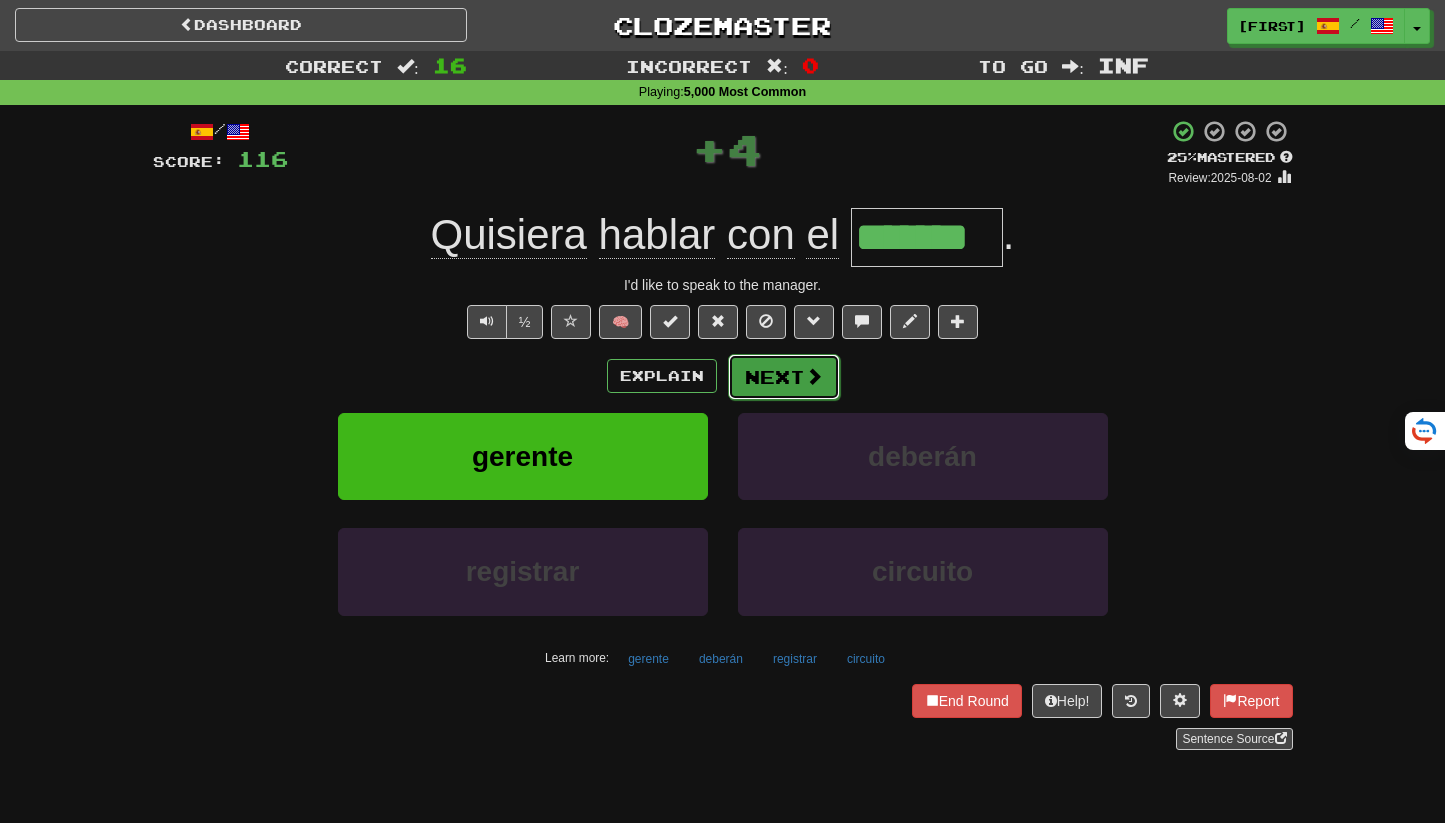 click on "Next" at bounding box center (784, 377) 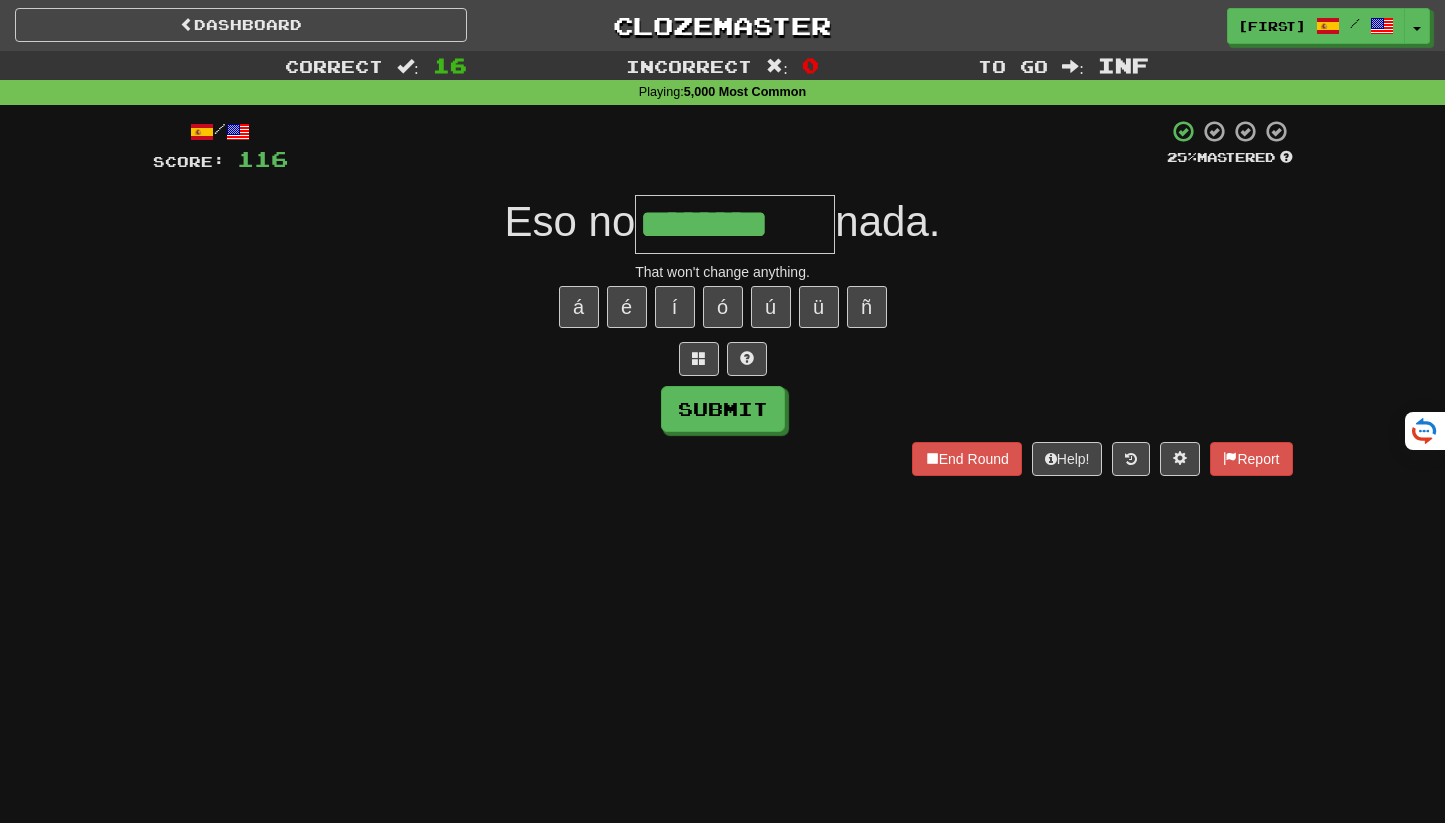 type on "********" 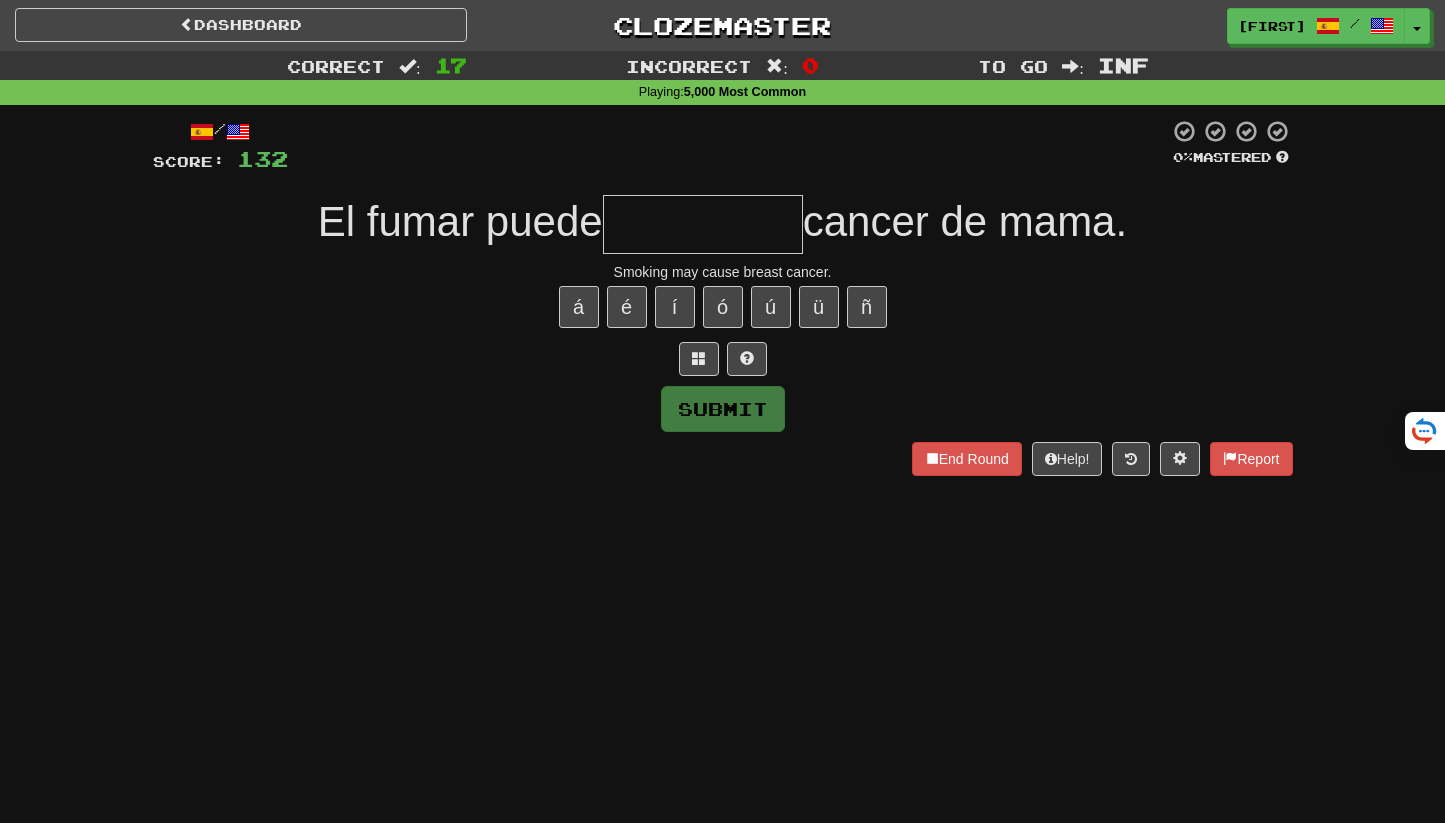 type on "*" 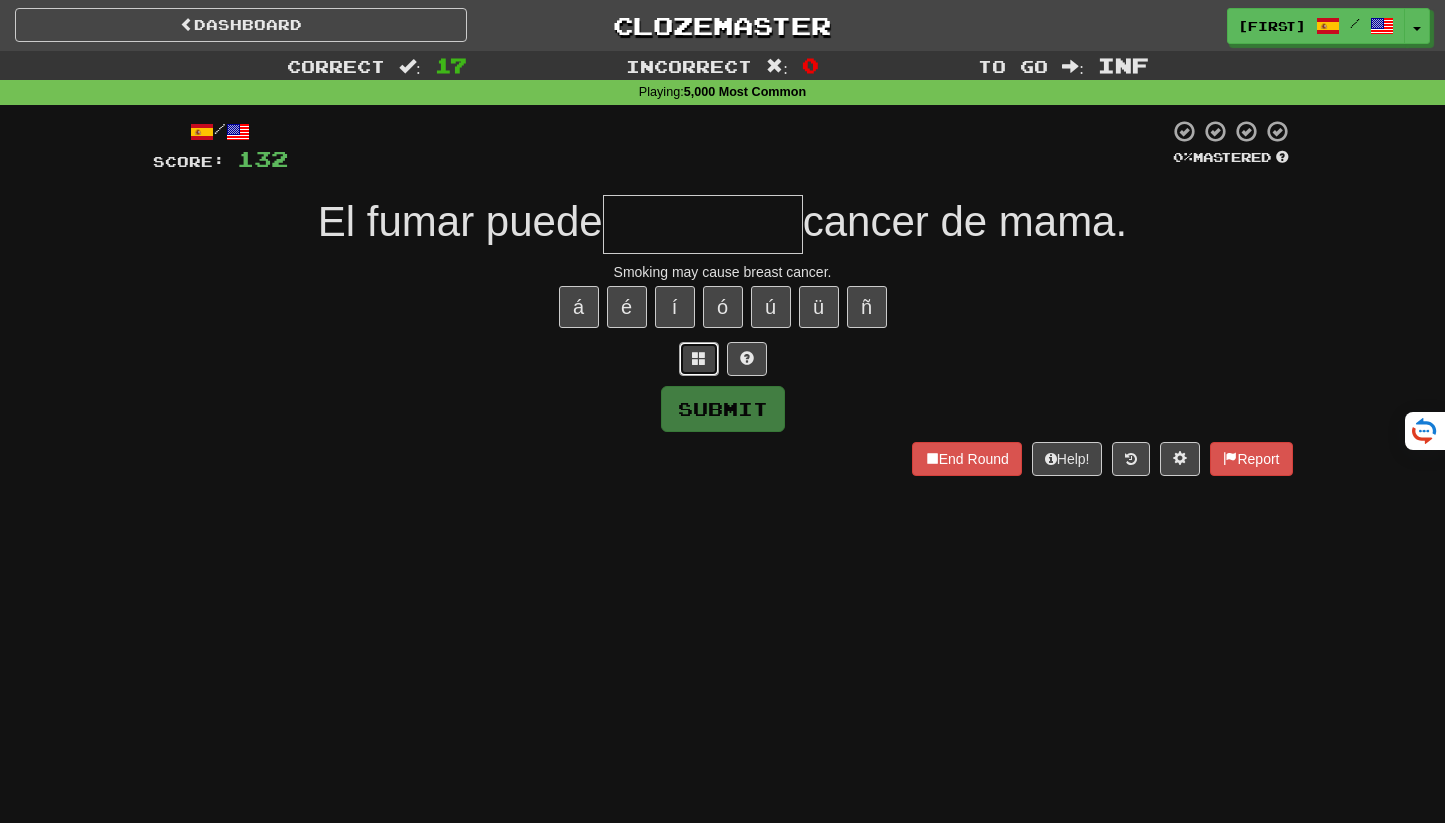 click at bounding box center [699, 358] 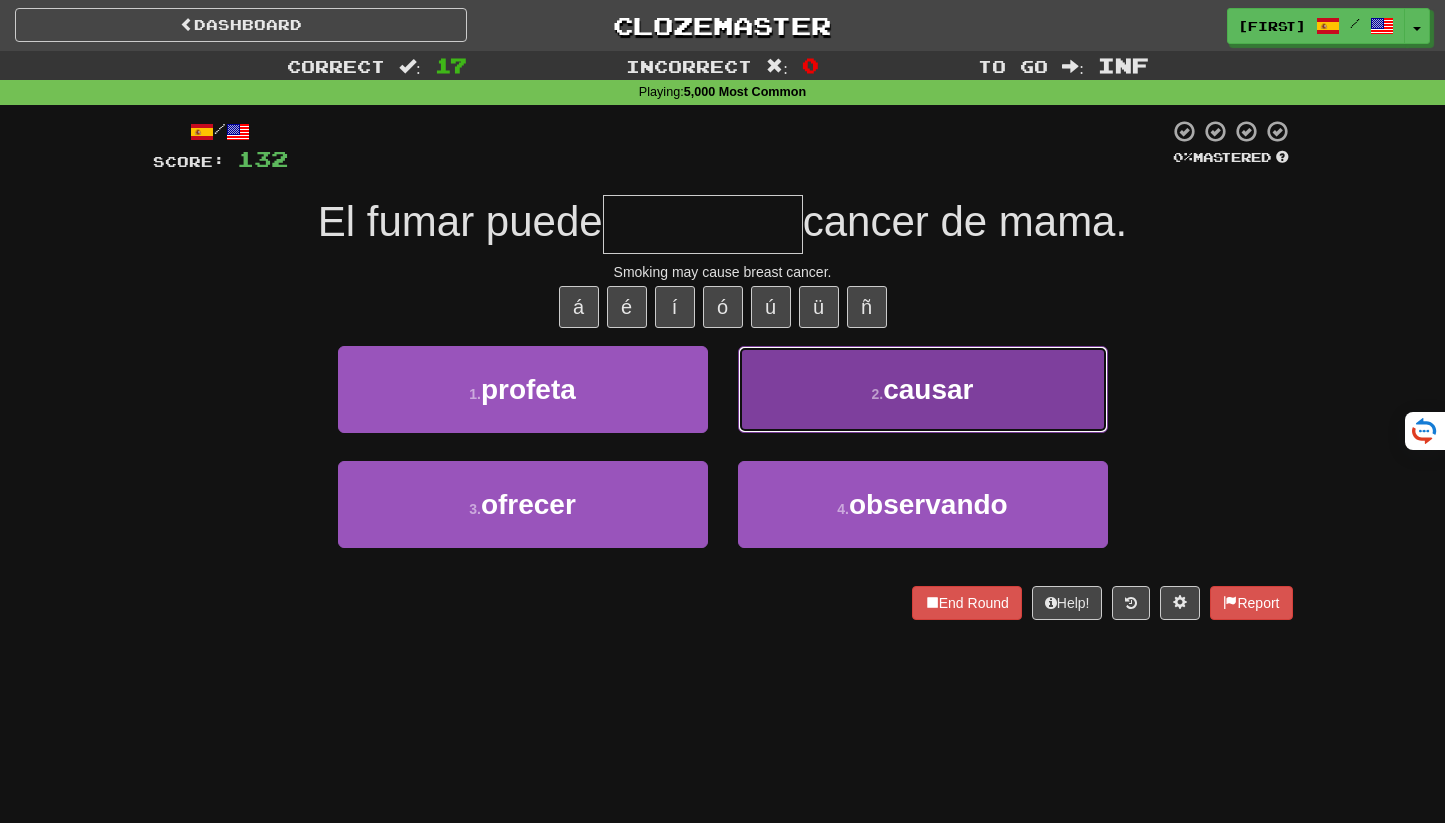click on "causar" at bounding box center (928, 389) 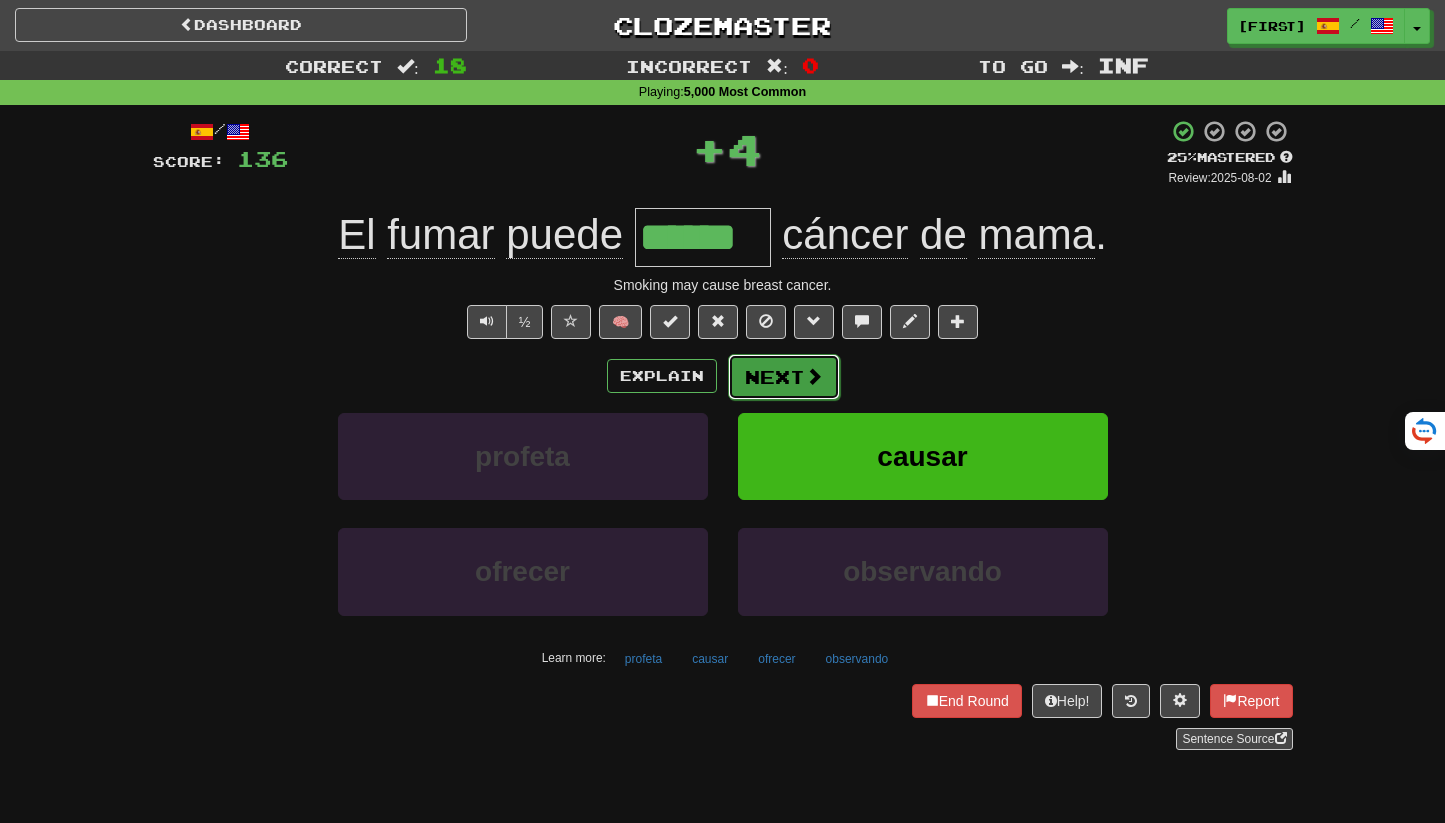 click on "Next" at bounding box center (784, 377) 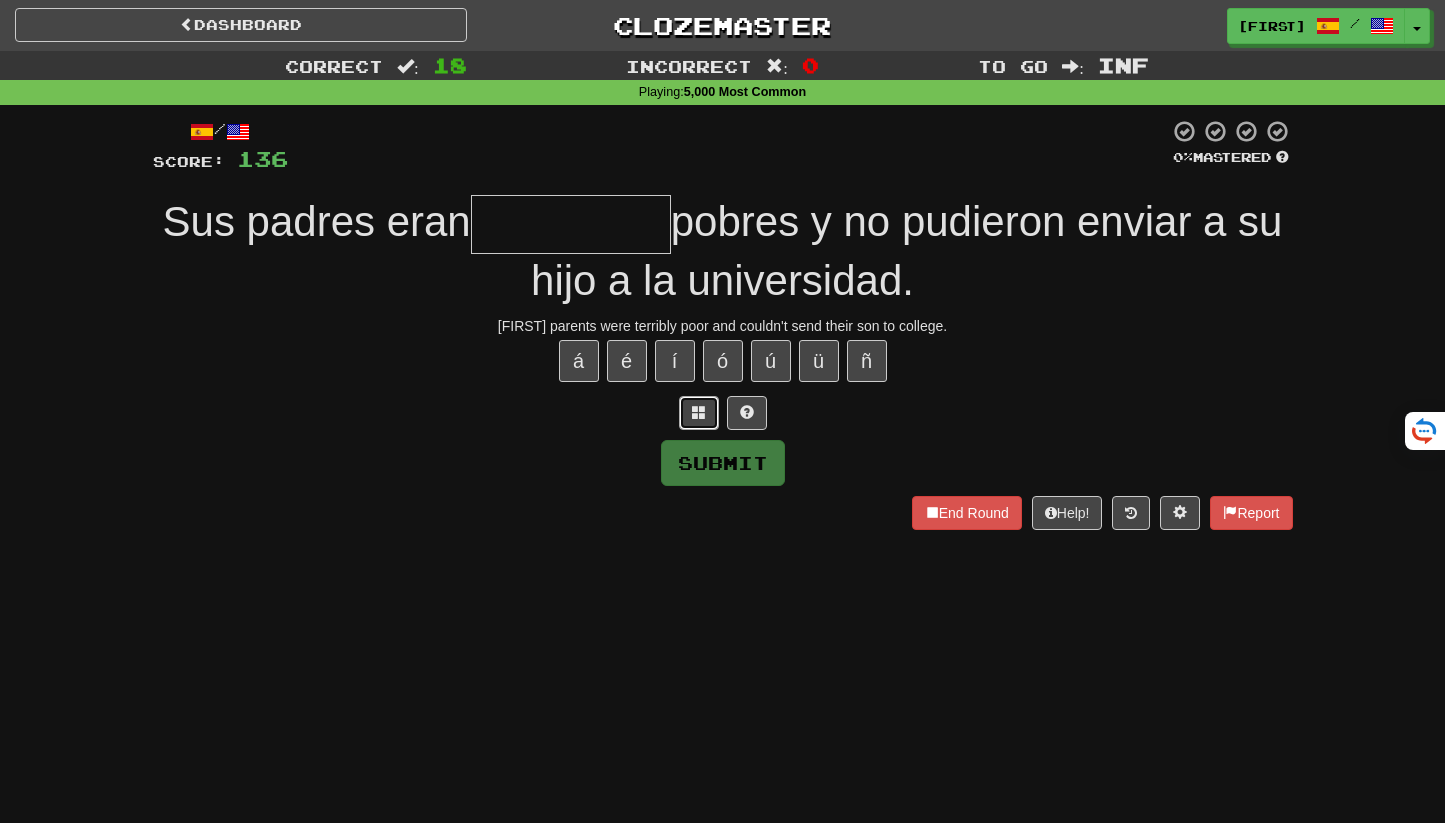 click at bounding box center [699, 412] 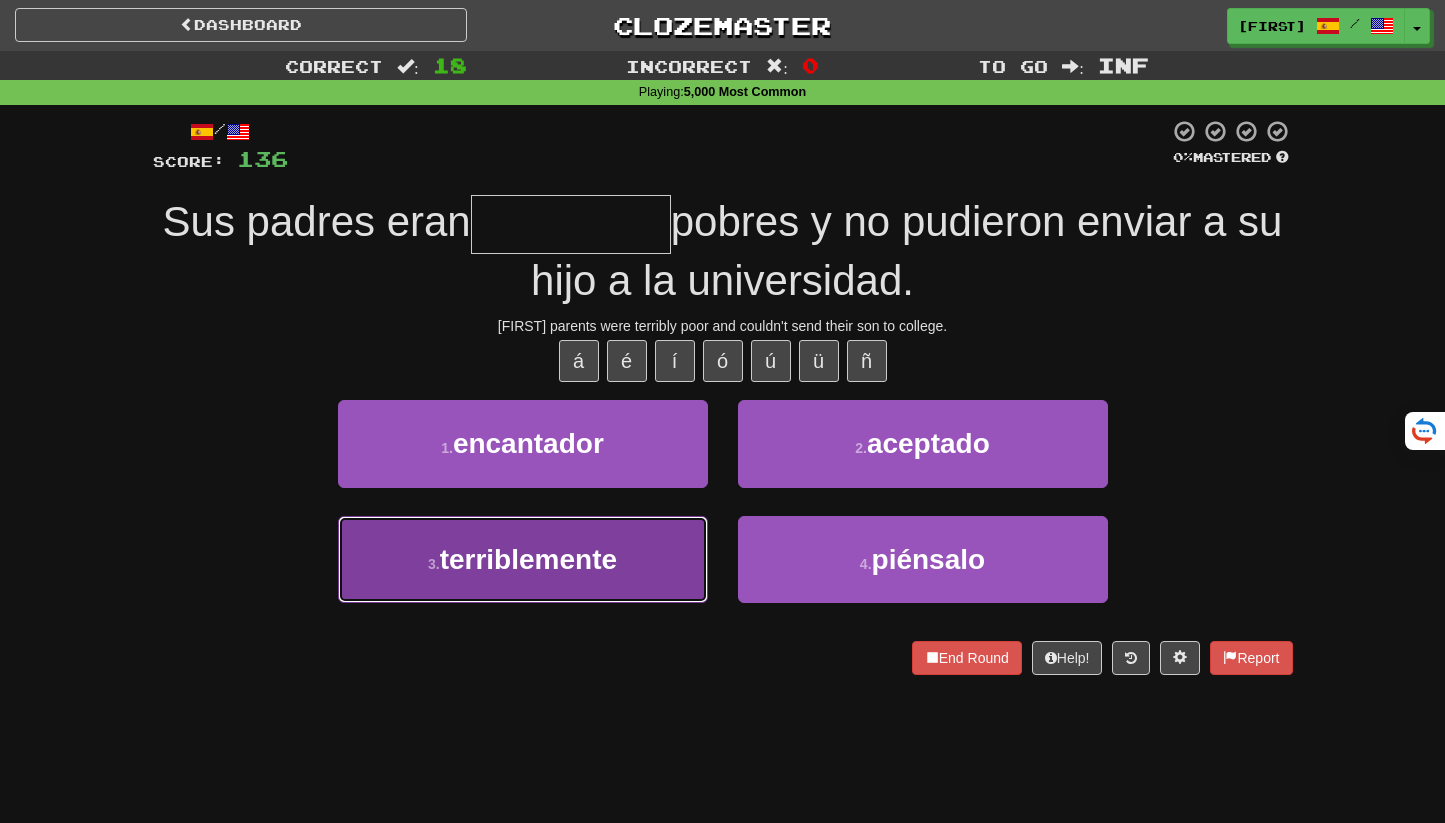click on "3 .  terriblemente" at bounding box center (523, 559) 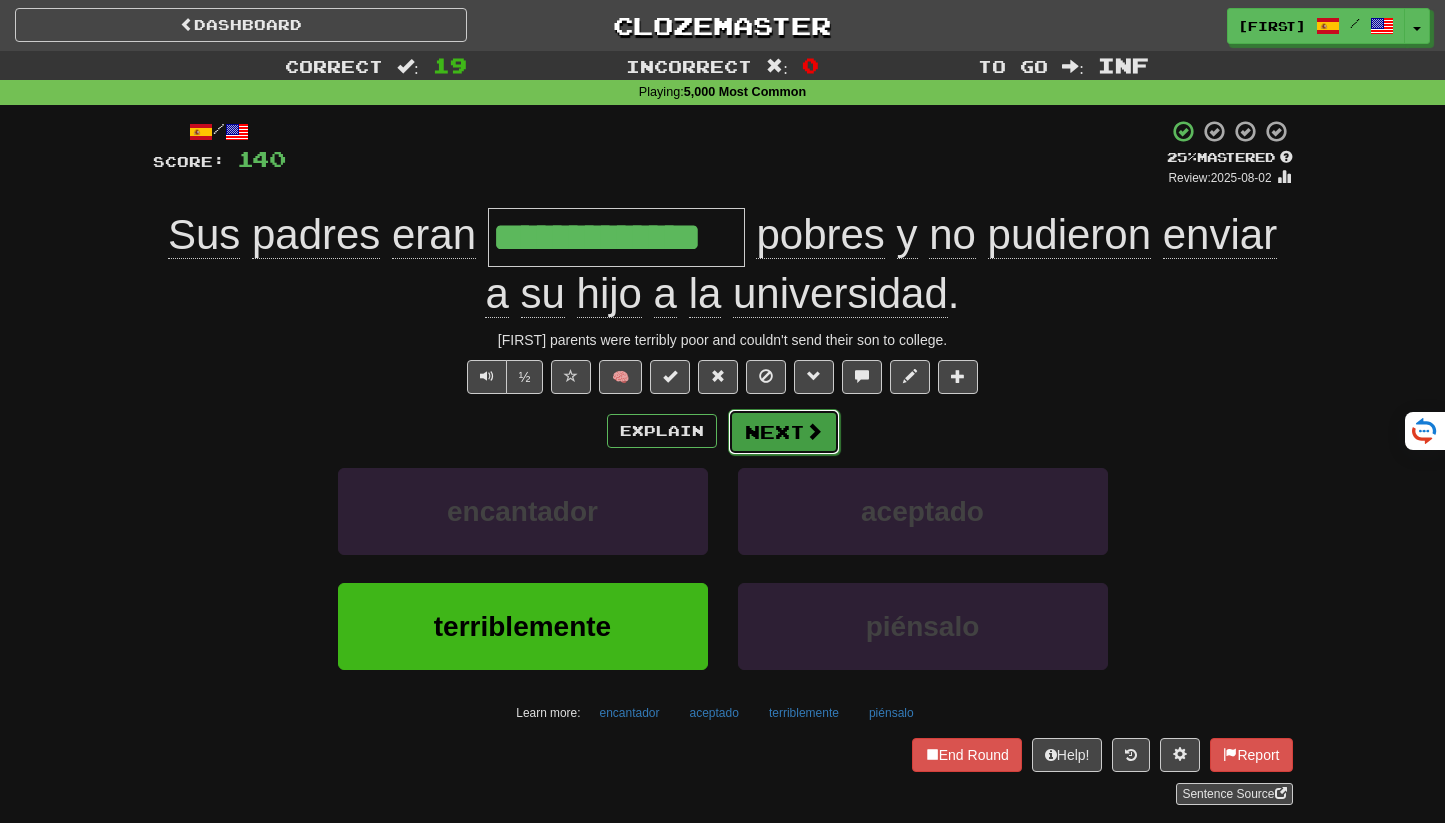 click on "Next" at bounding box center [784, 432] 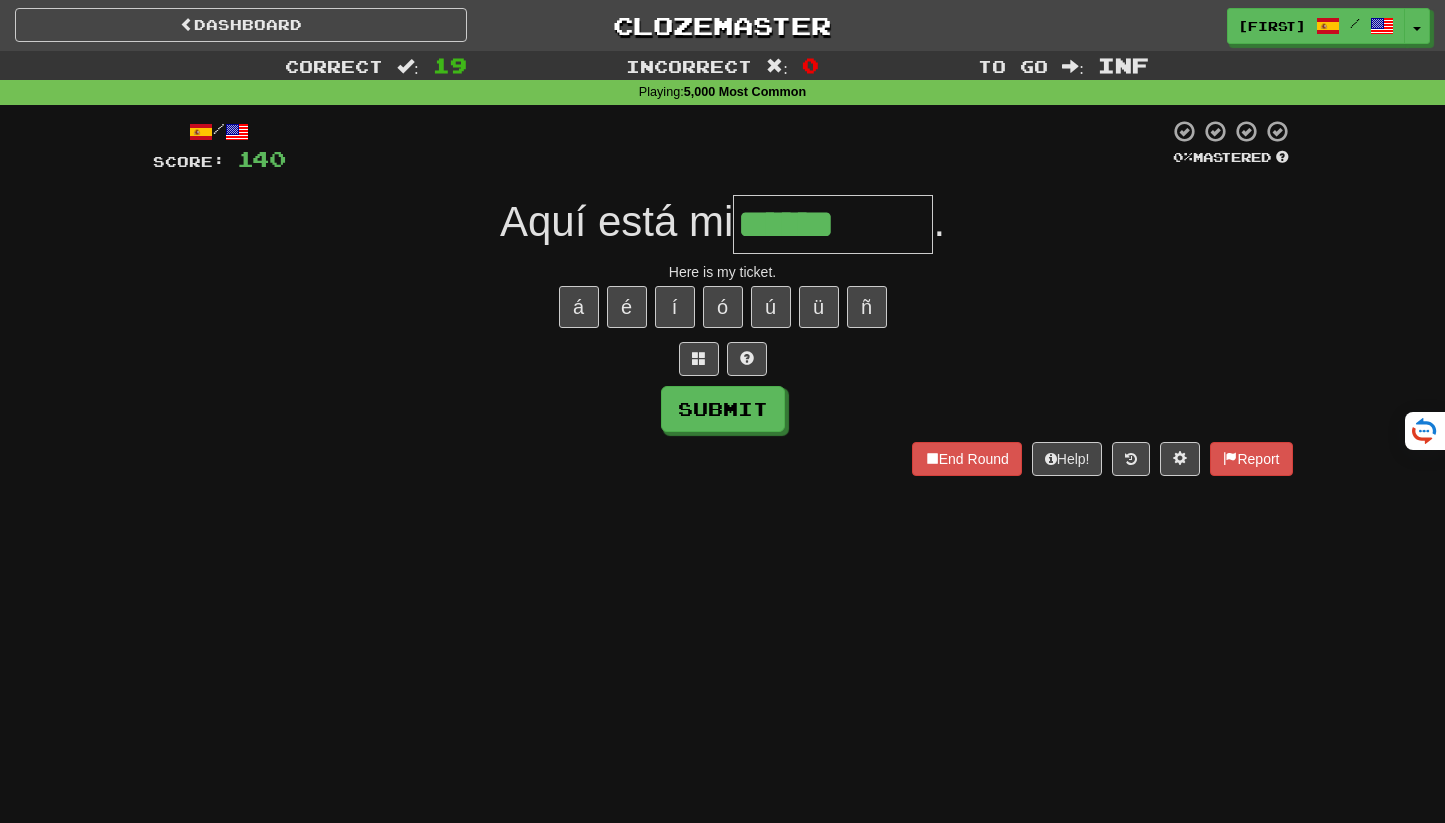 type on "******" 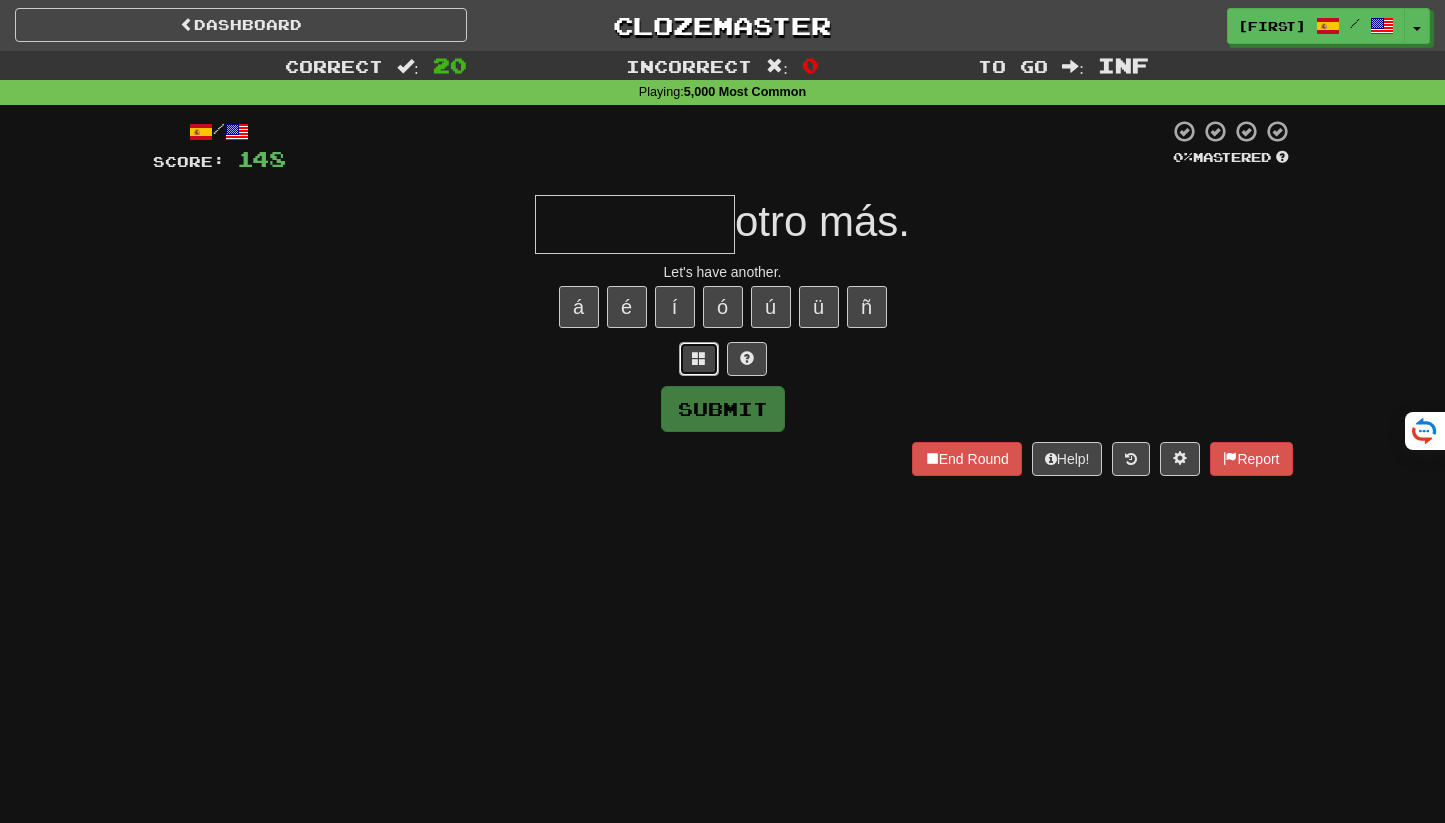 click at bounding box center (699, 358) 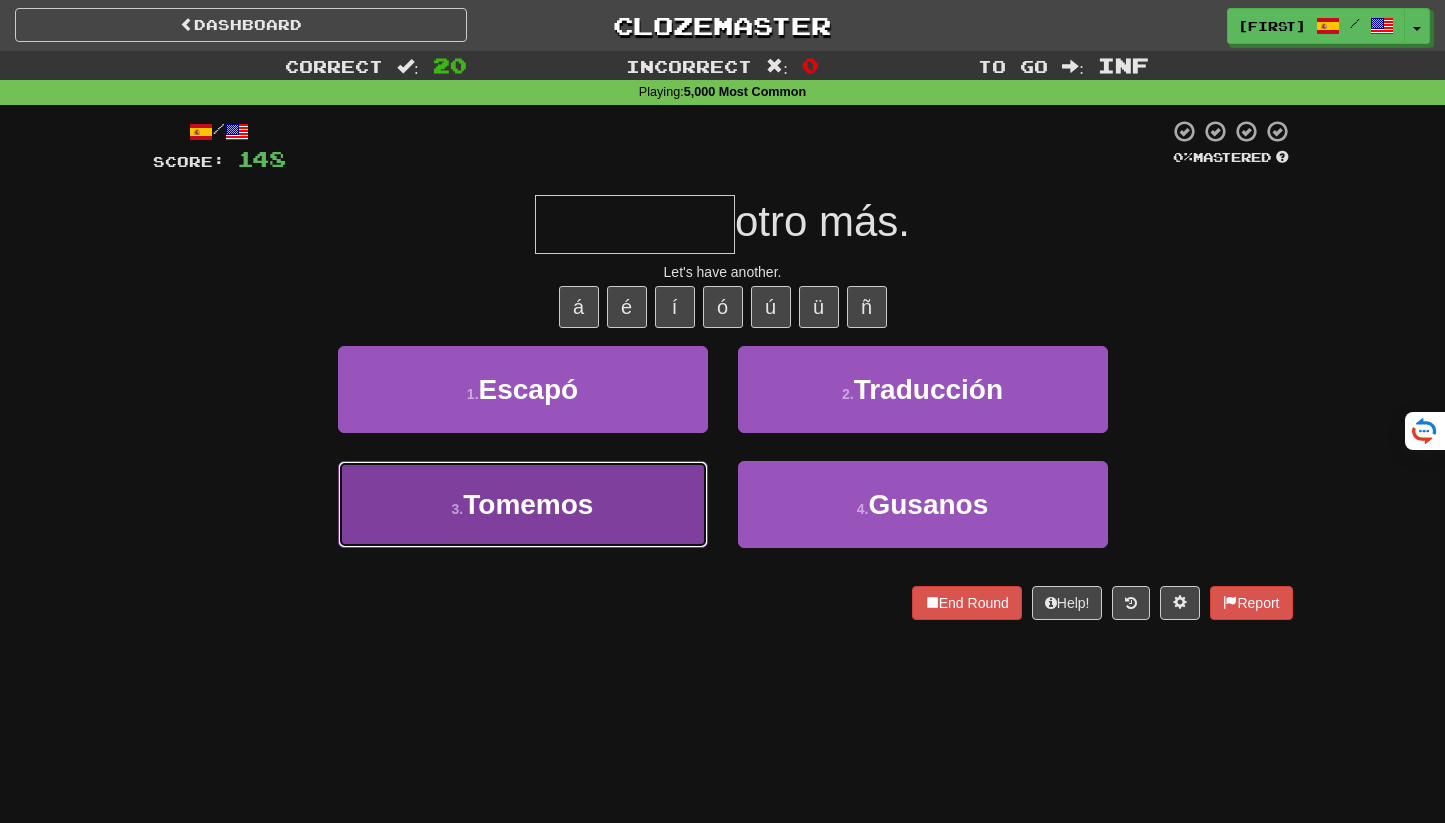 click on "3 .  [FIRST]" at bounding box center [523, 504] 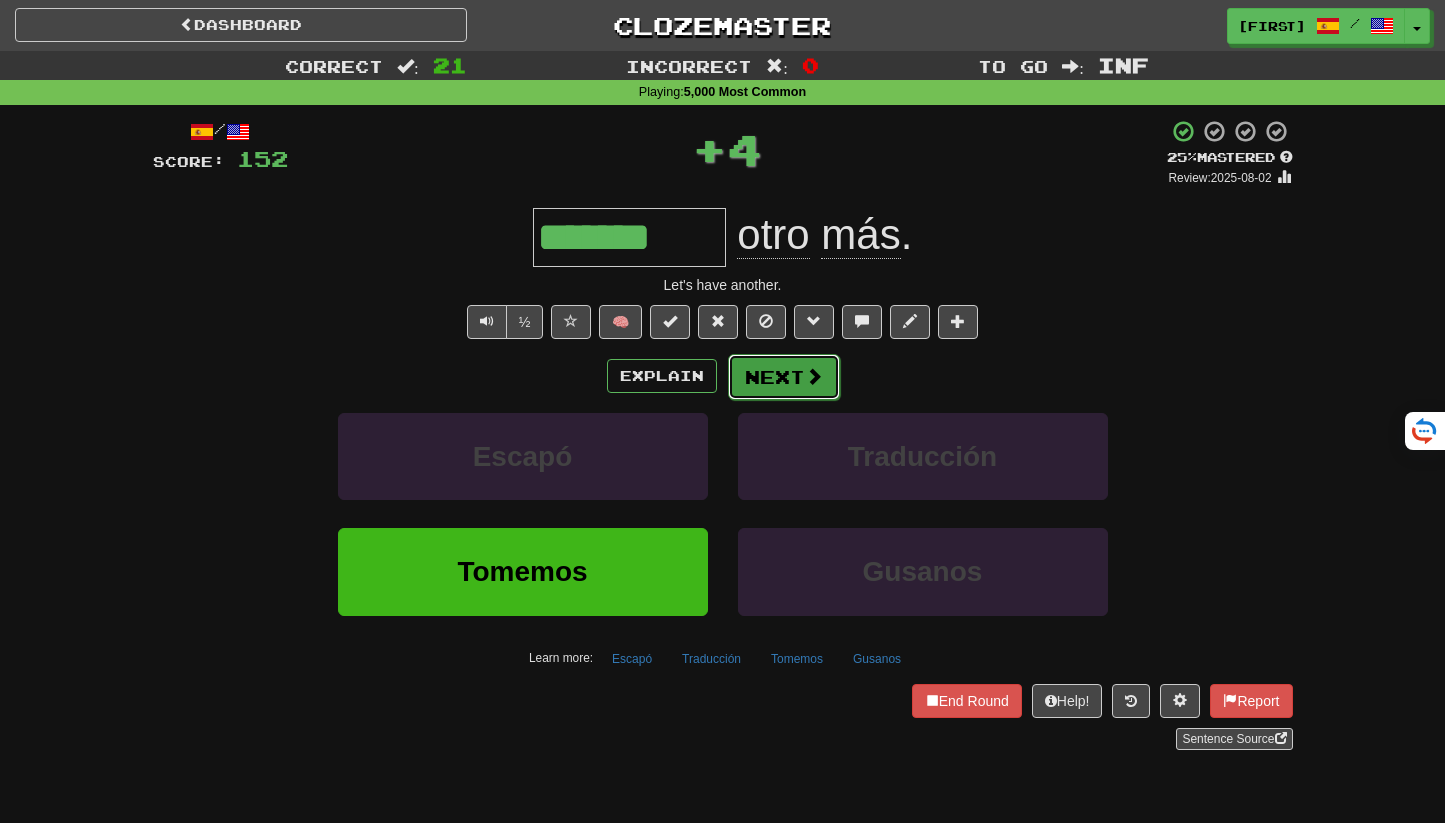 click on "Next" at bounding box center (784, 377) 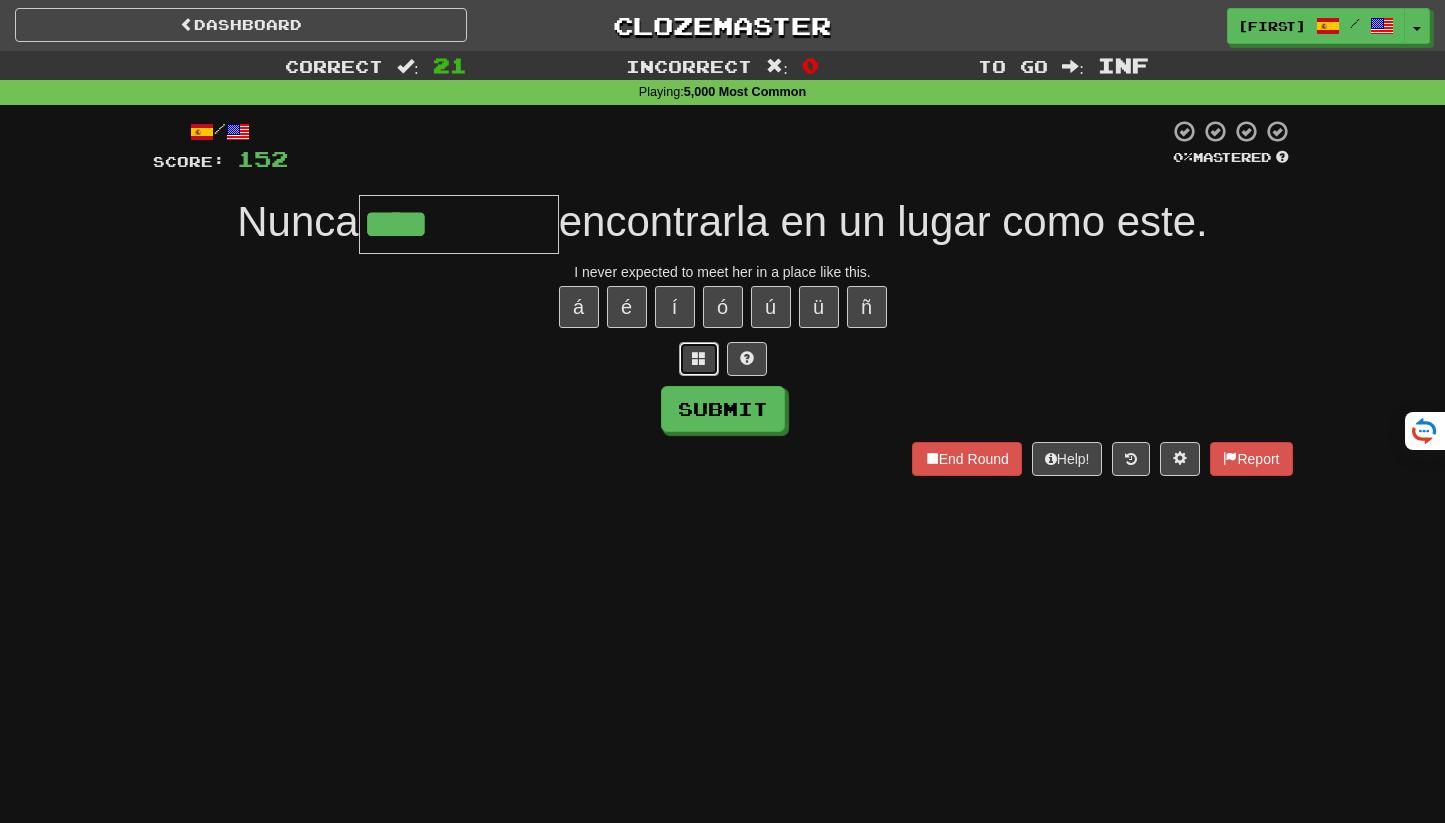 click at bounding box center (699, 358) 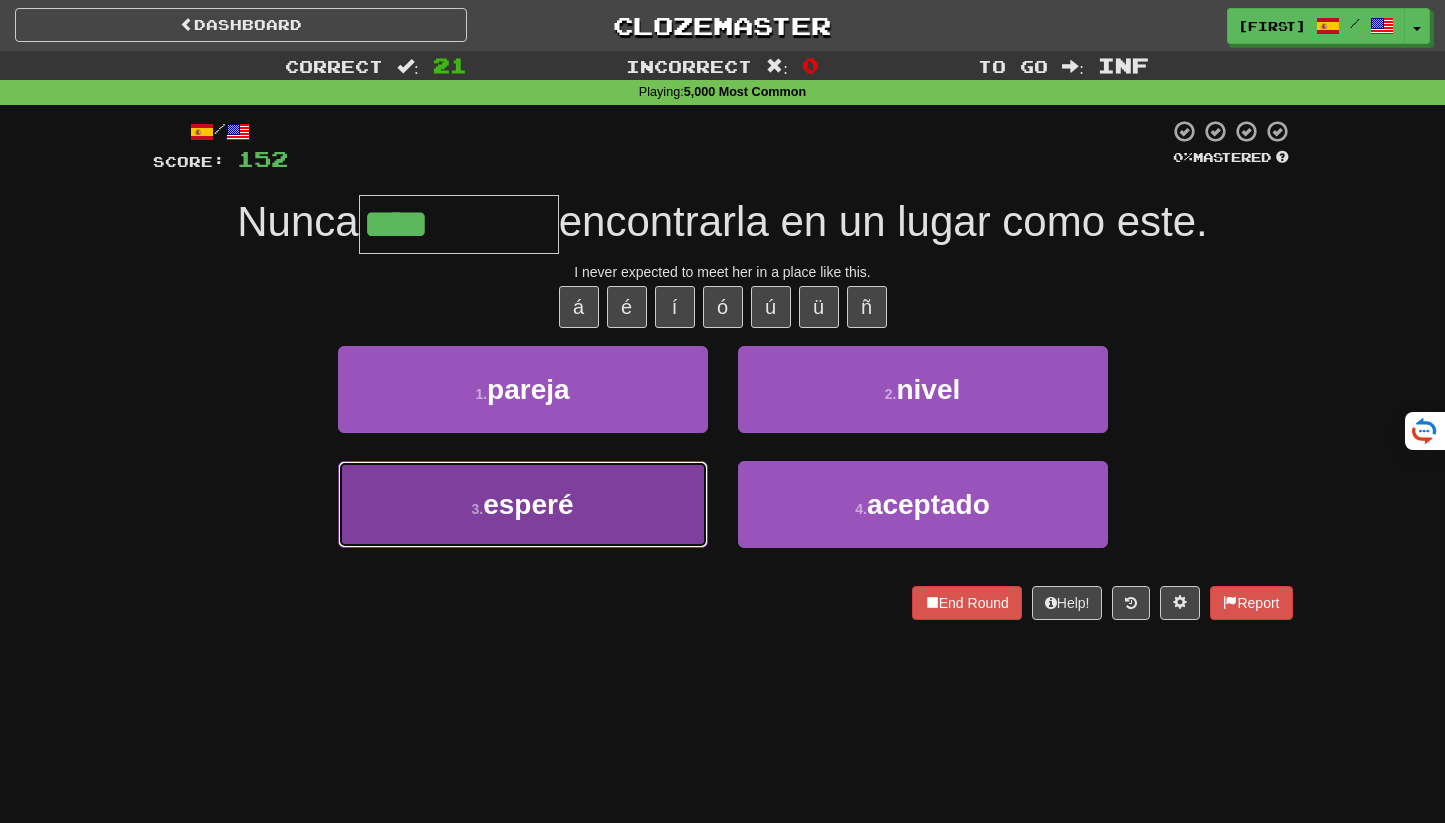 click on "3 .  esperé" at bounding box center (523, 504) 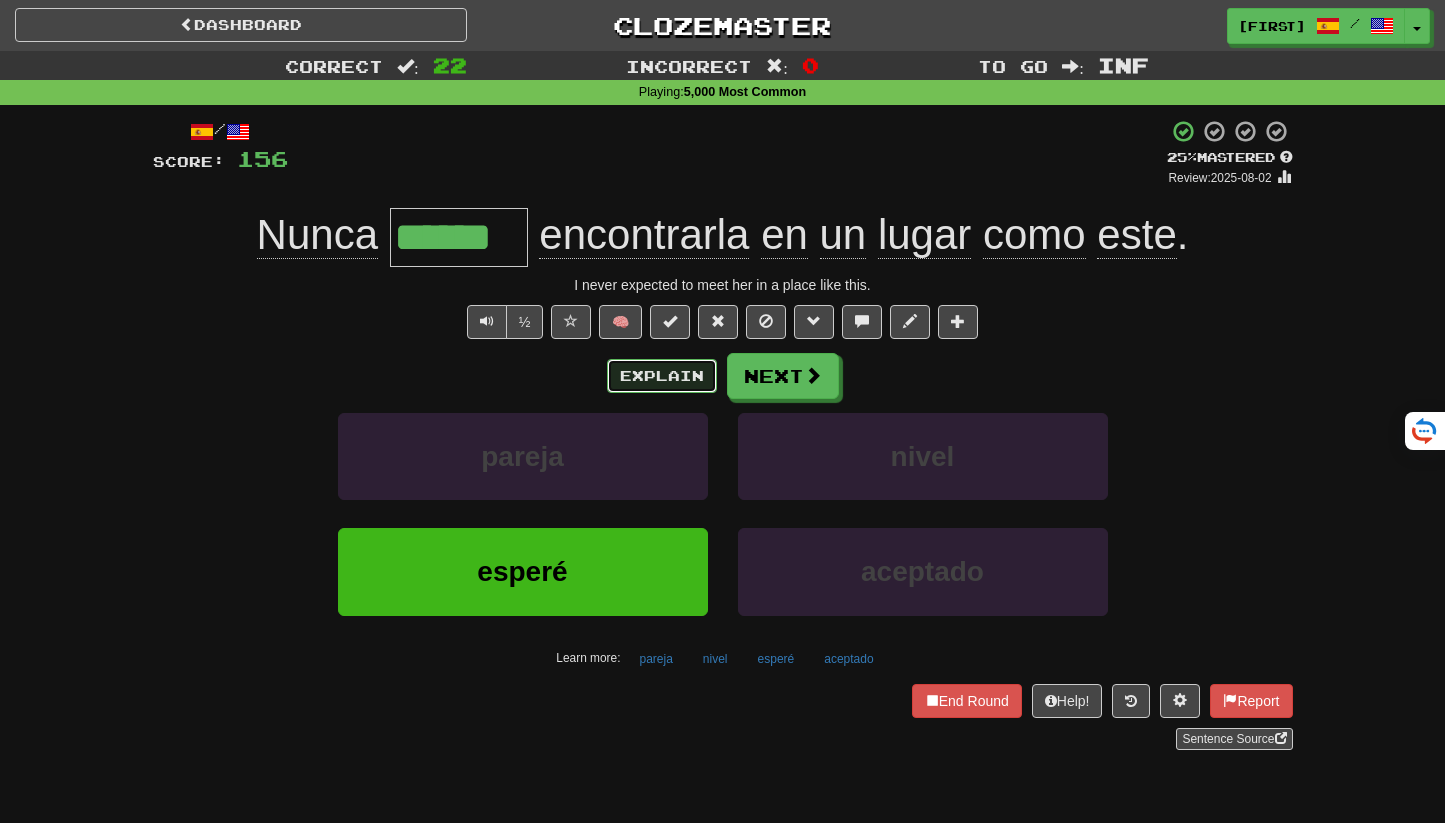 click on "Explain" at bounding box center (662, 376) 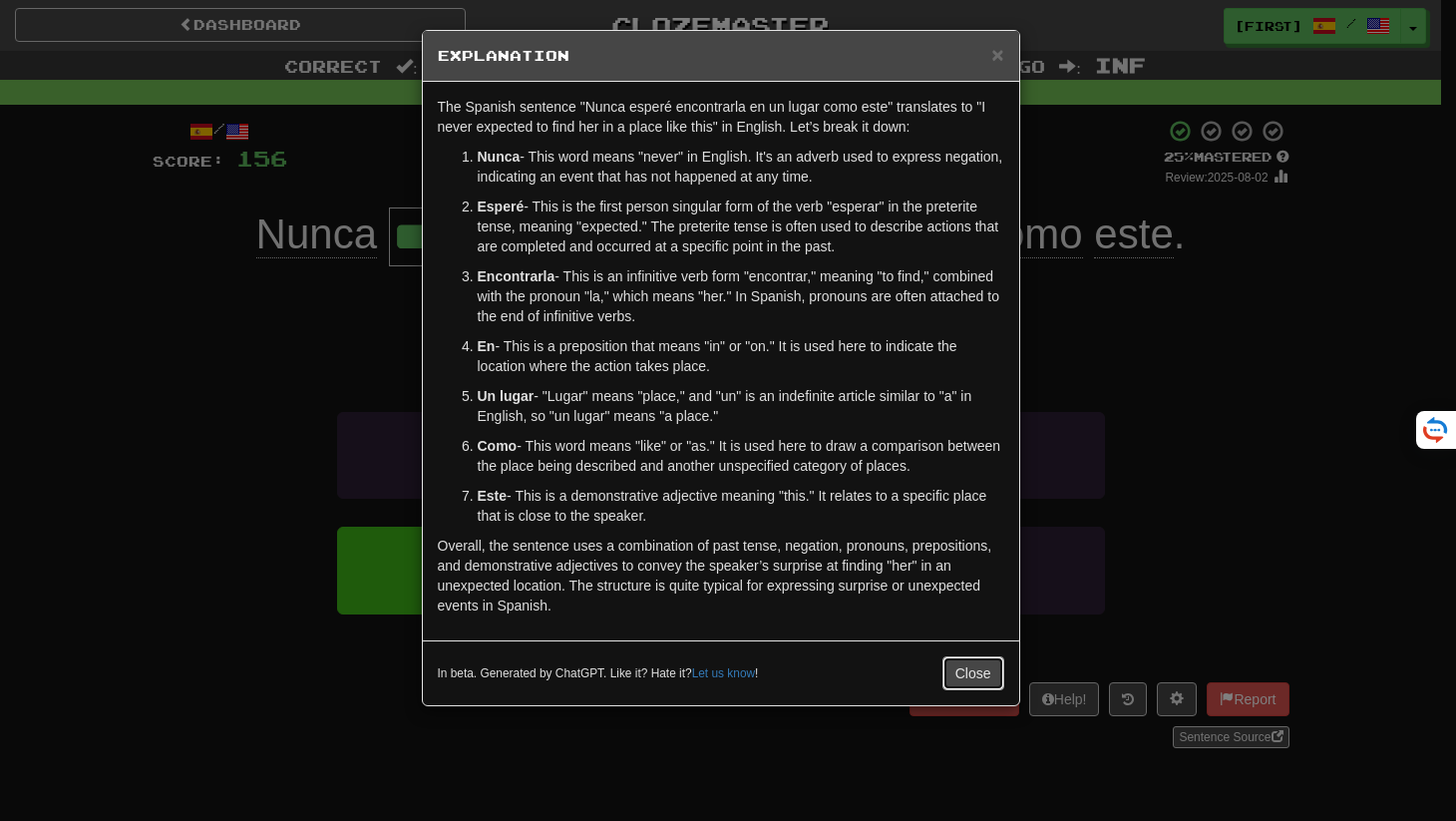 click on "Close" at bounding box center [973, 673] 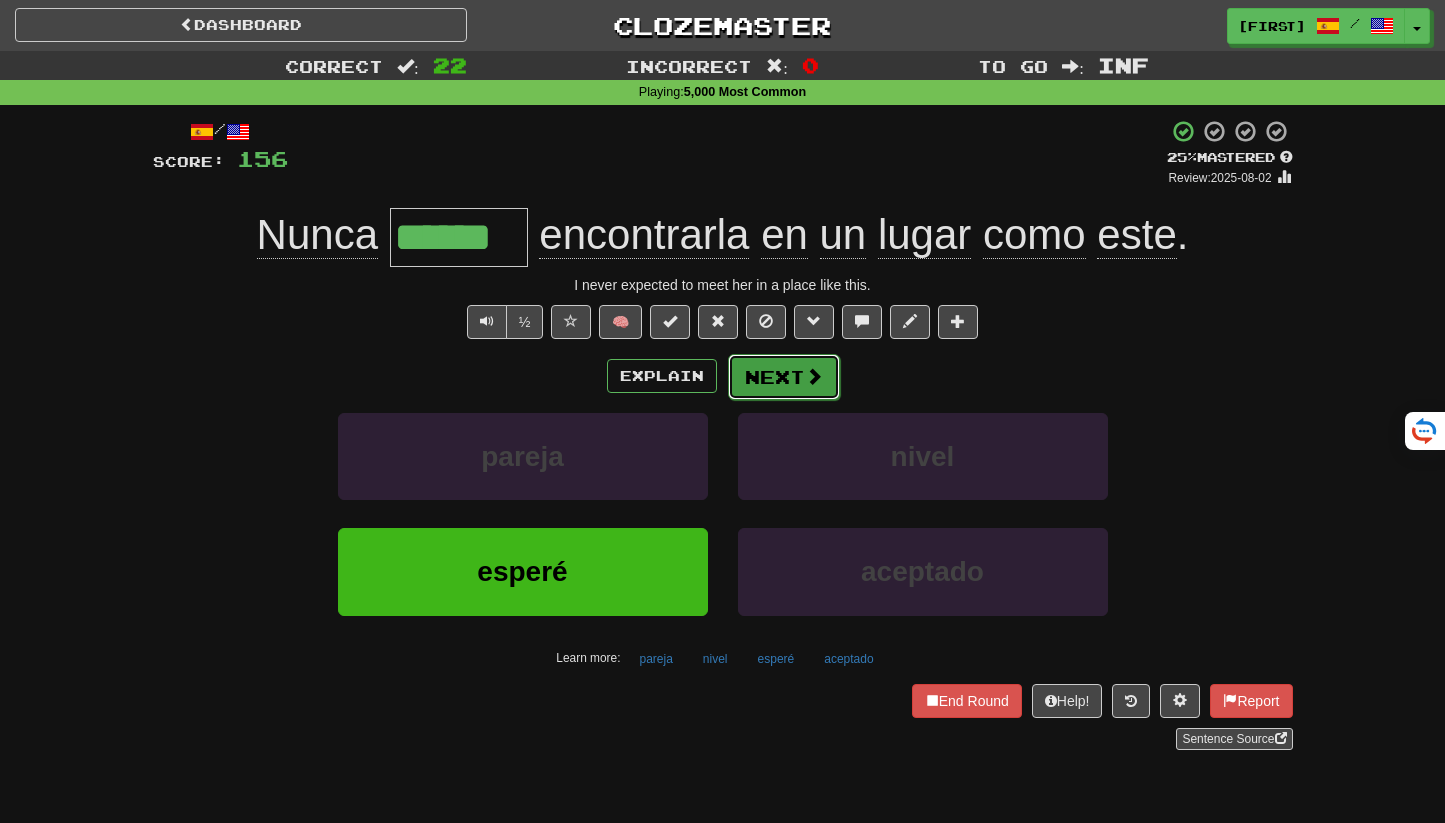 click on "Next" at bounding box center (784, 377) 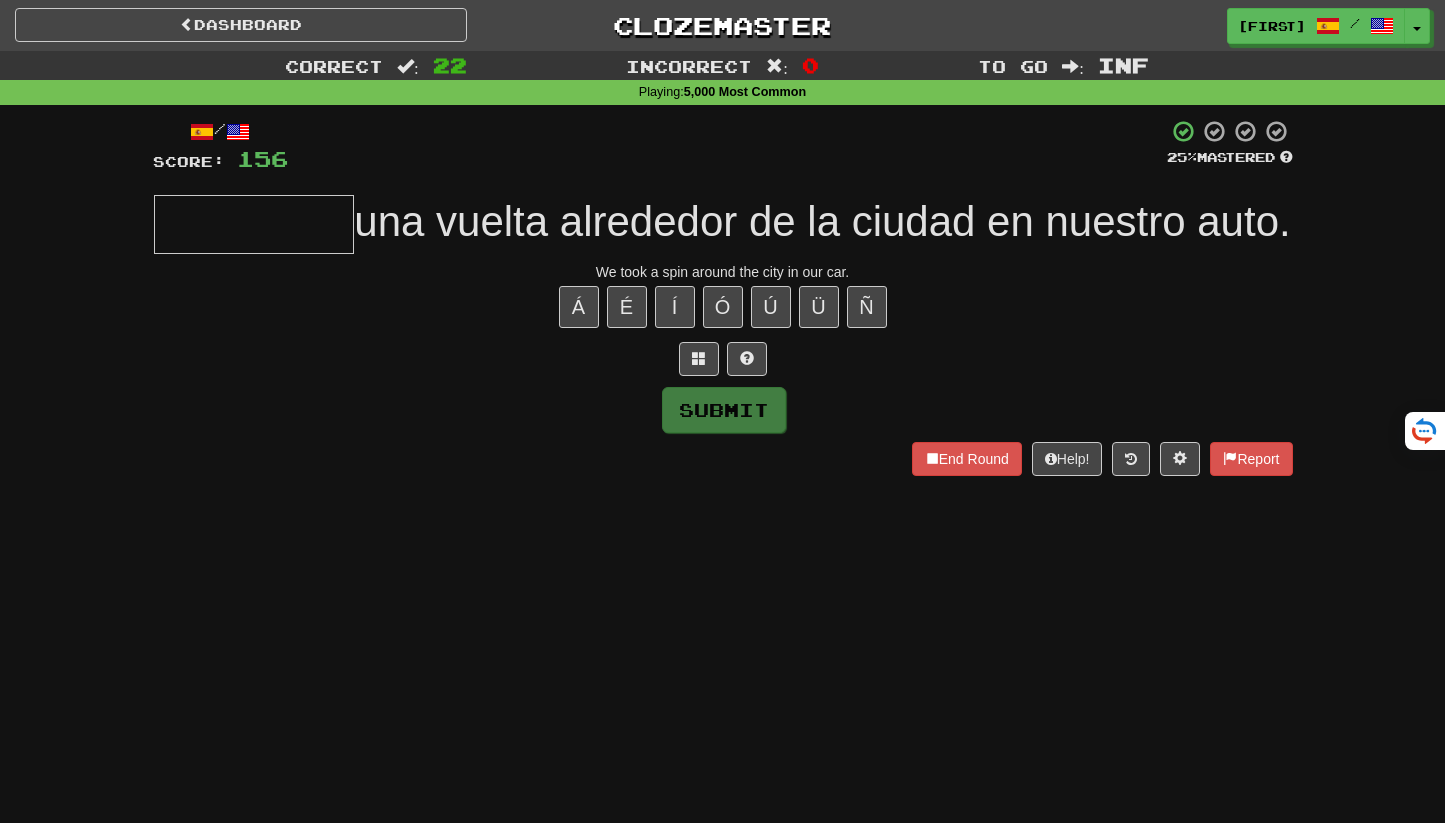 type on "*" 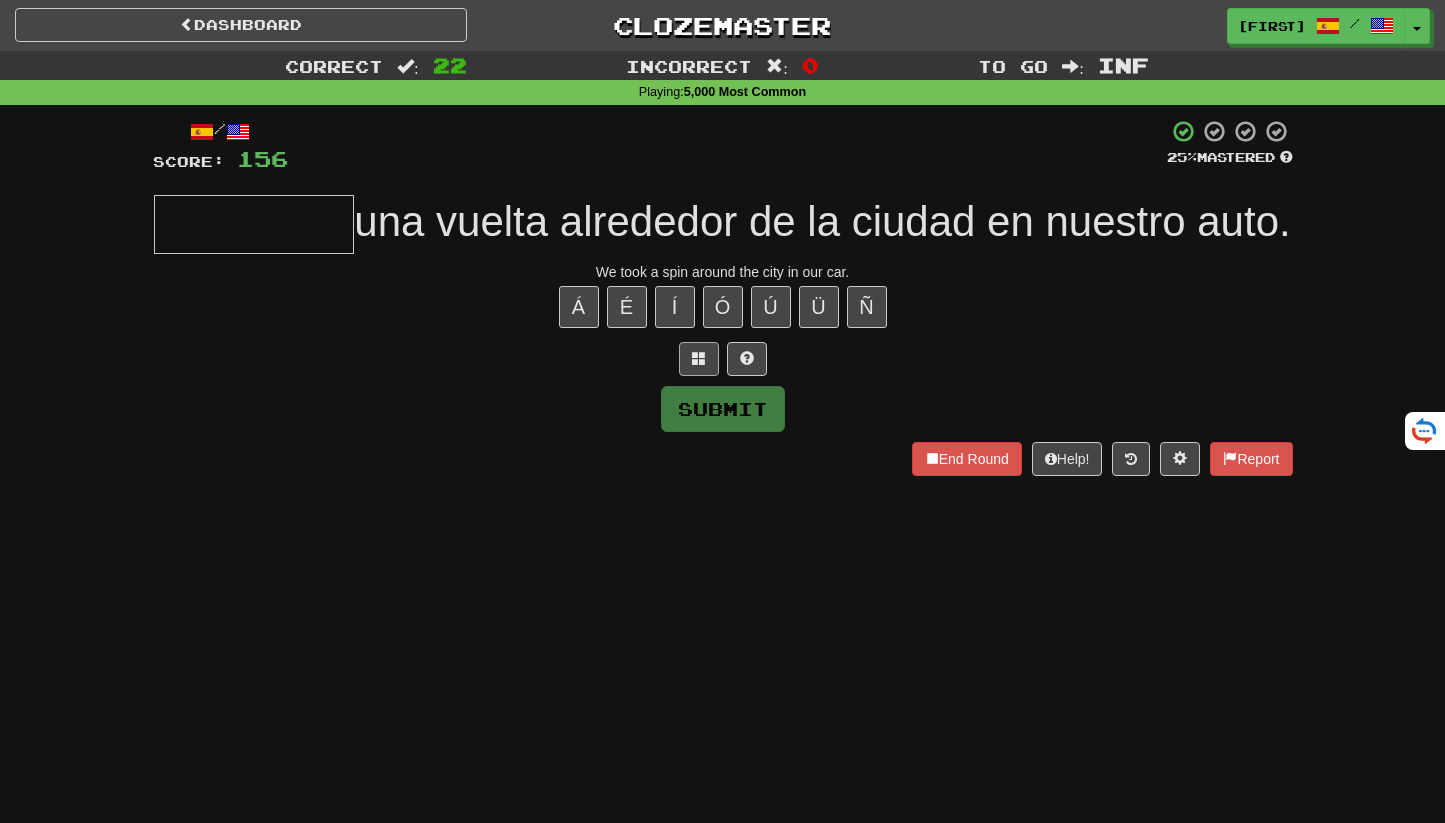 type on "*" 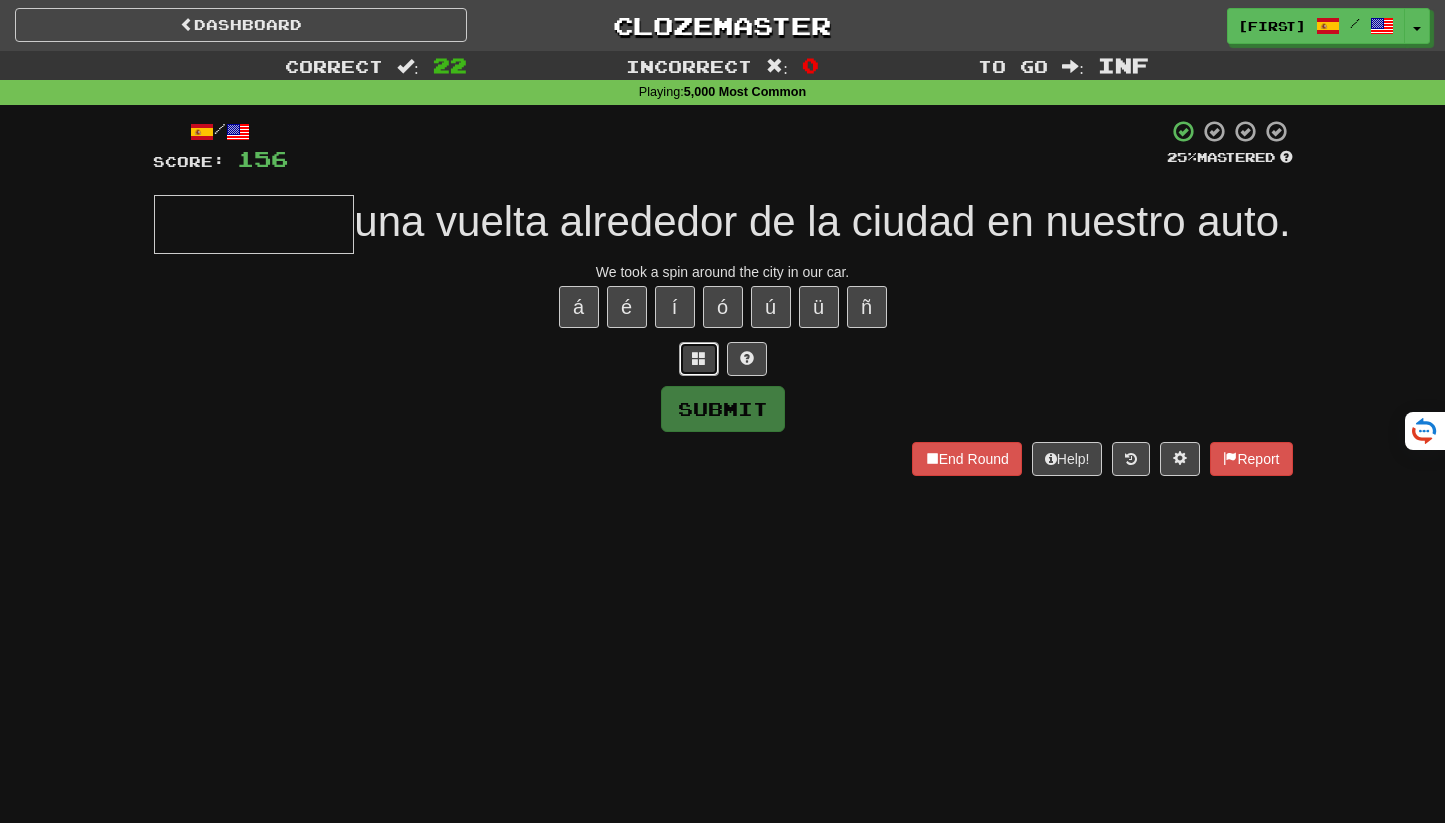 click at bounding box center [699, 358] 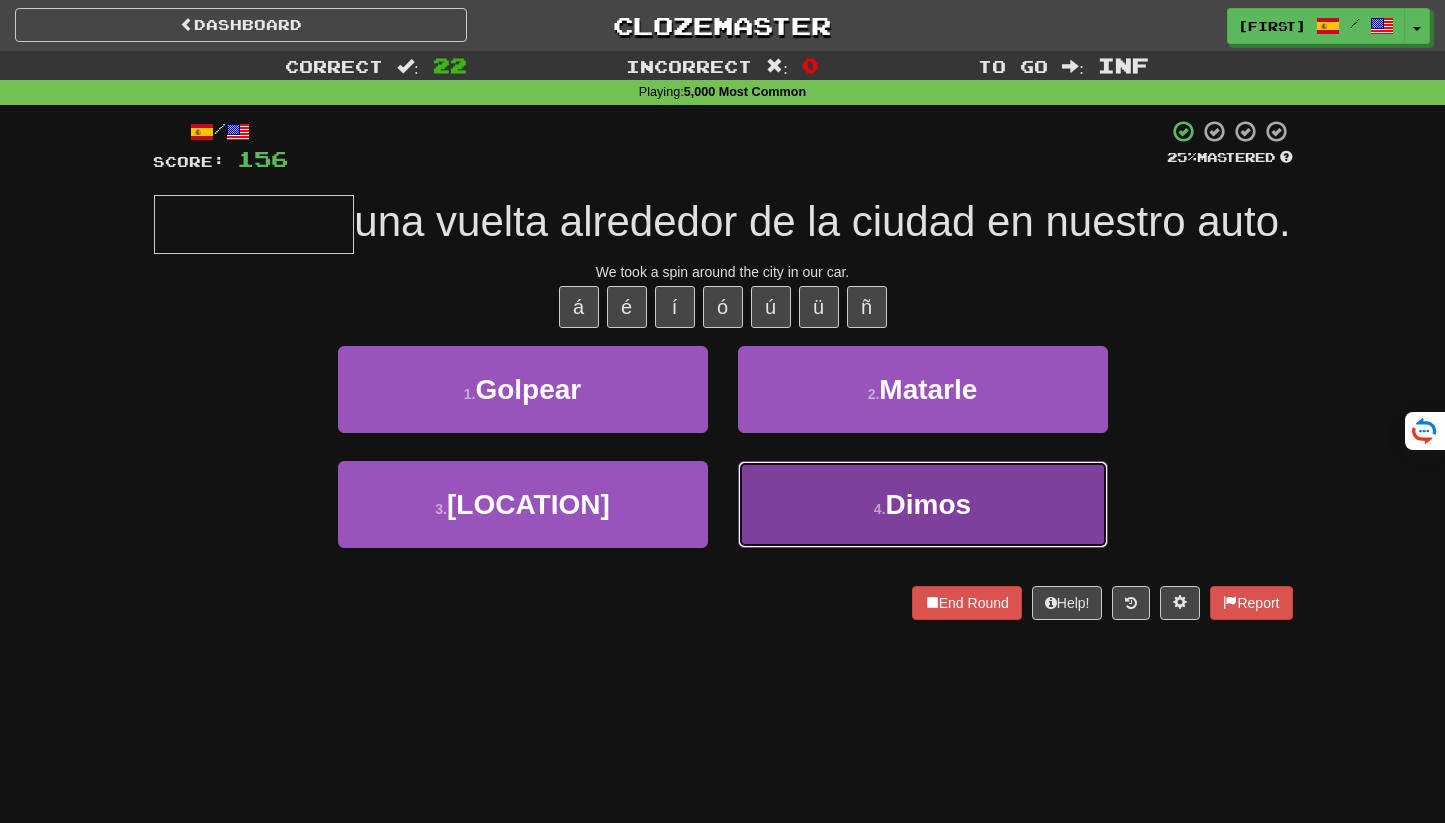 click on "4 .  [FIRST]" at bounding box center [923, 504] 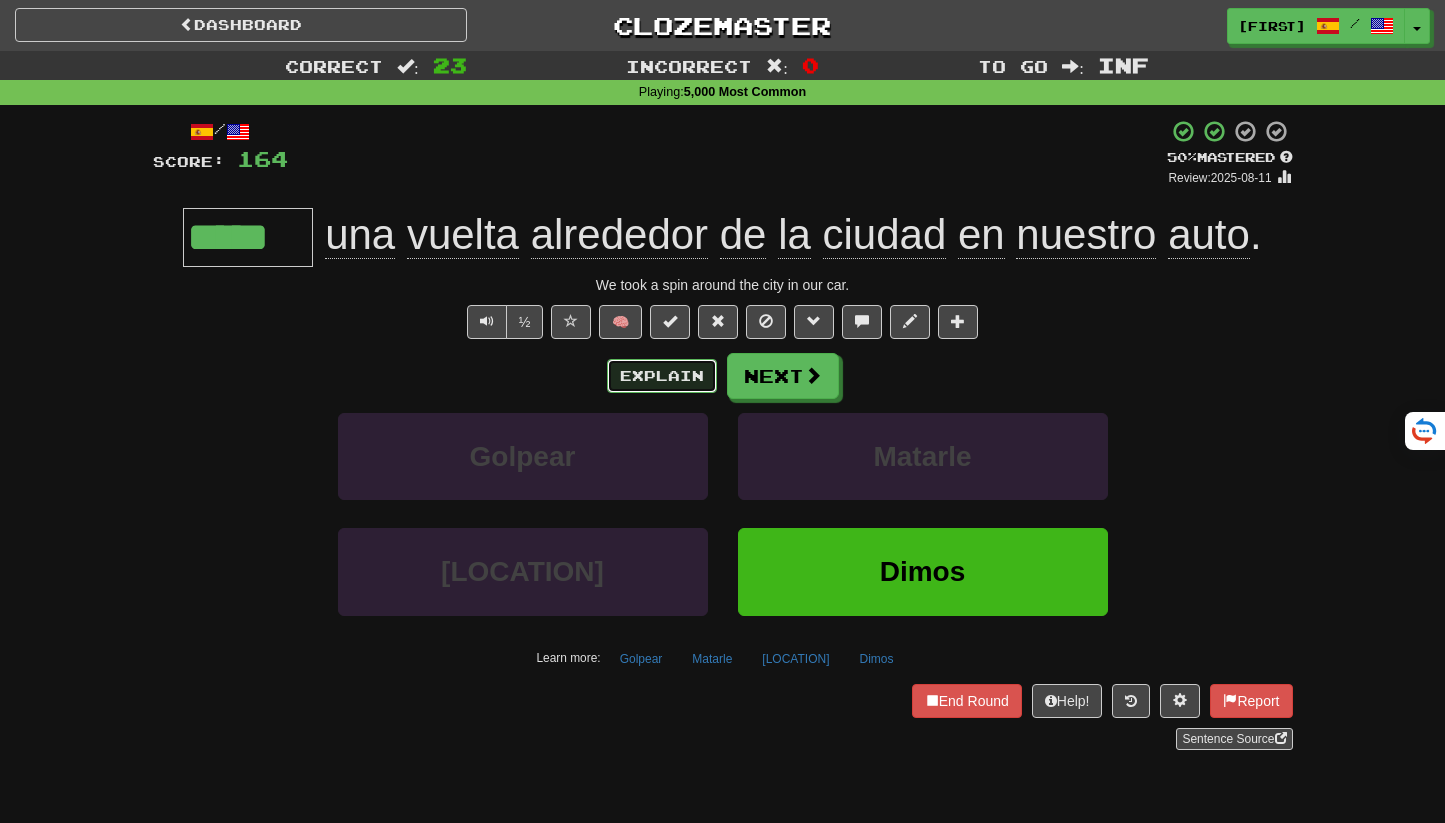click on "Explain" at bounding box center (662, 376) 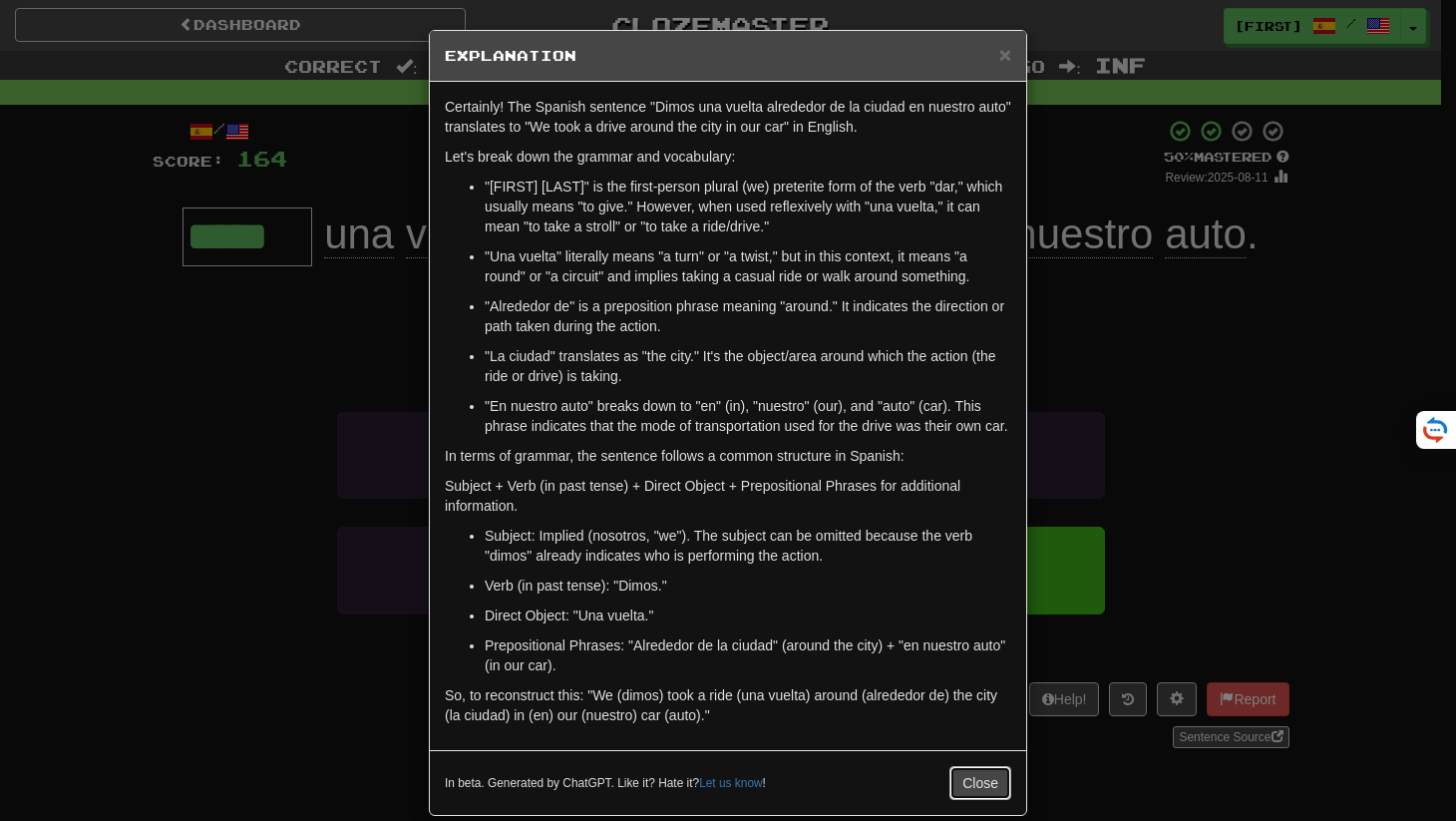 click on "Close" at bounding box center [980, 783] 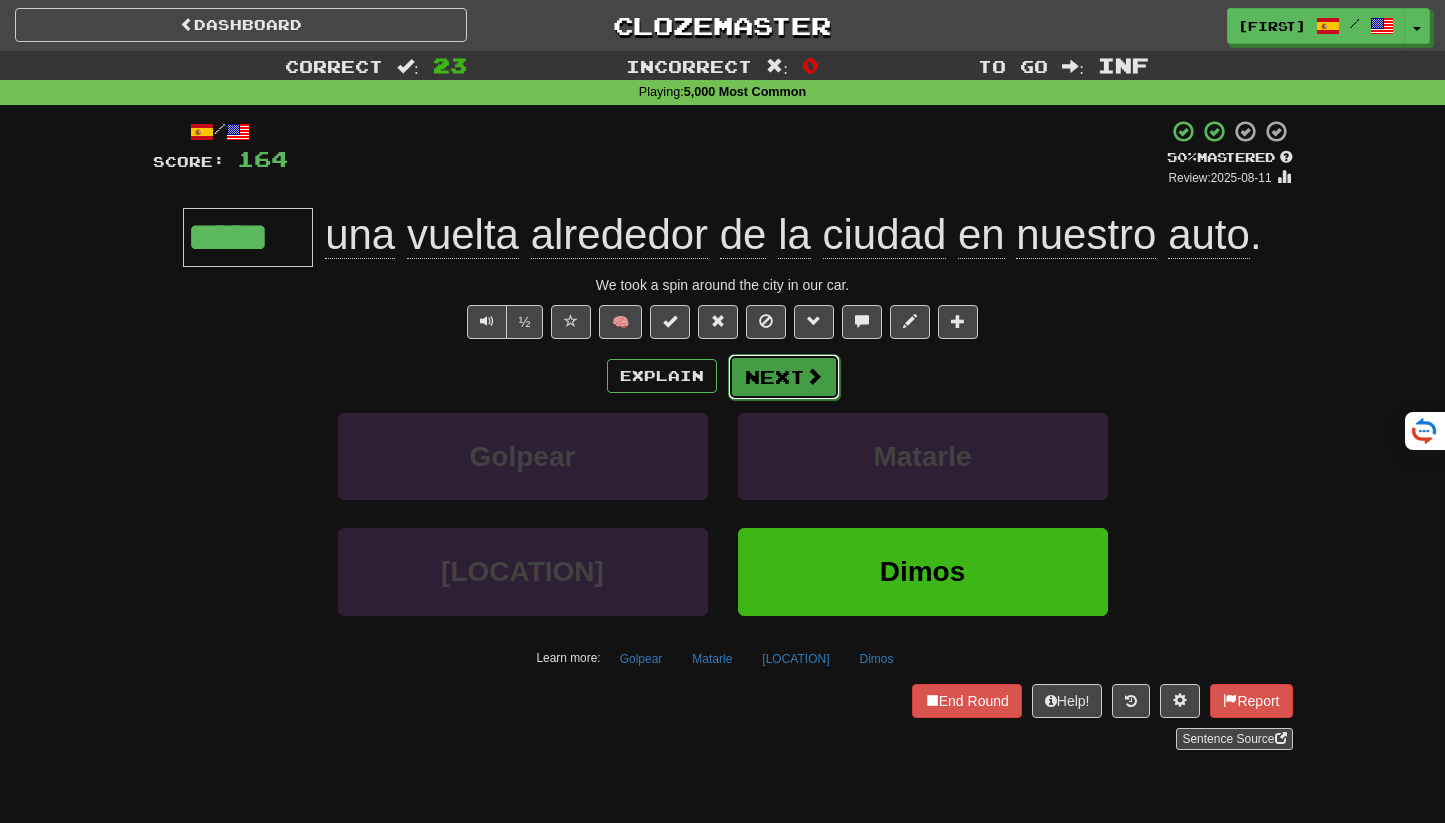 click on "Next" at bounding box center (784, 377) 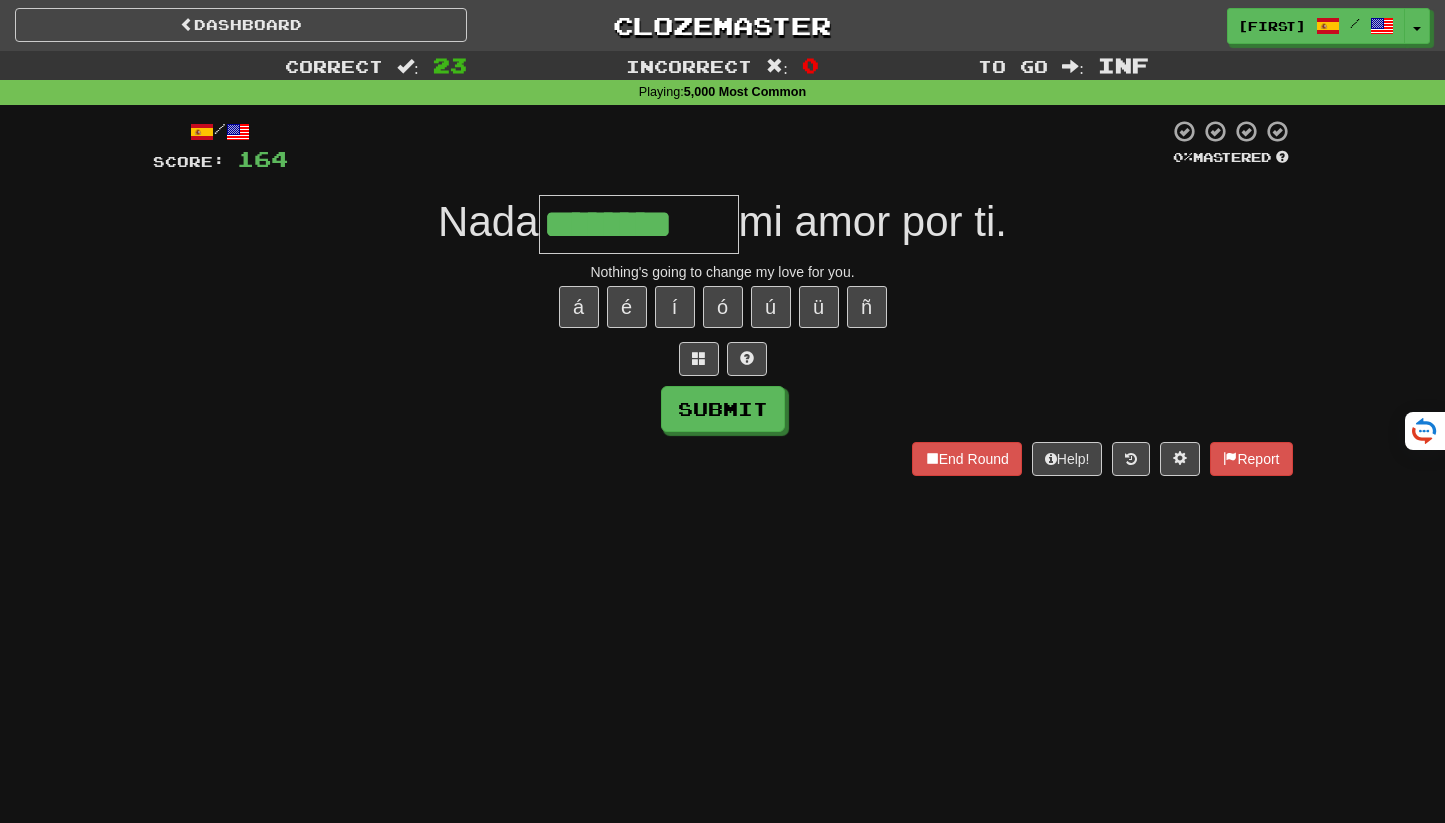 type on "********" 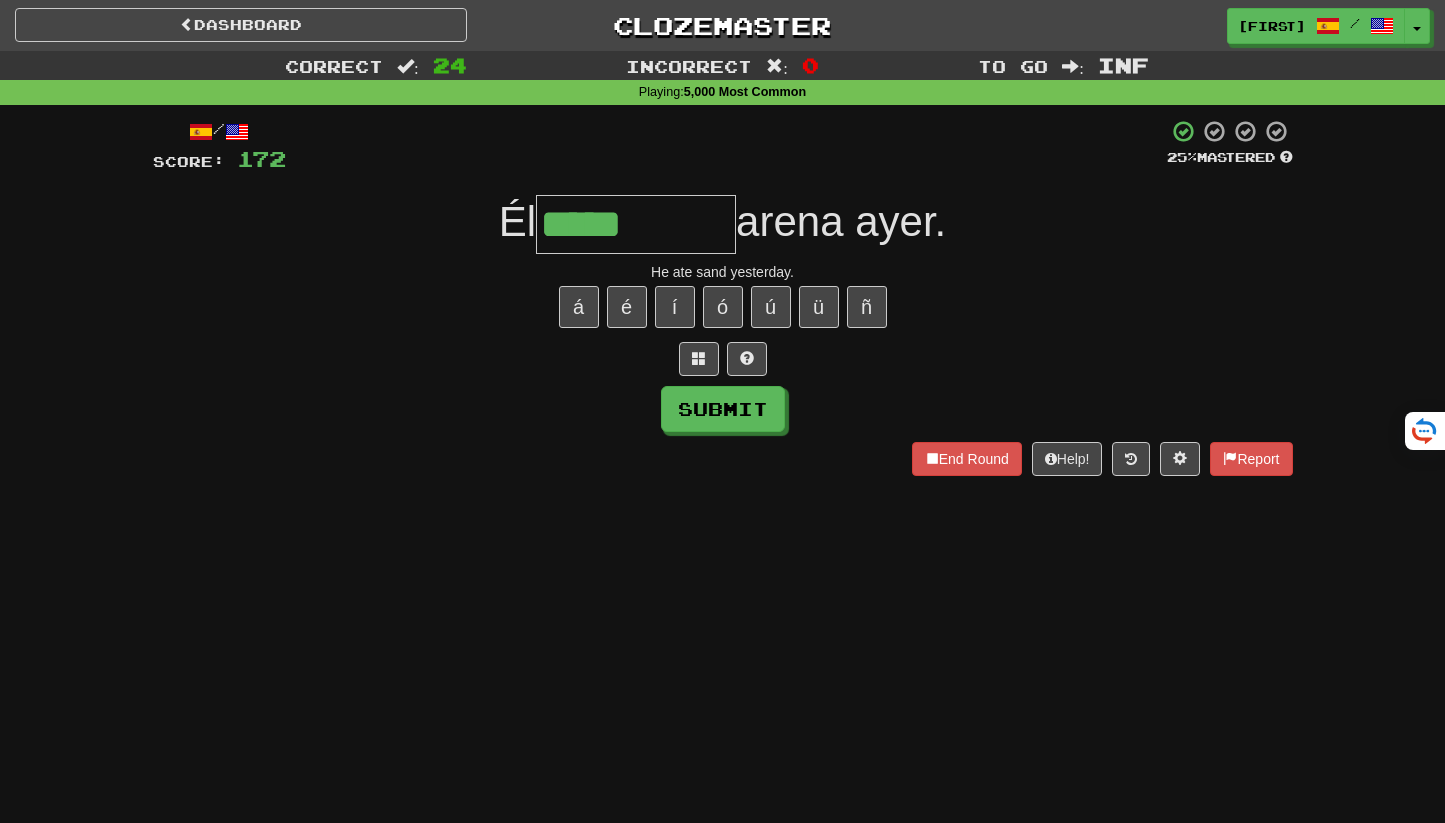 type on "*****" 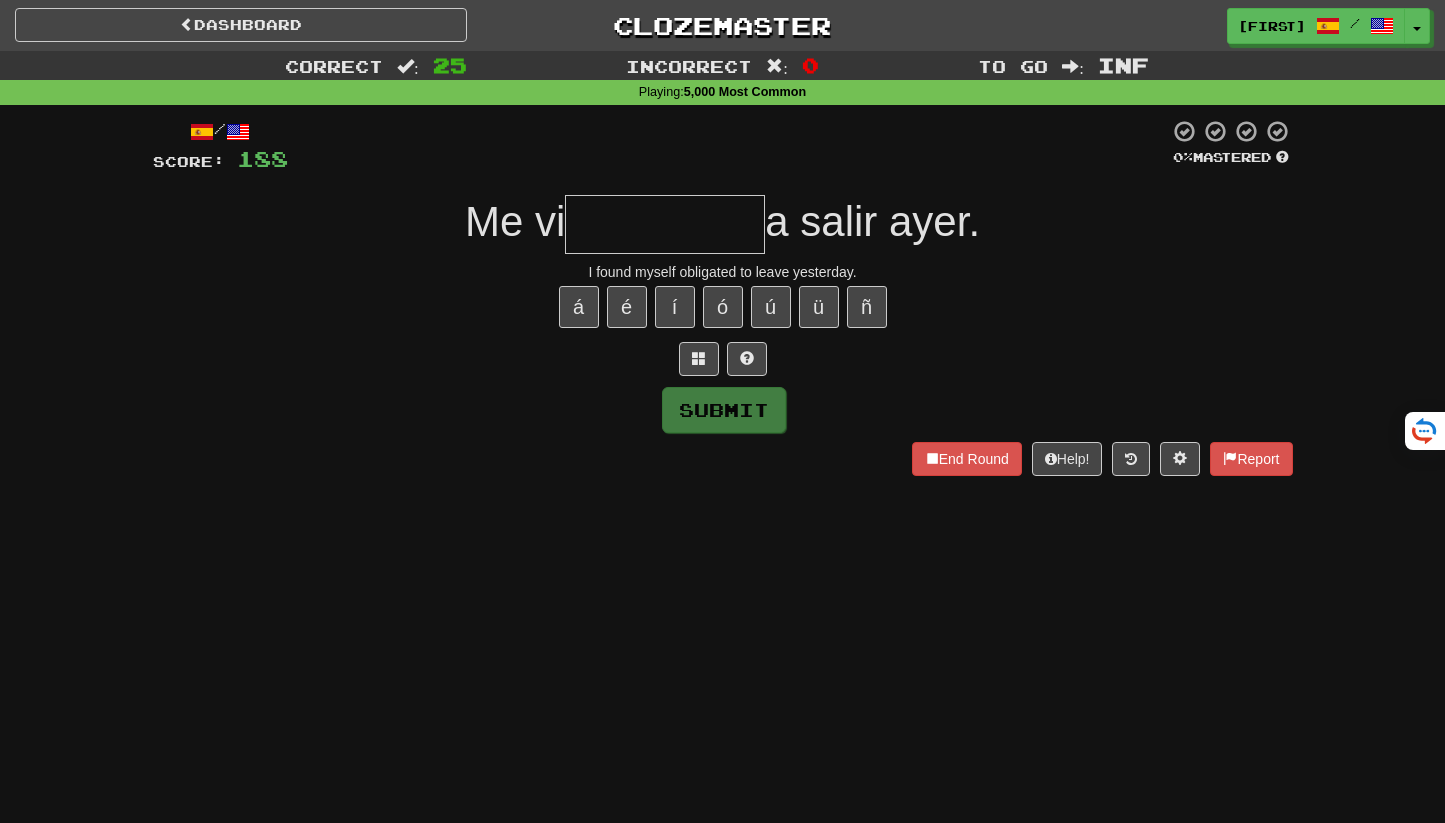 type on "*" 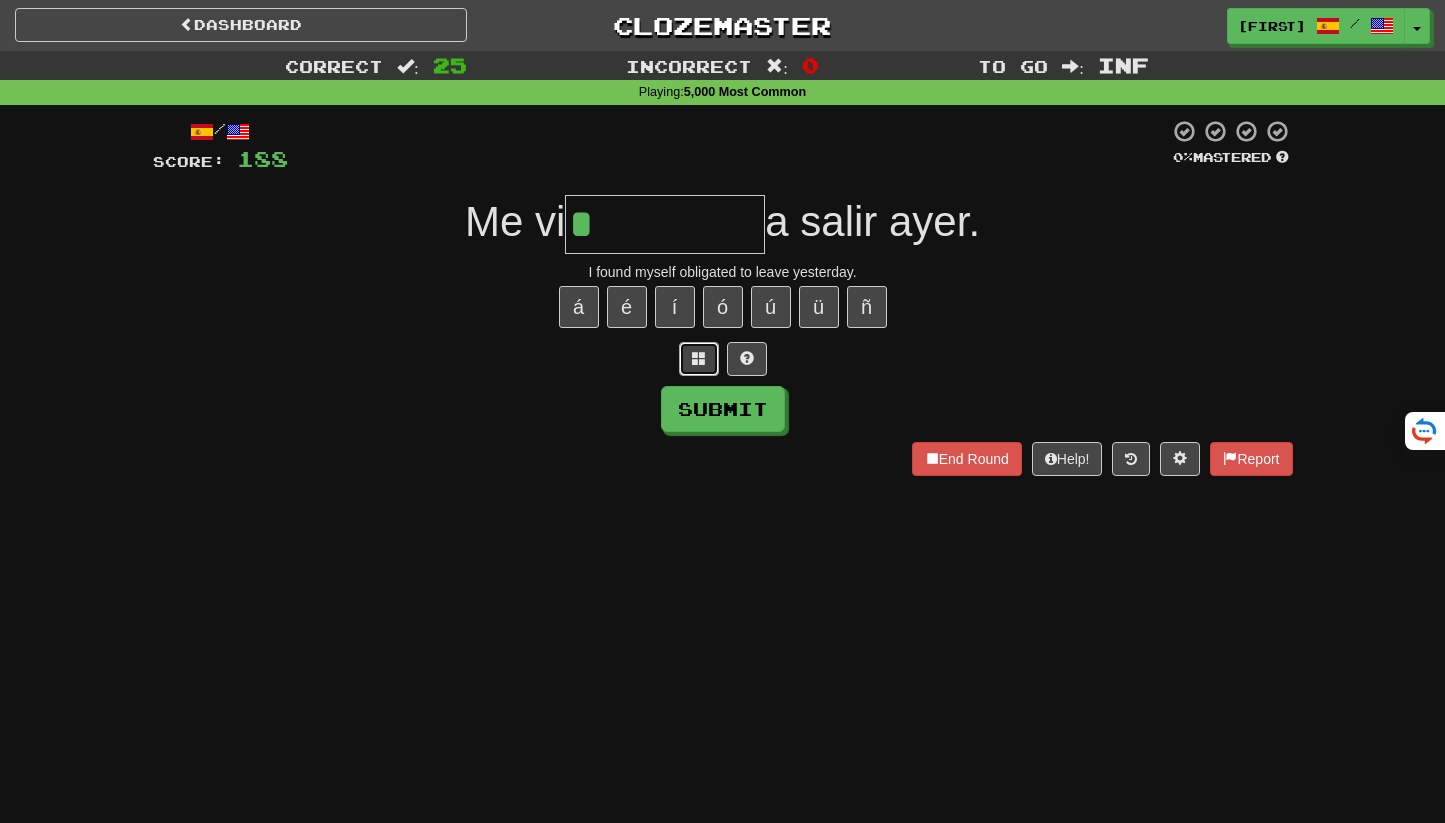 click at bounding box center (699, 358) 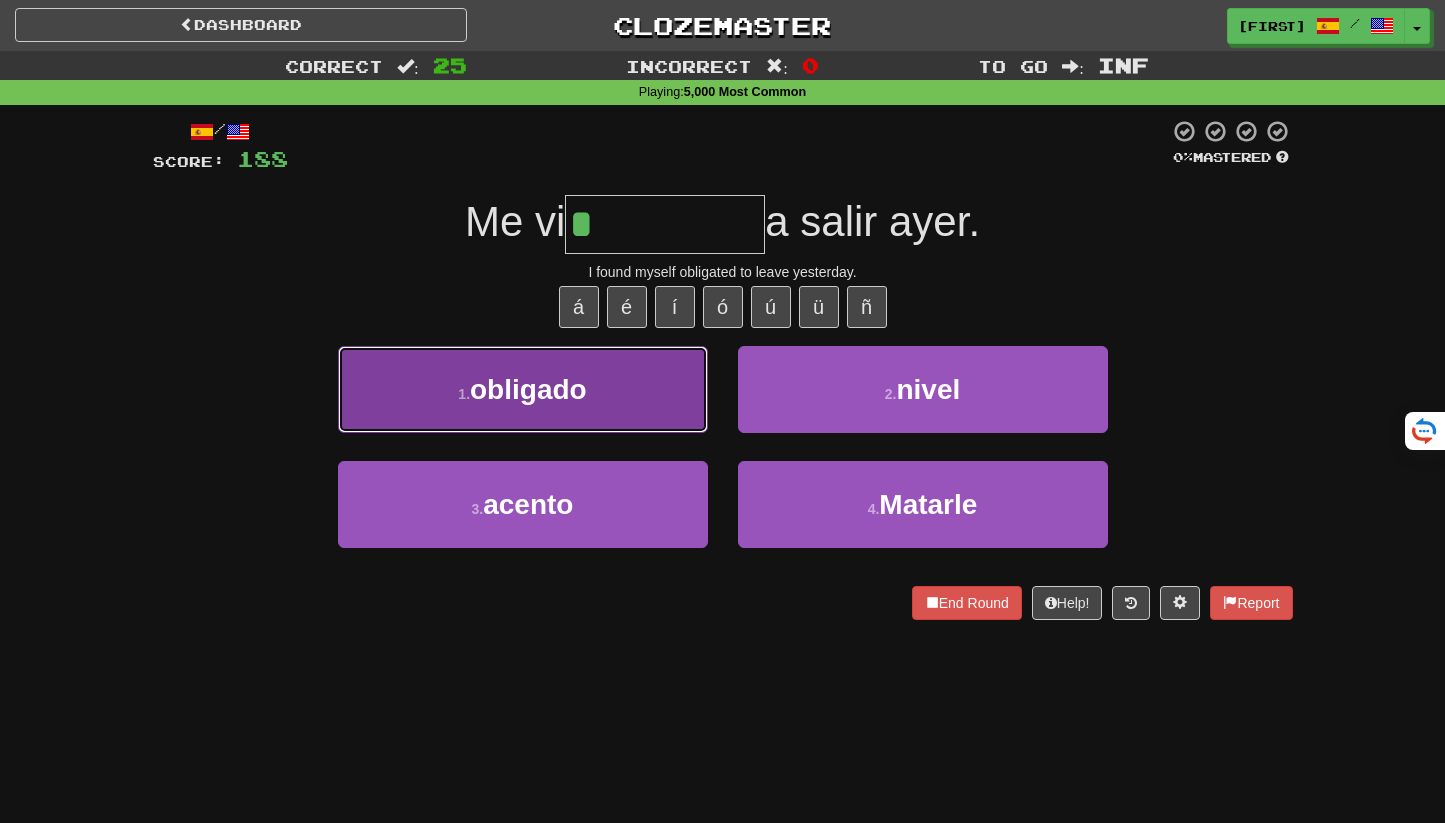 click on "1 .  obligado" at bounding box center [523, 389] 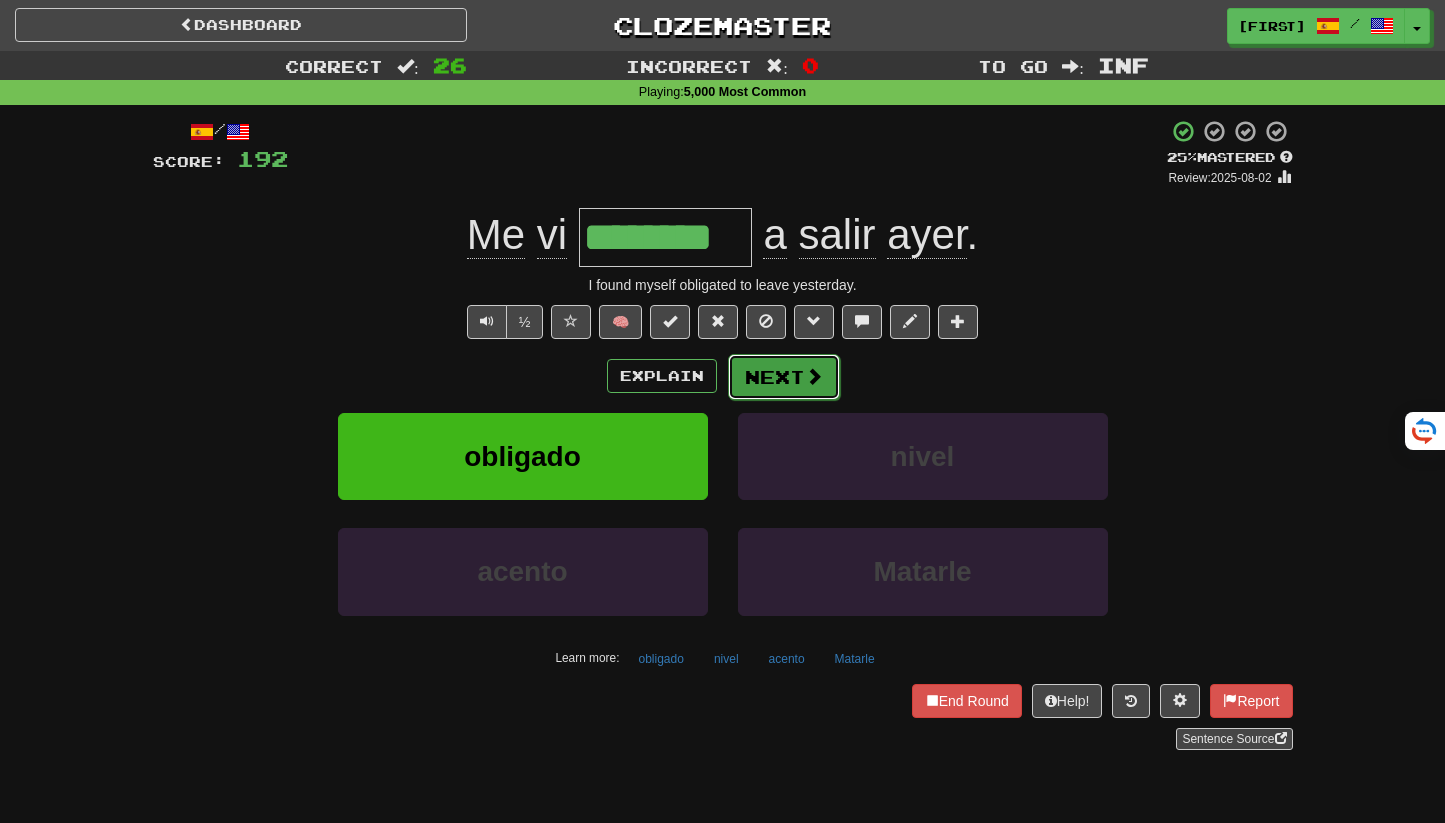 click on "Next" at bounding box center (784, 377) 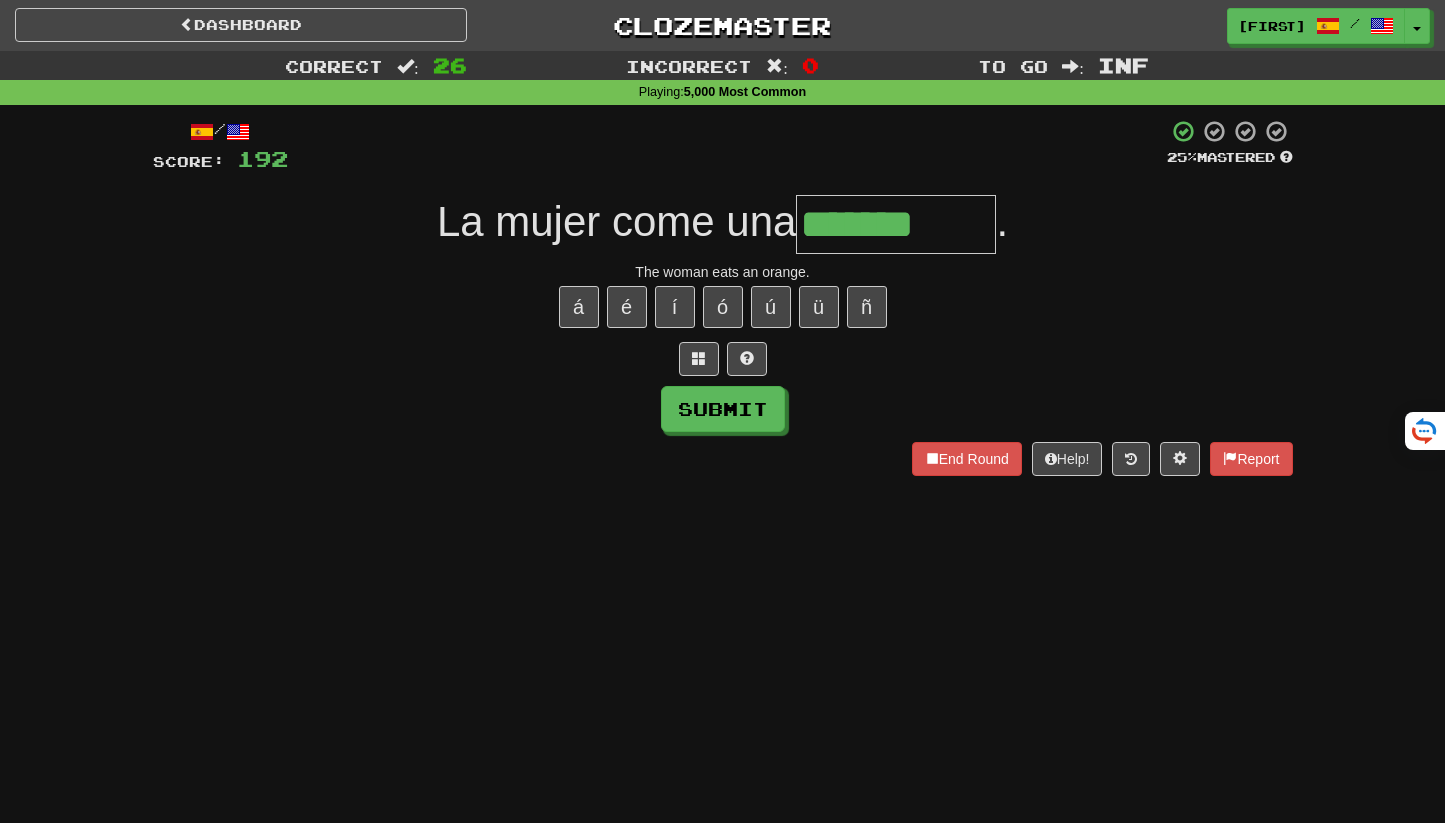 type on "*******" 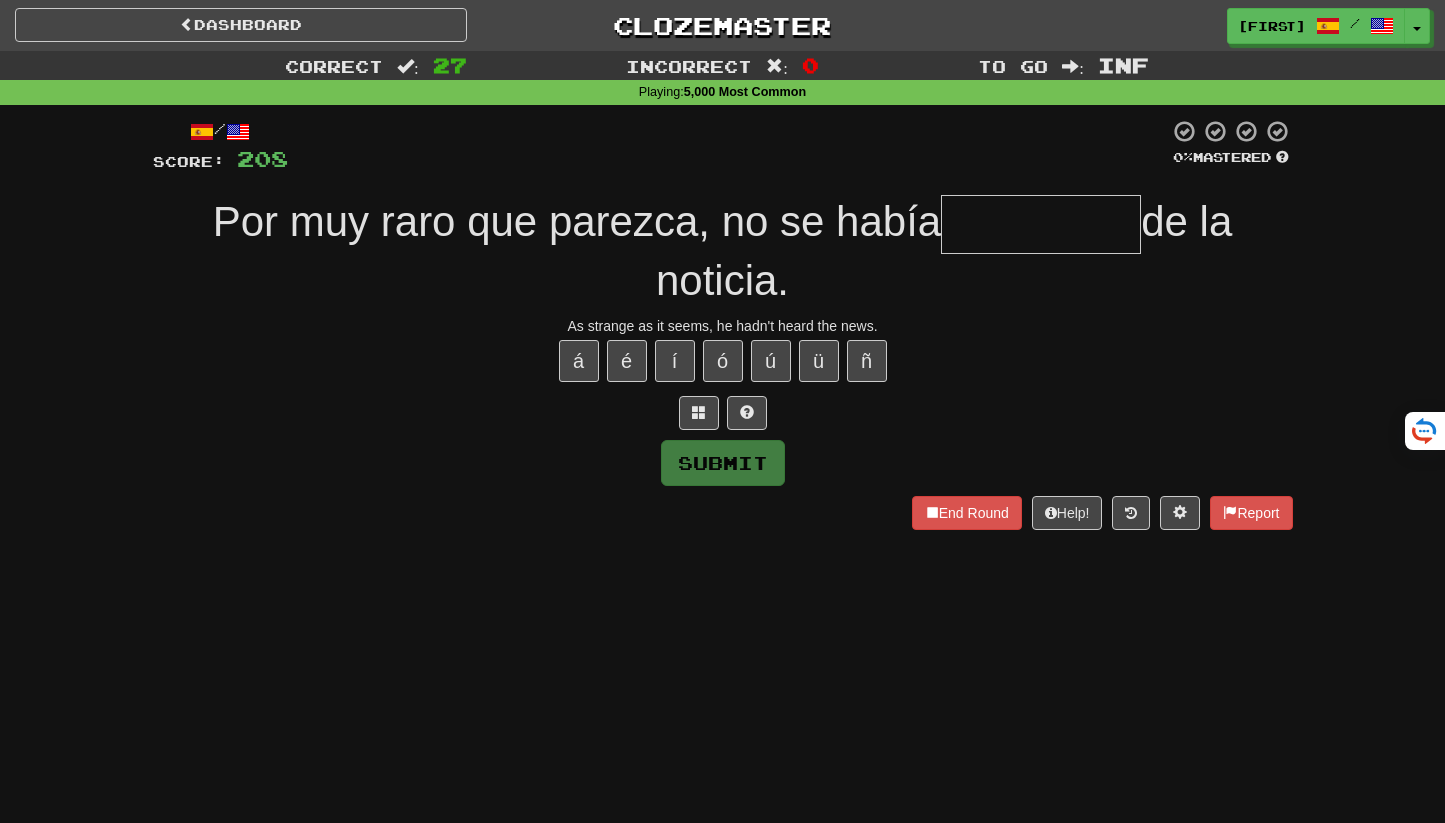 type on "*" 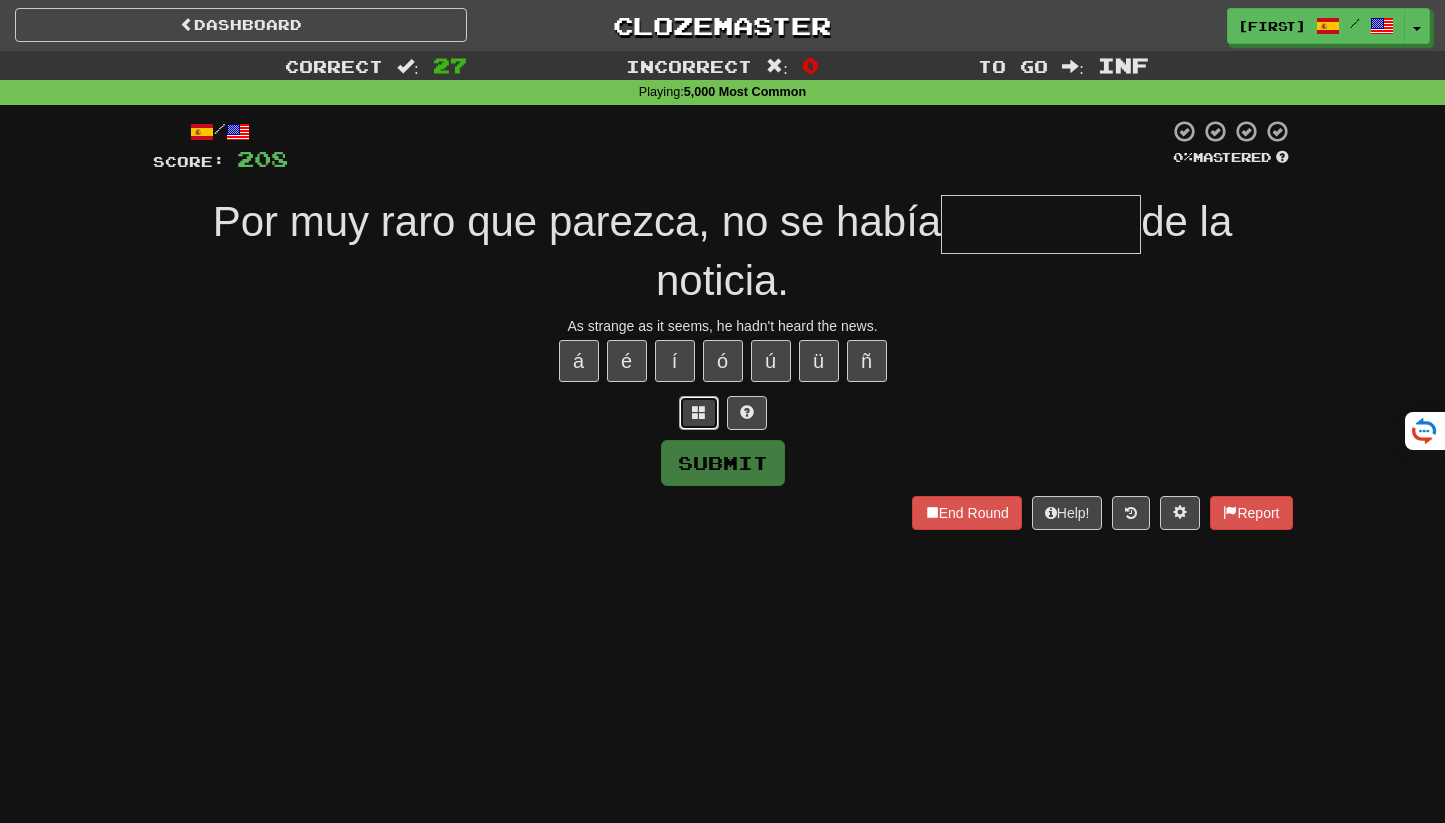 click at bounding box center (699, 412) 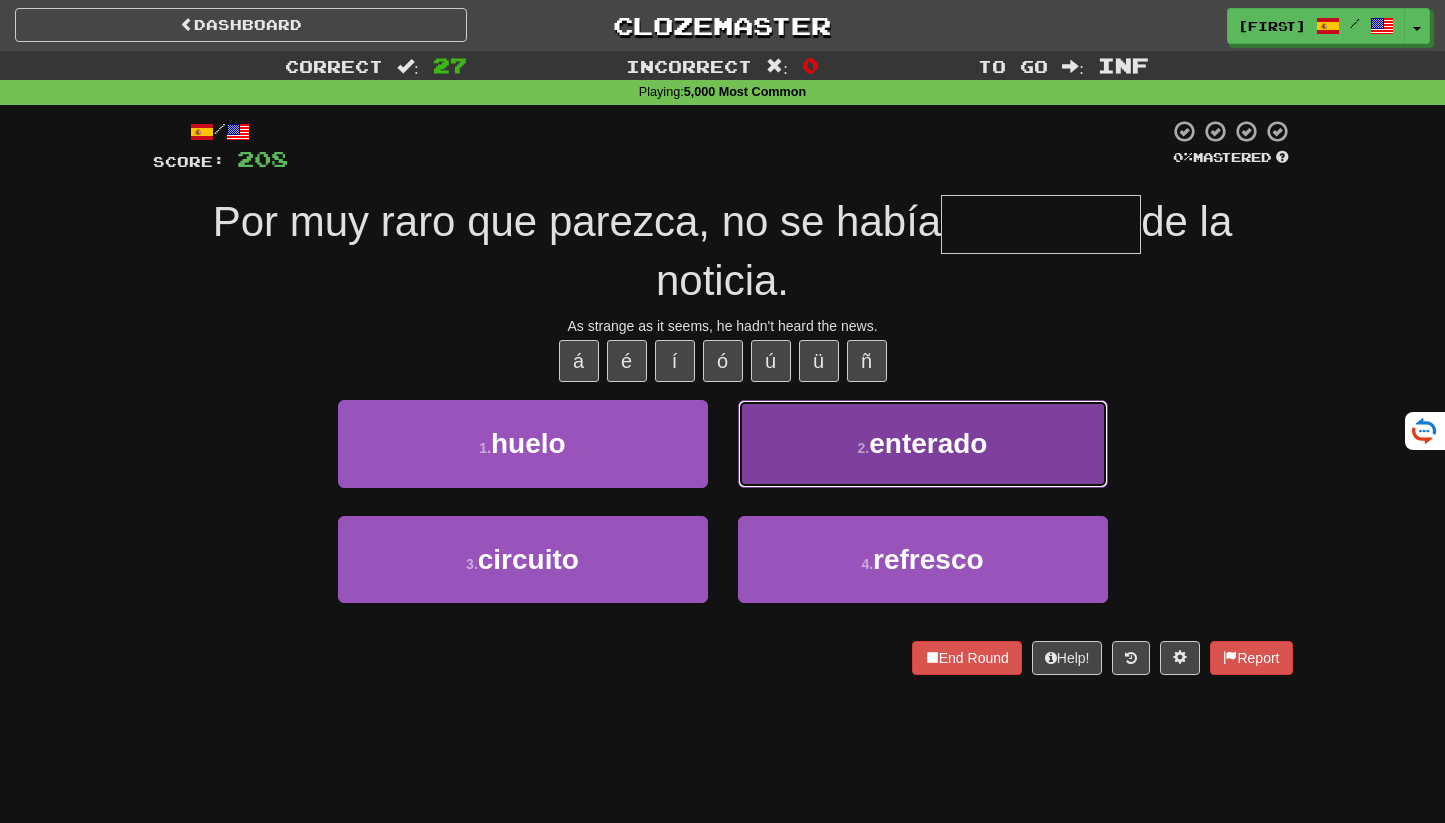 click on "enterado" at bounding box center (928, 443) 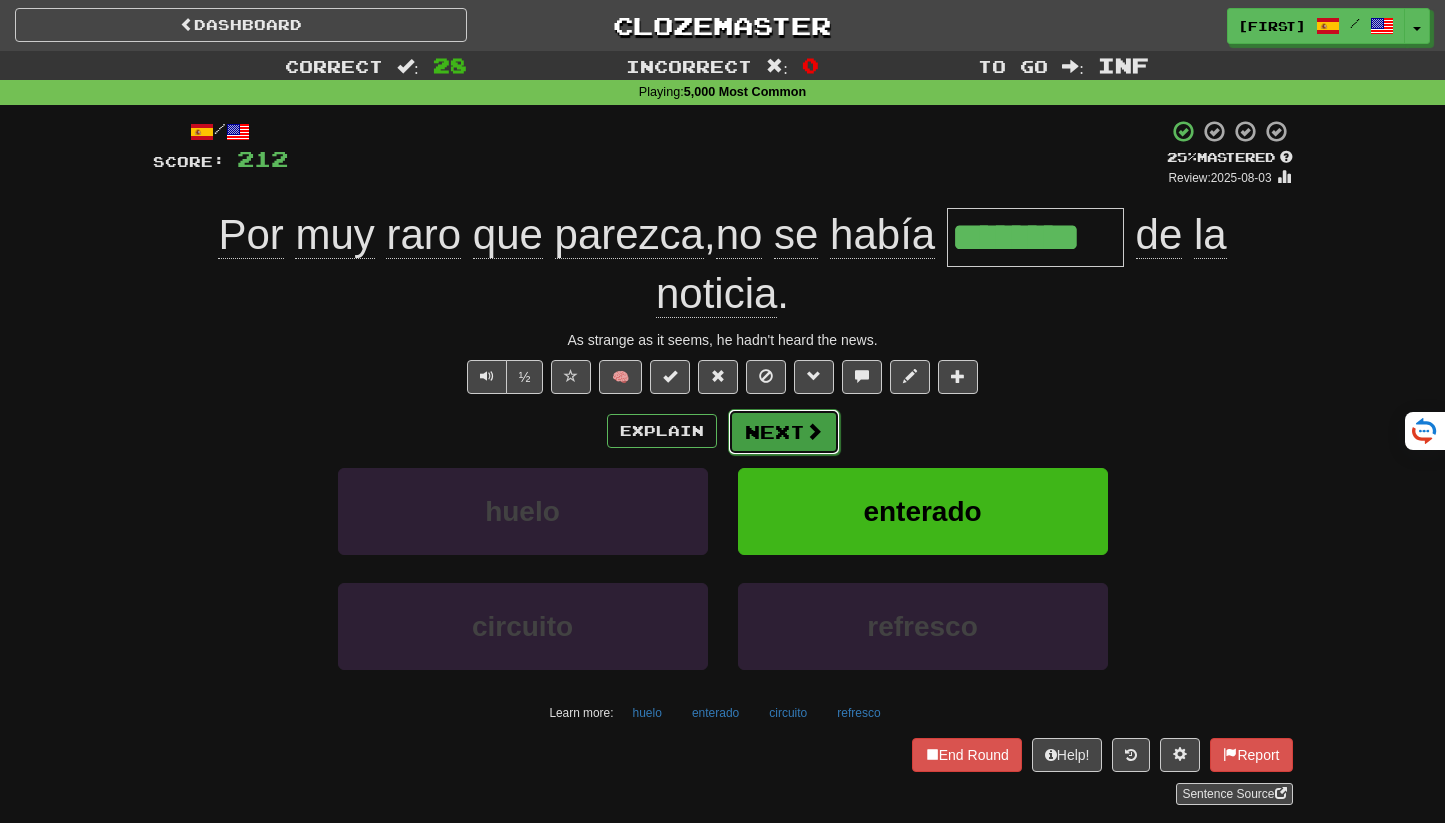 click on "Next" at bounding box center [784, 432] 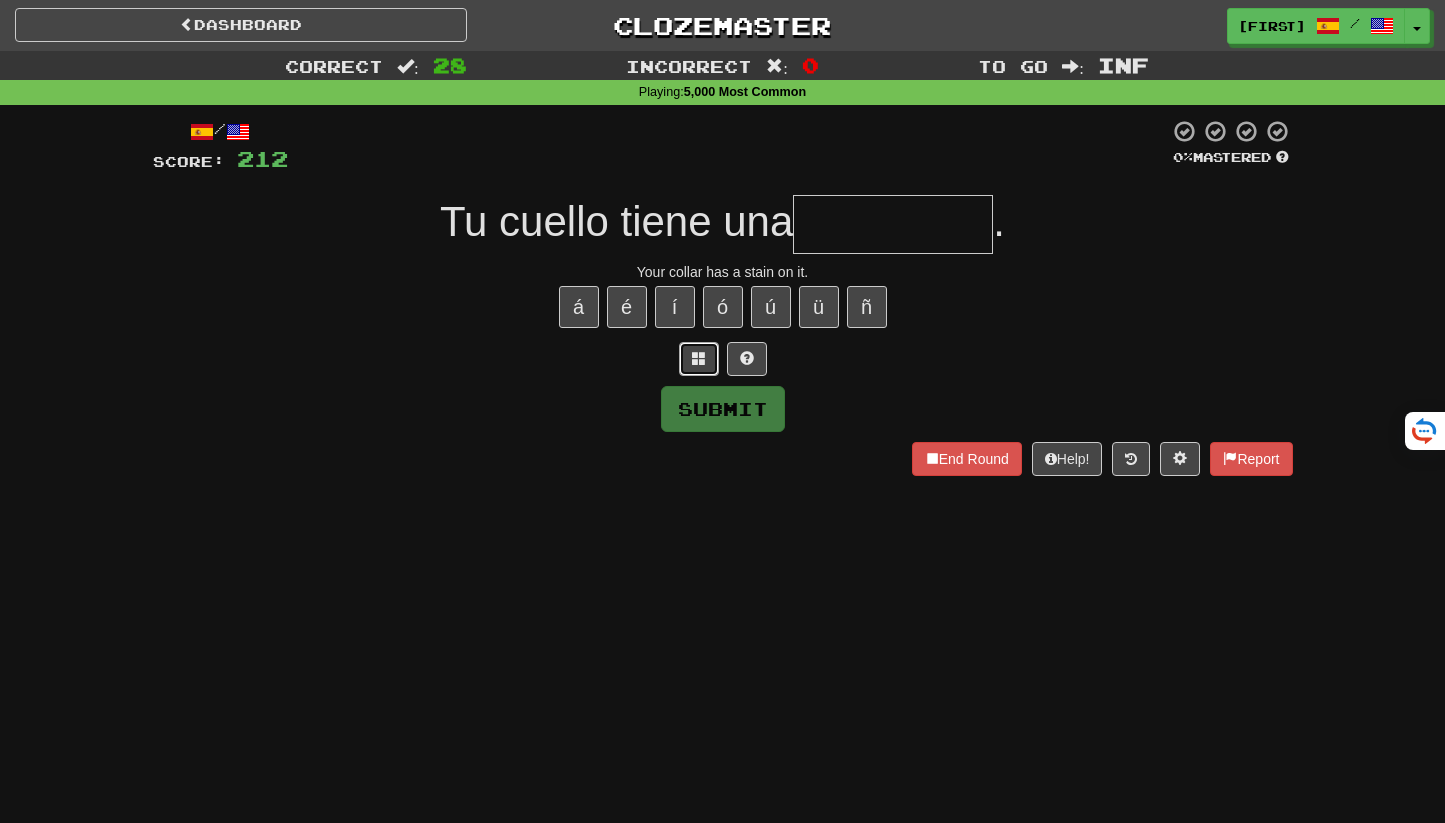 click at bounding box center (699, 358) 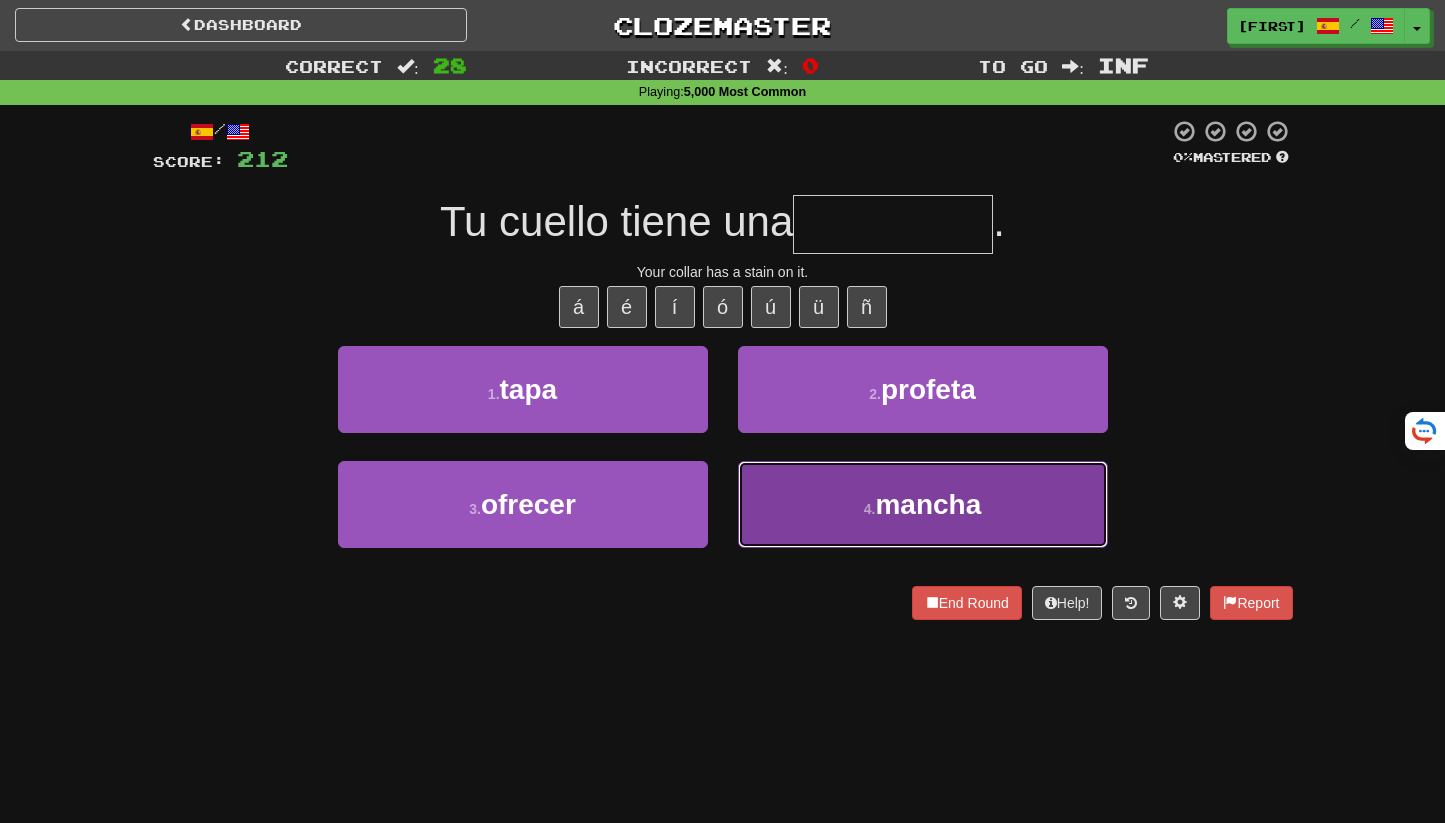 click on "4 .  mancha" at bounding box center [923, 504] 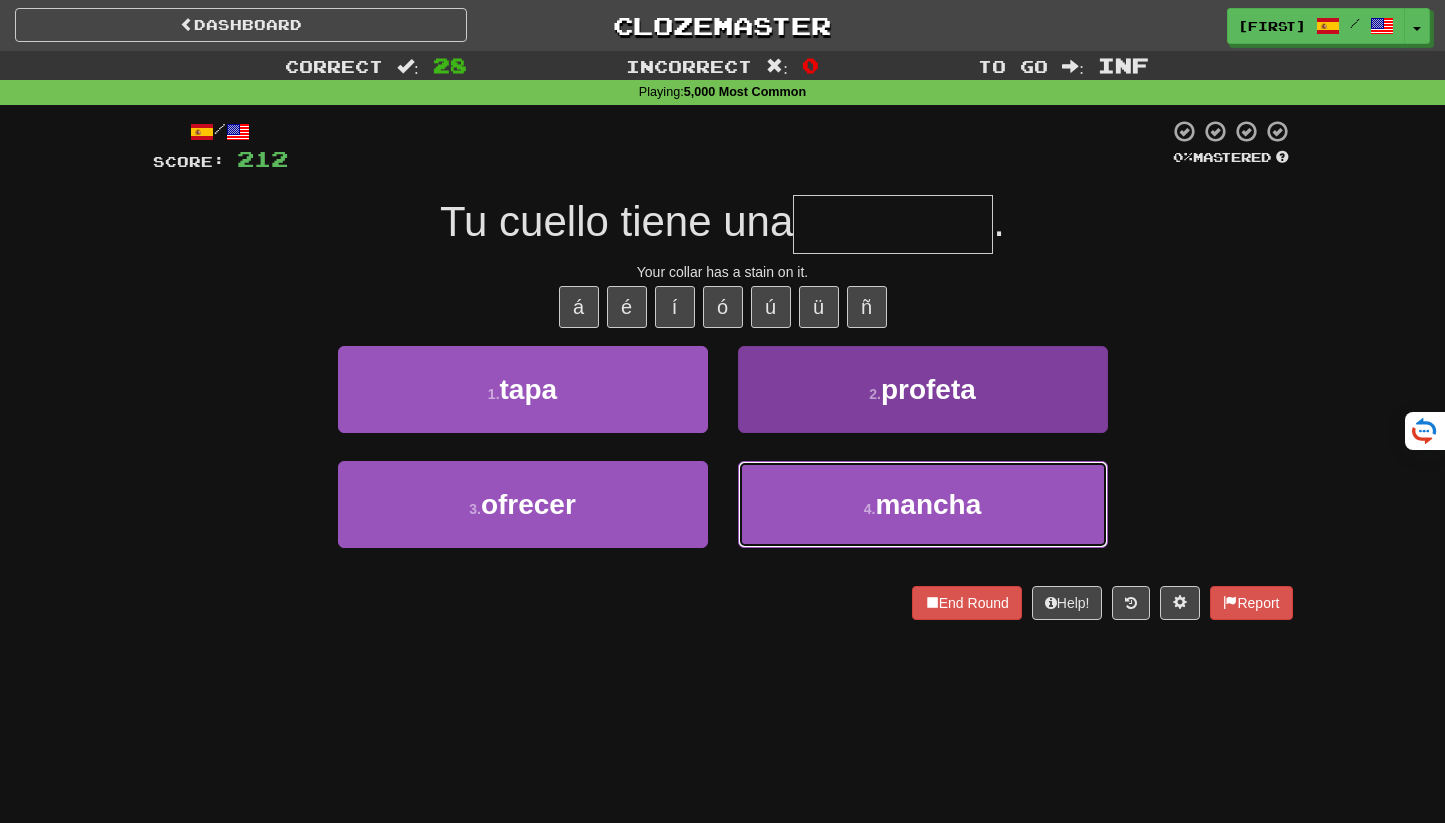 type on "******" 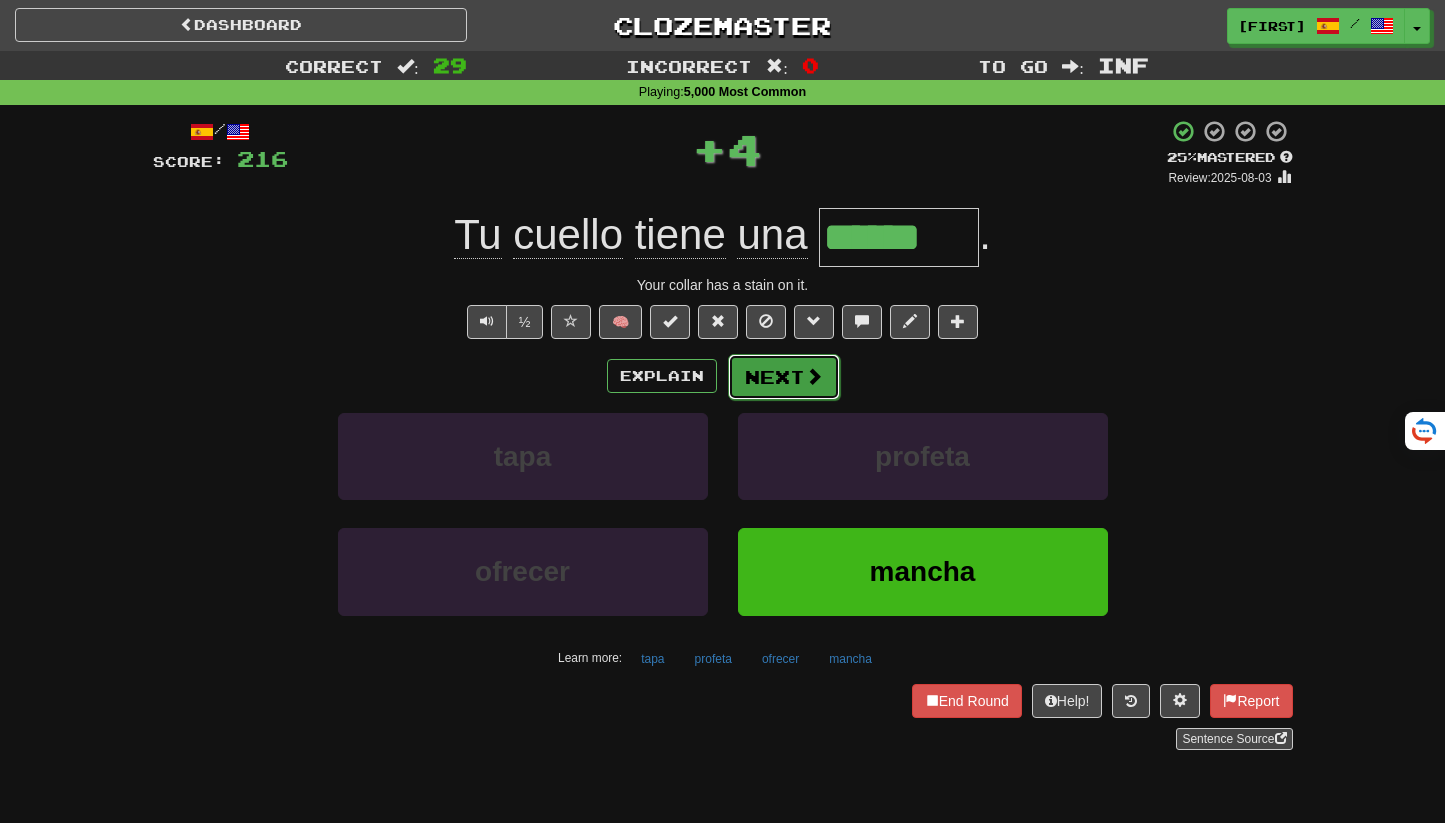 click on "Next" at bounding box center (784, 377) 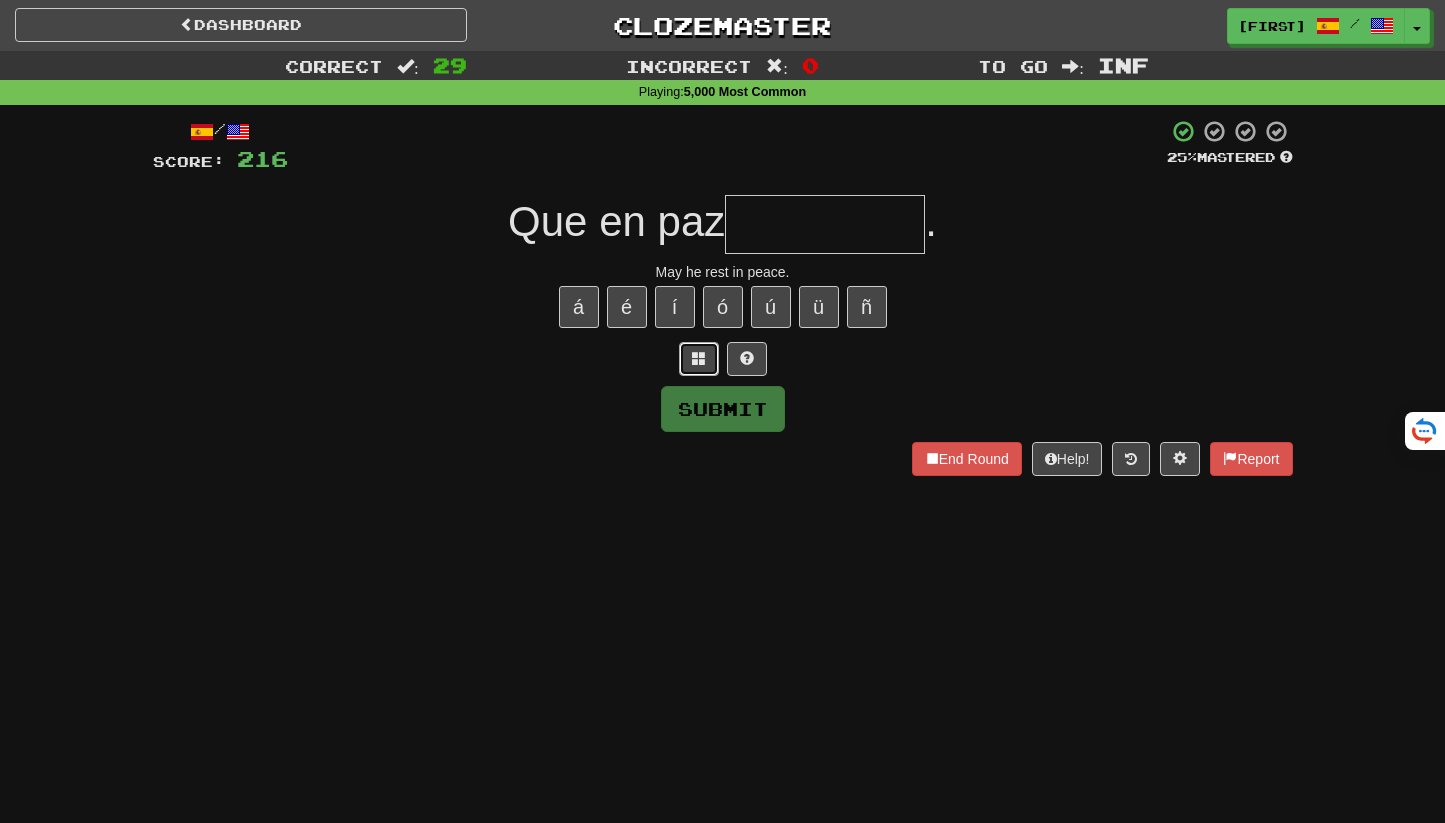 click at bounding box center (699, 358) 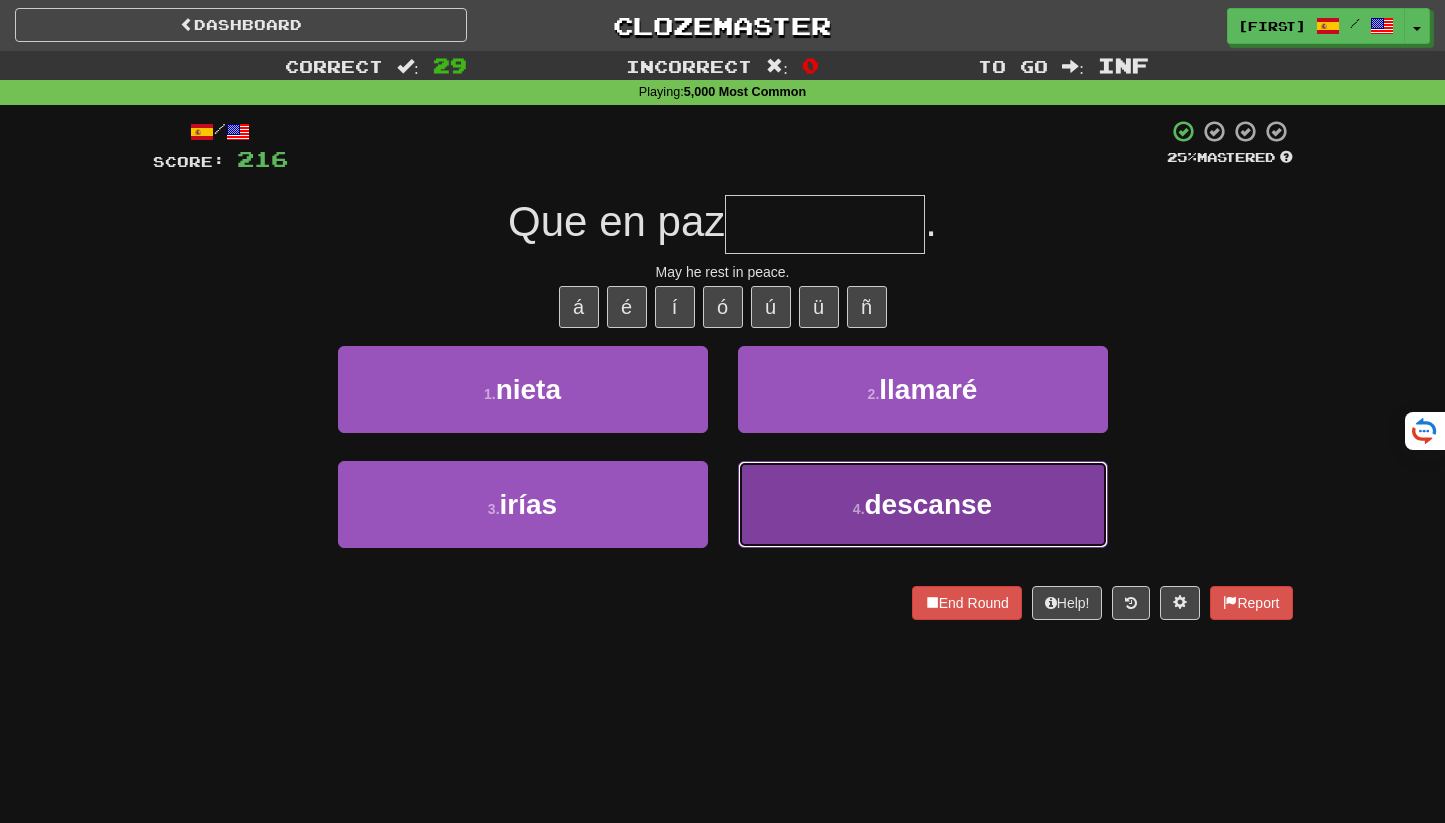 click on "4 .  descanse" at bounding box center (923, 504) 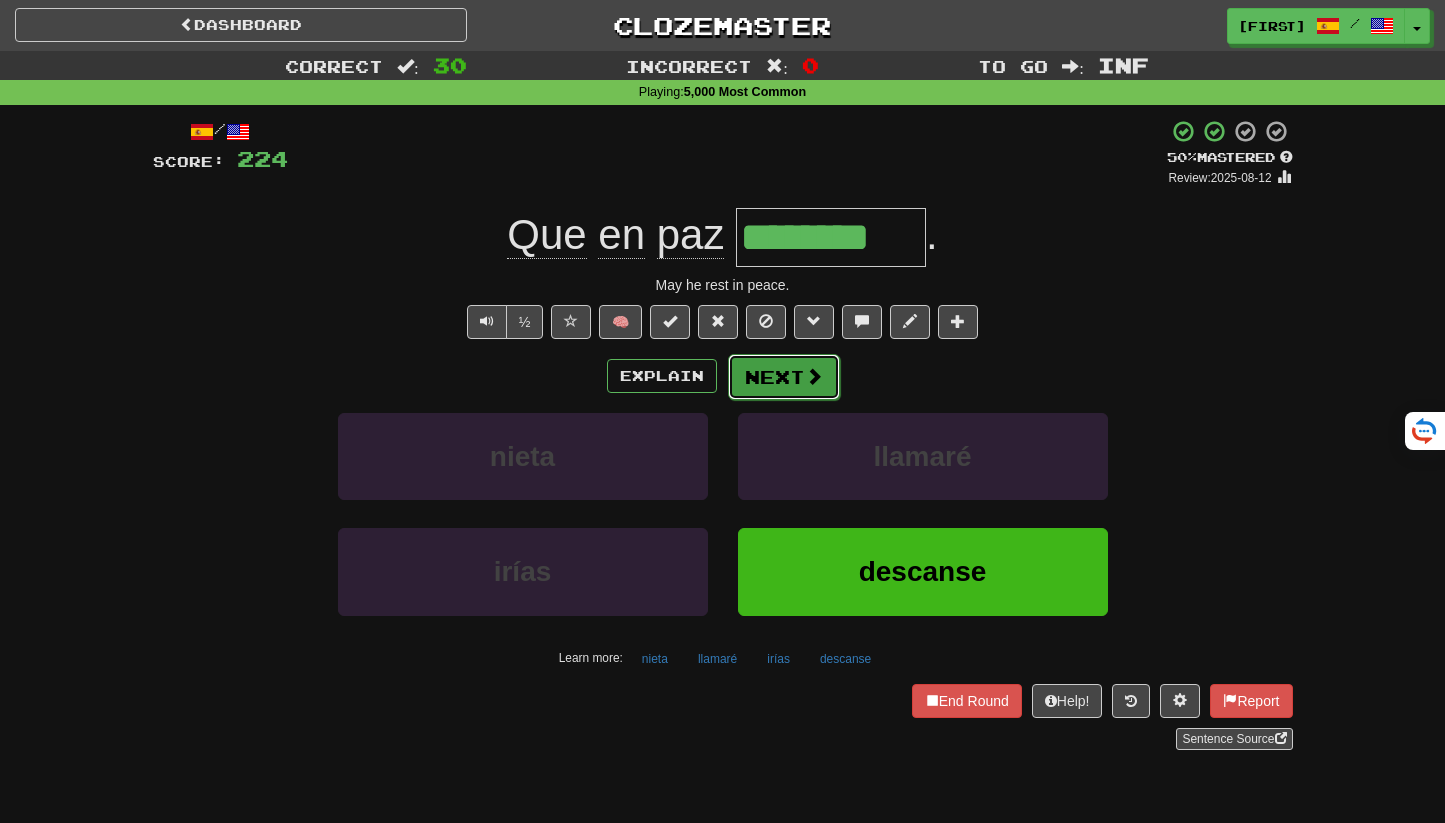click on "Next" at bounding box center (784, 377) 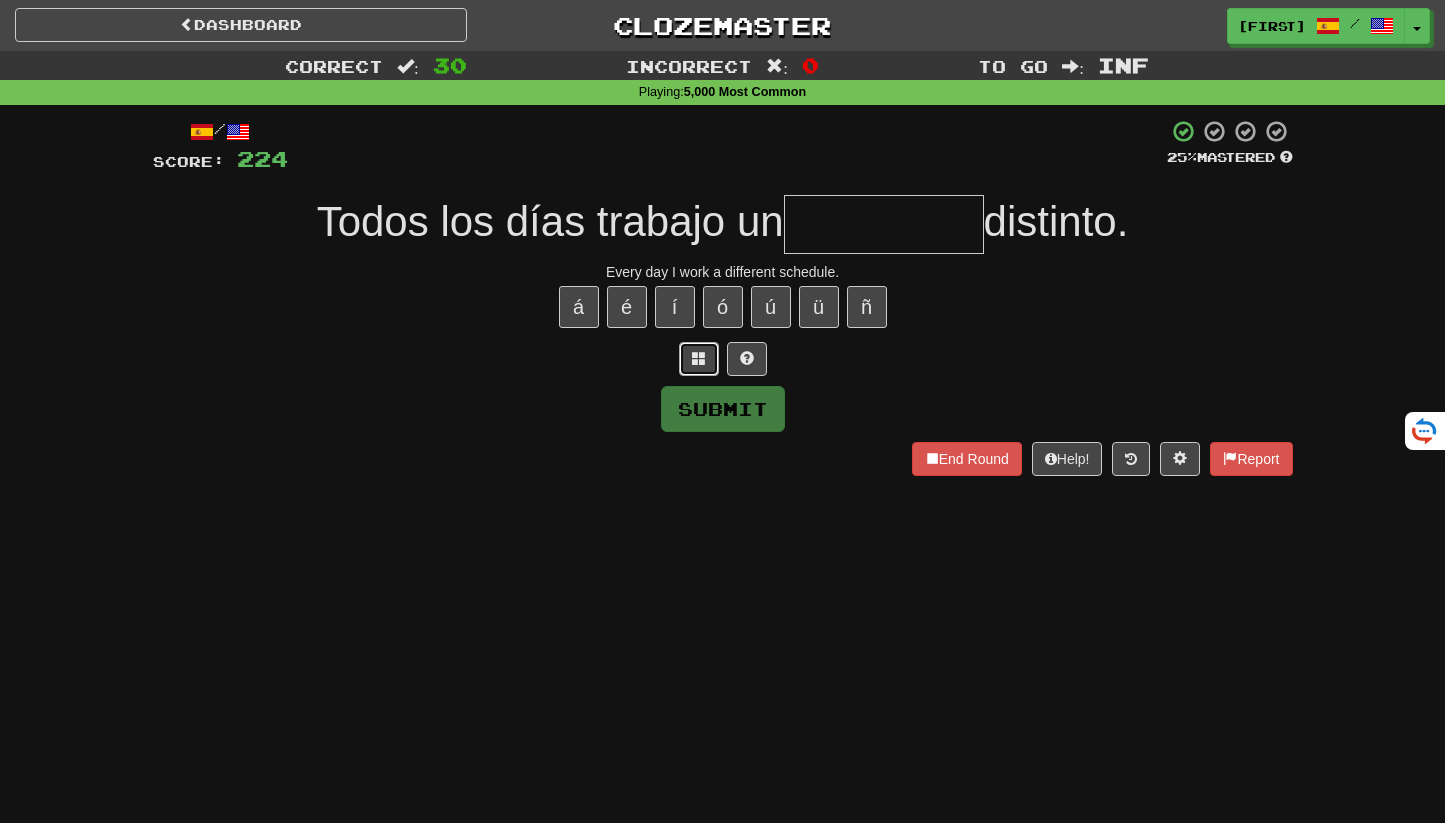 click at bounding box center [699, 358] 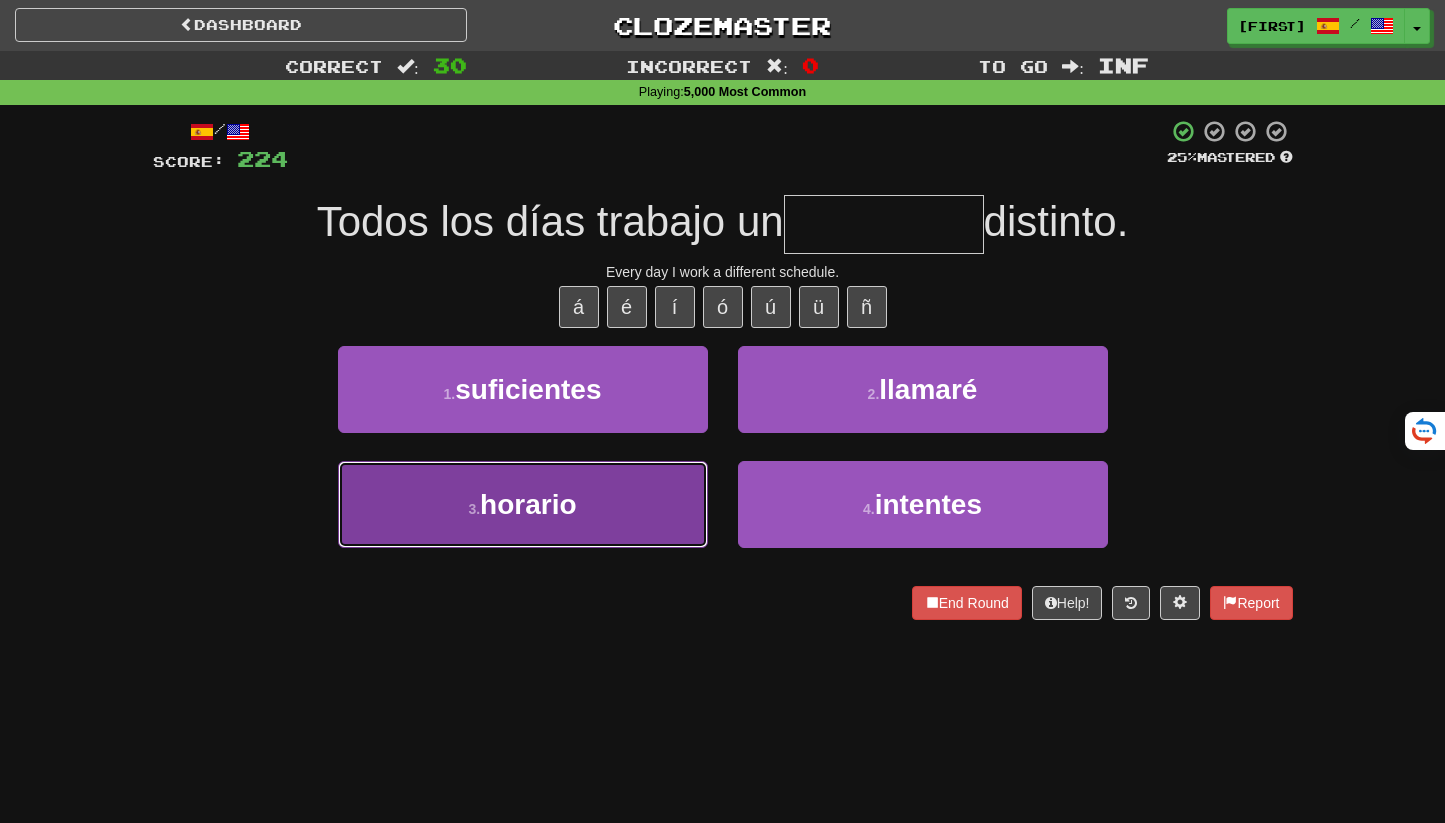 click on "3 .  horario" at bounding box center (523, 504) 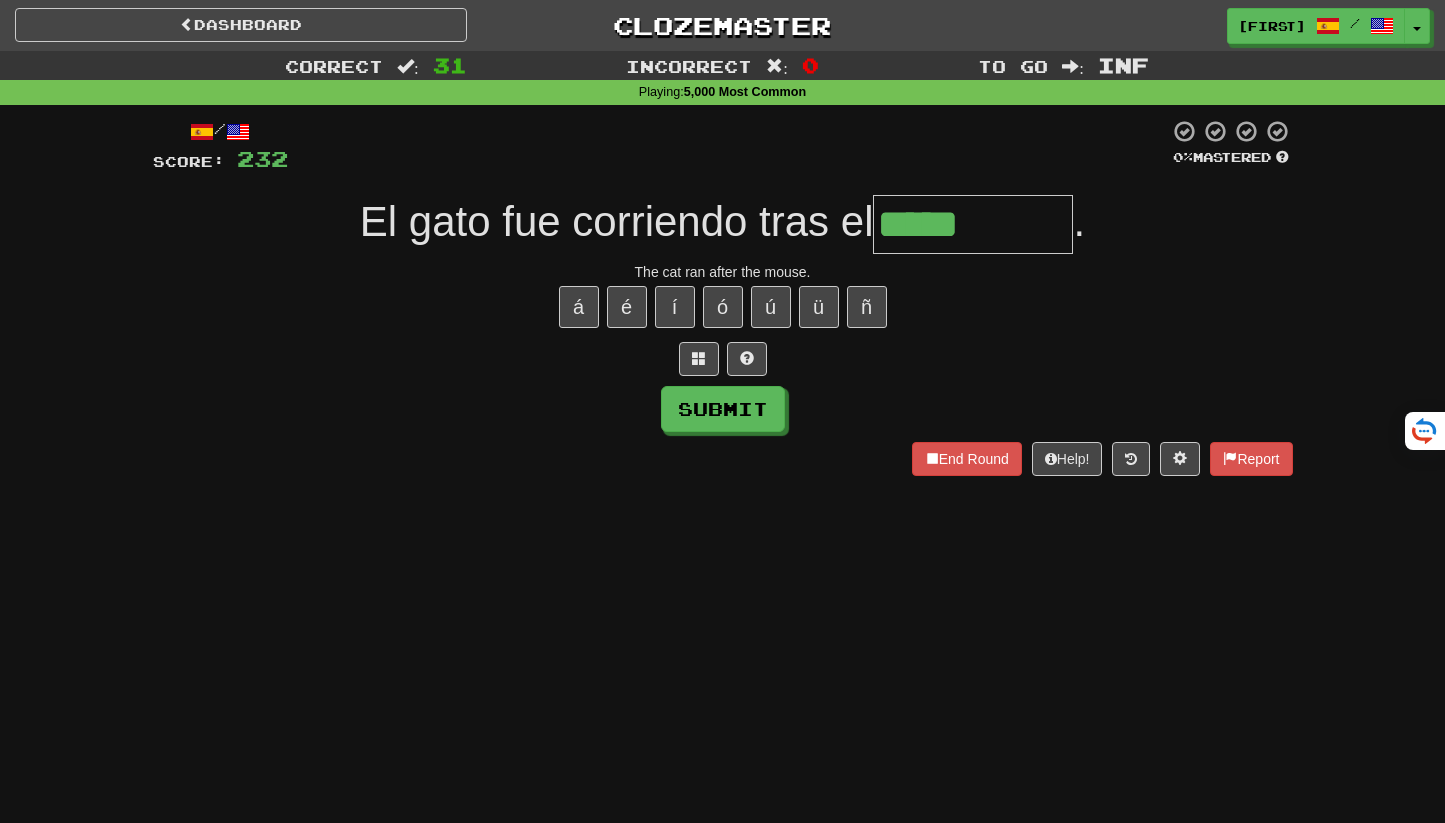 type on "*****" 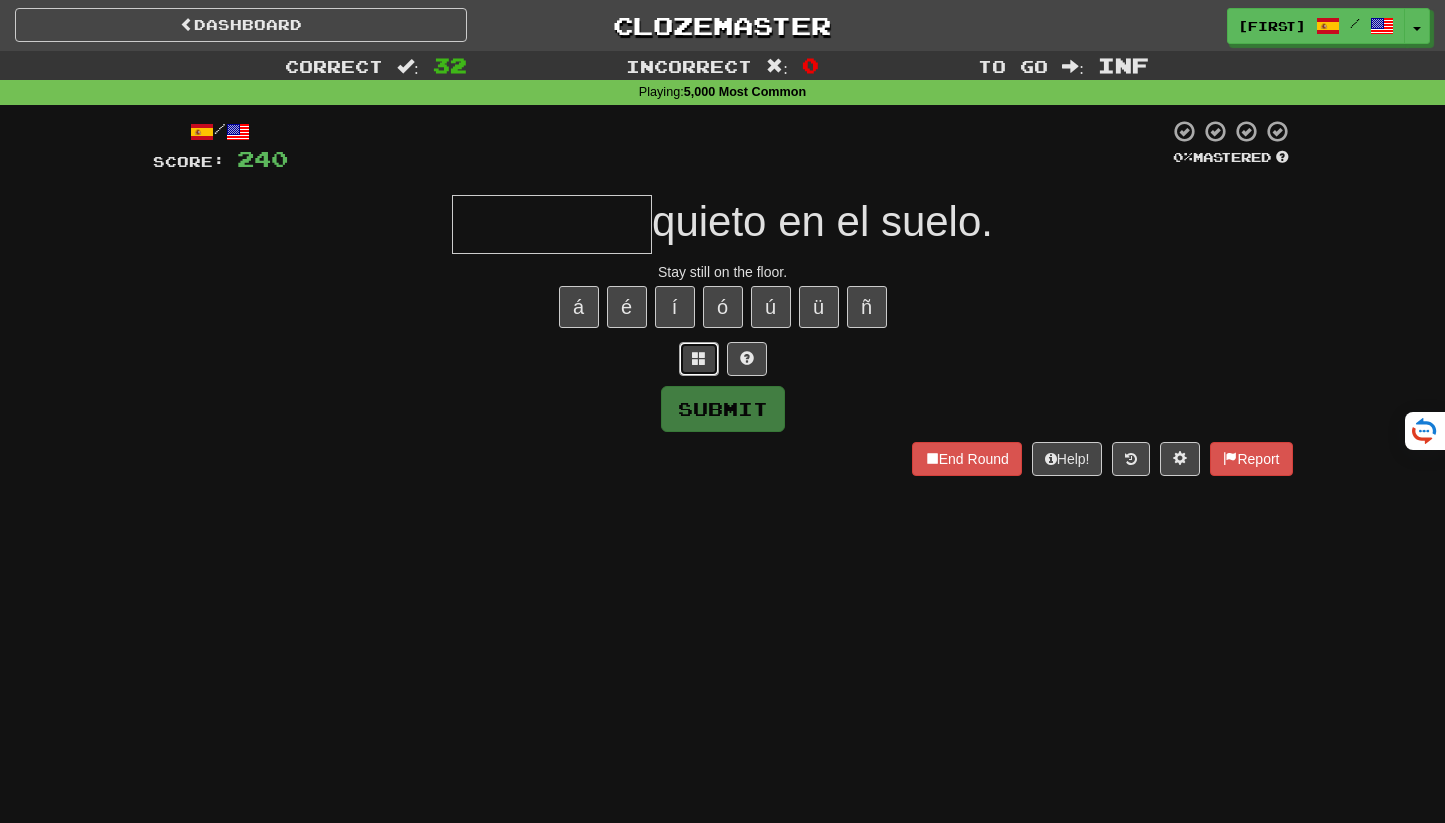 click at bounding box center (699, 359) 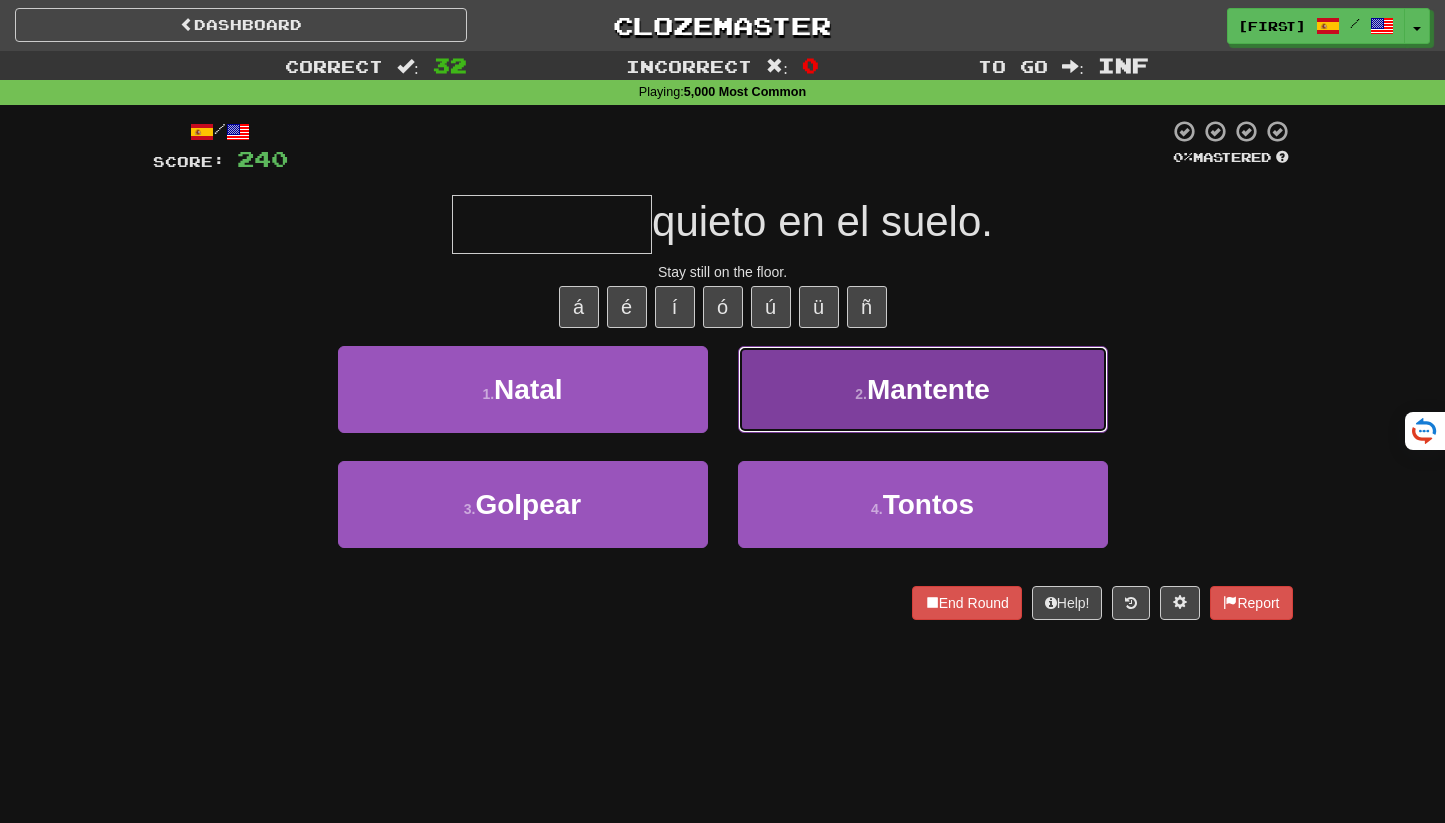 click on "2 .  Mantente" at bounding box center [923, 389] 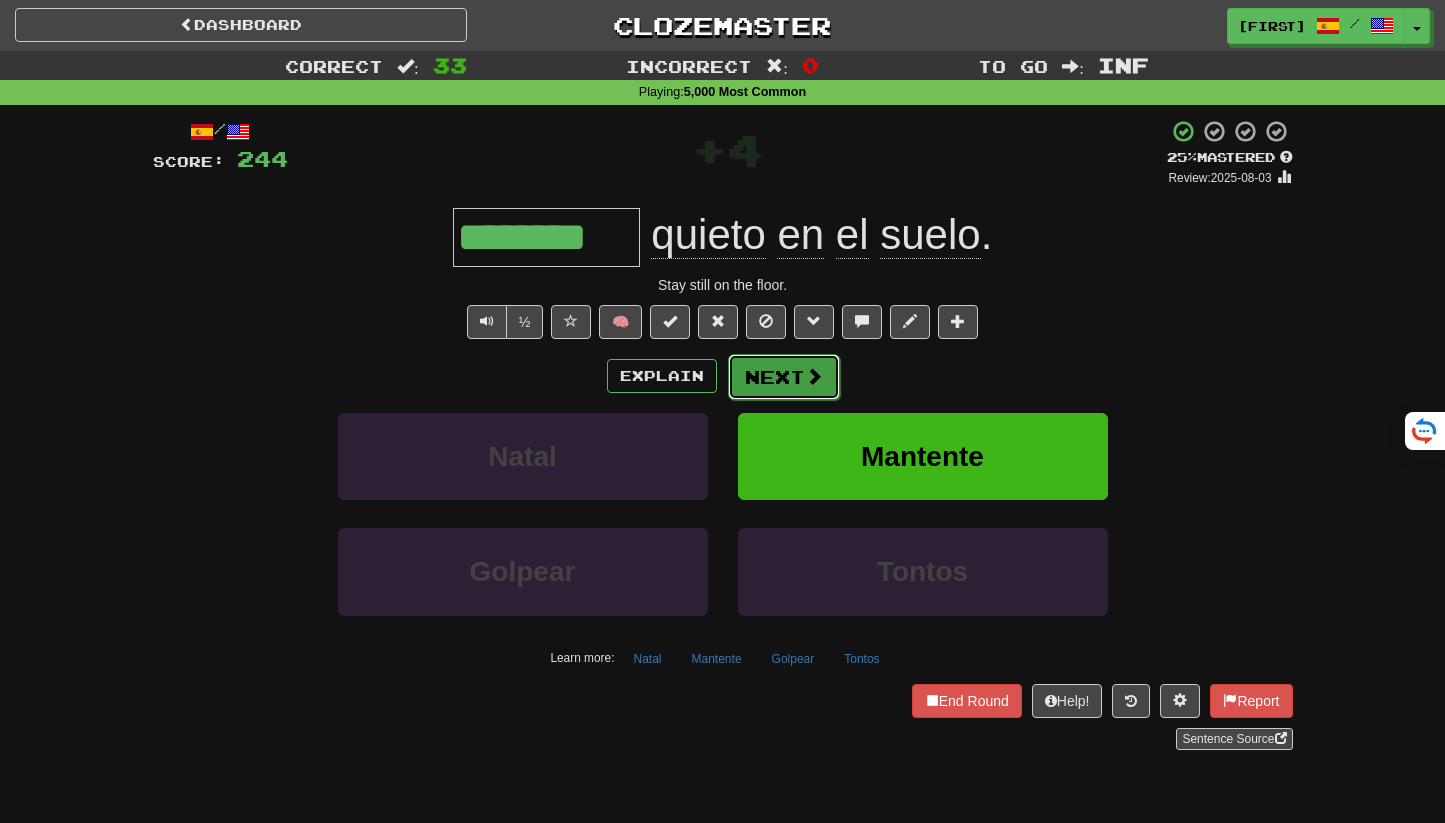 click on "Next" at bounding box center (784, 377) 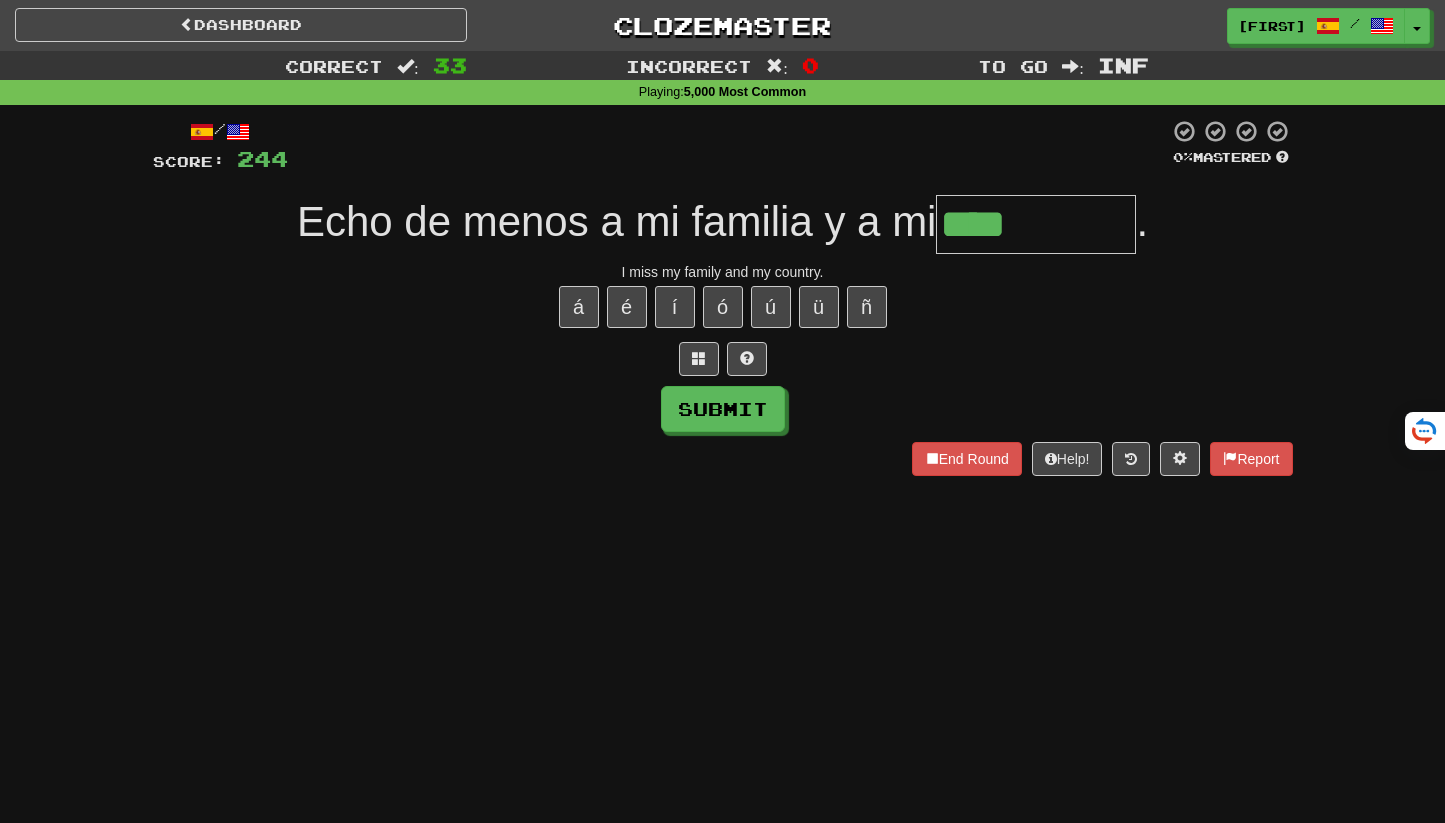 type on "******" 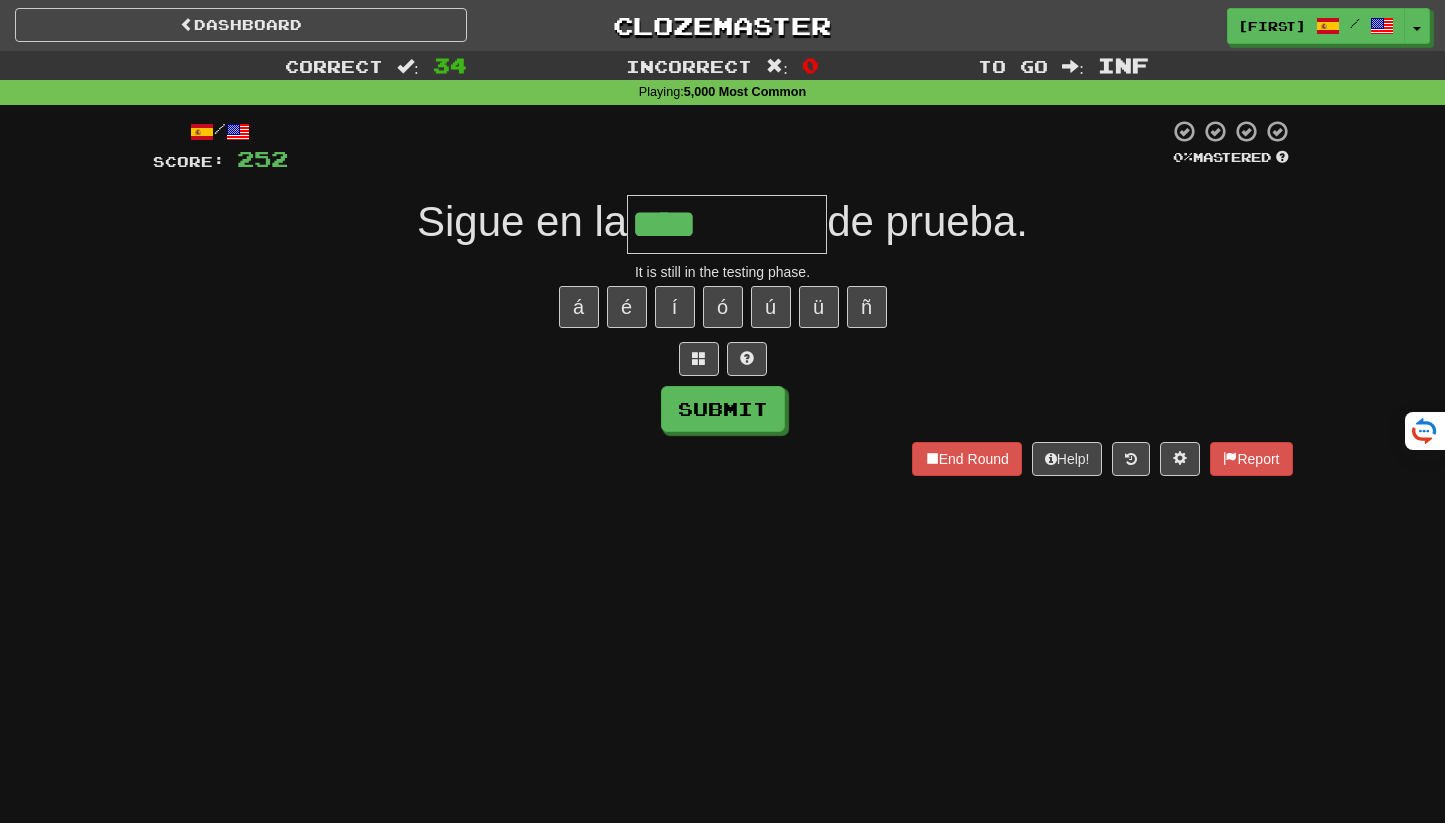 type on "****" 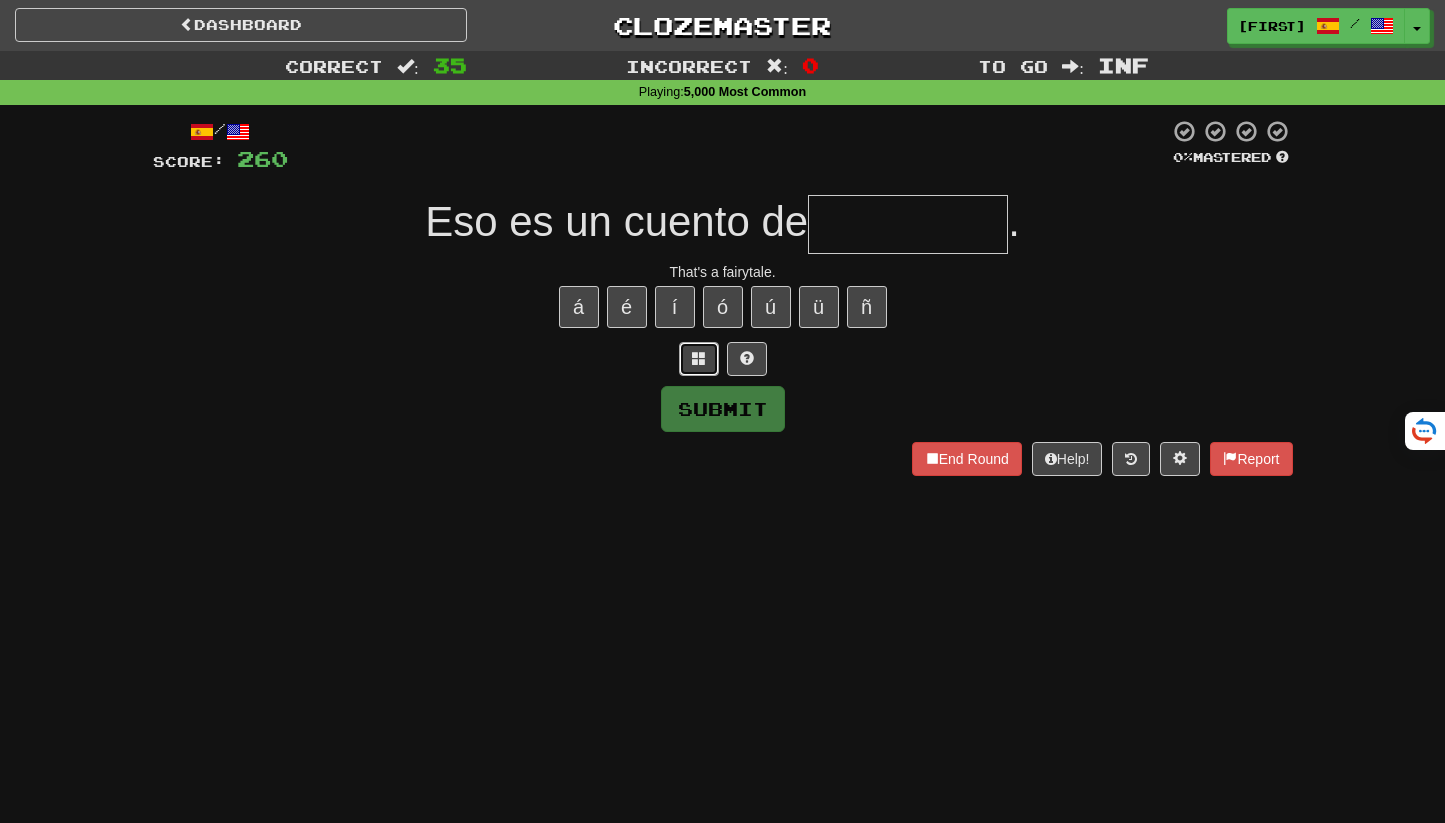 click at bounding box center (699, 359) 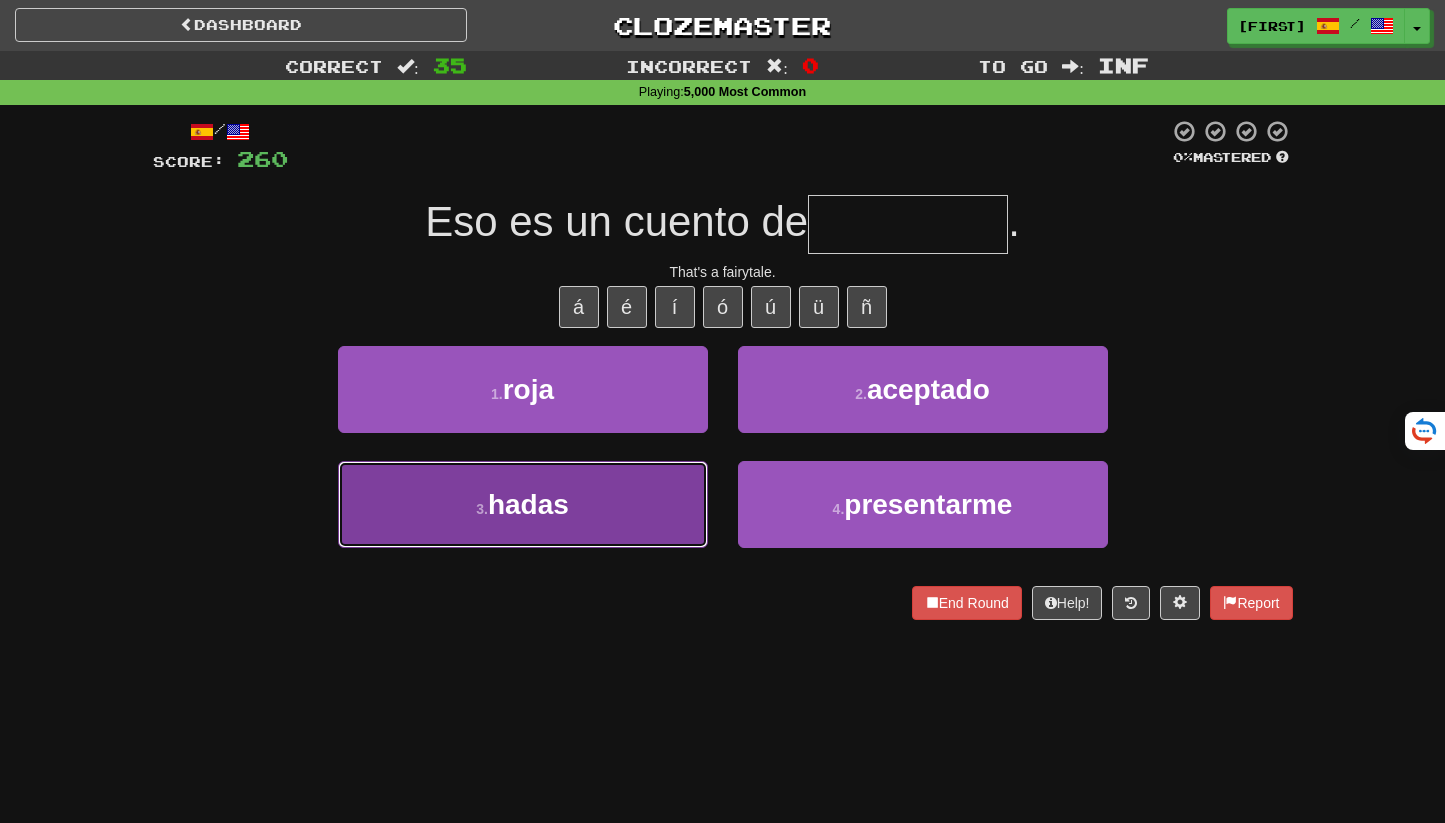 click on "3 .  hadas" at bounding box center (523, 504) 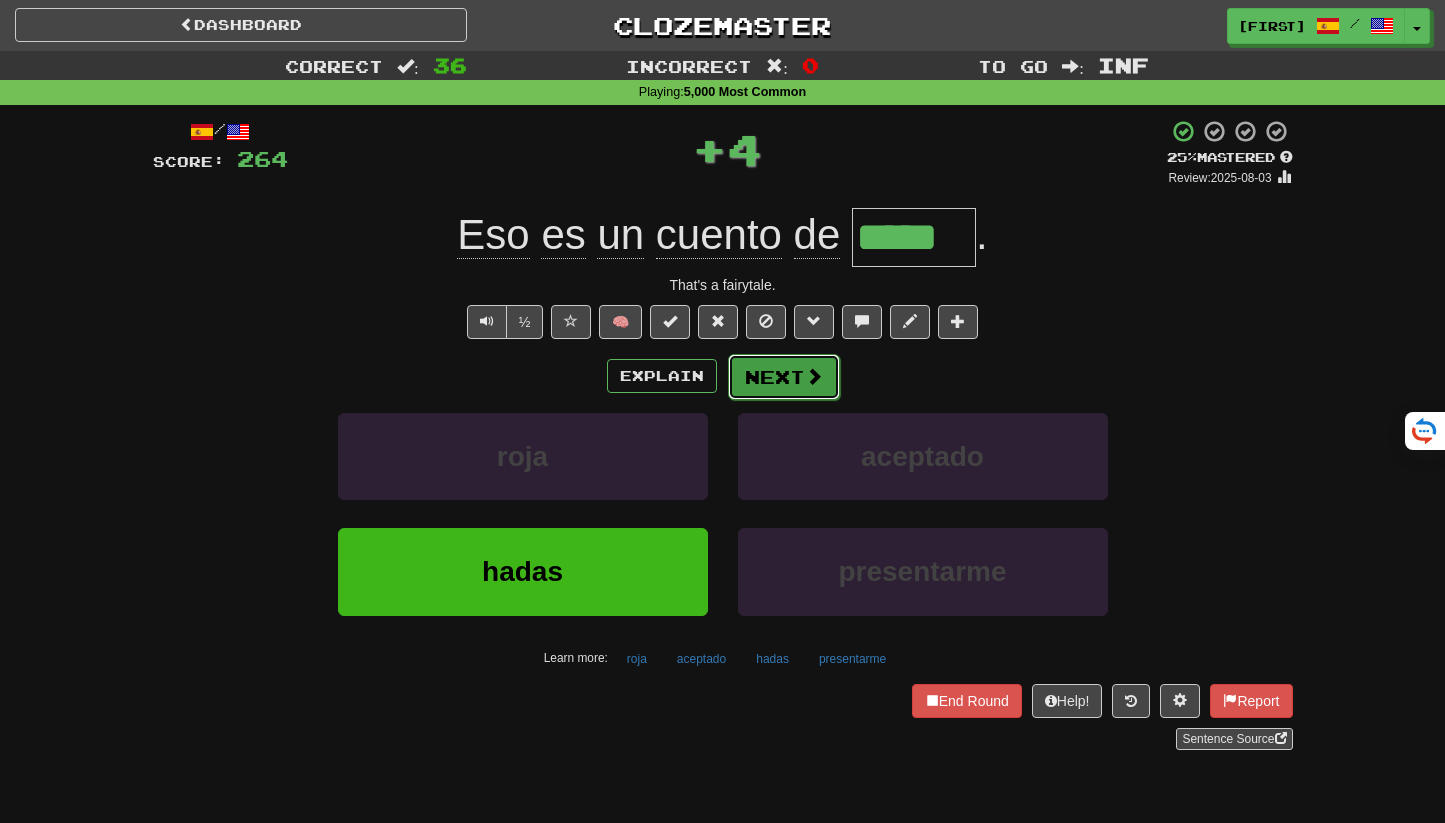 click at bounding box center (814, 376) 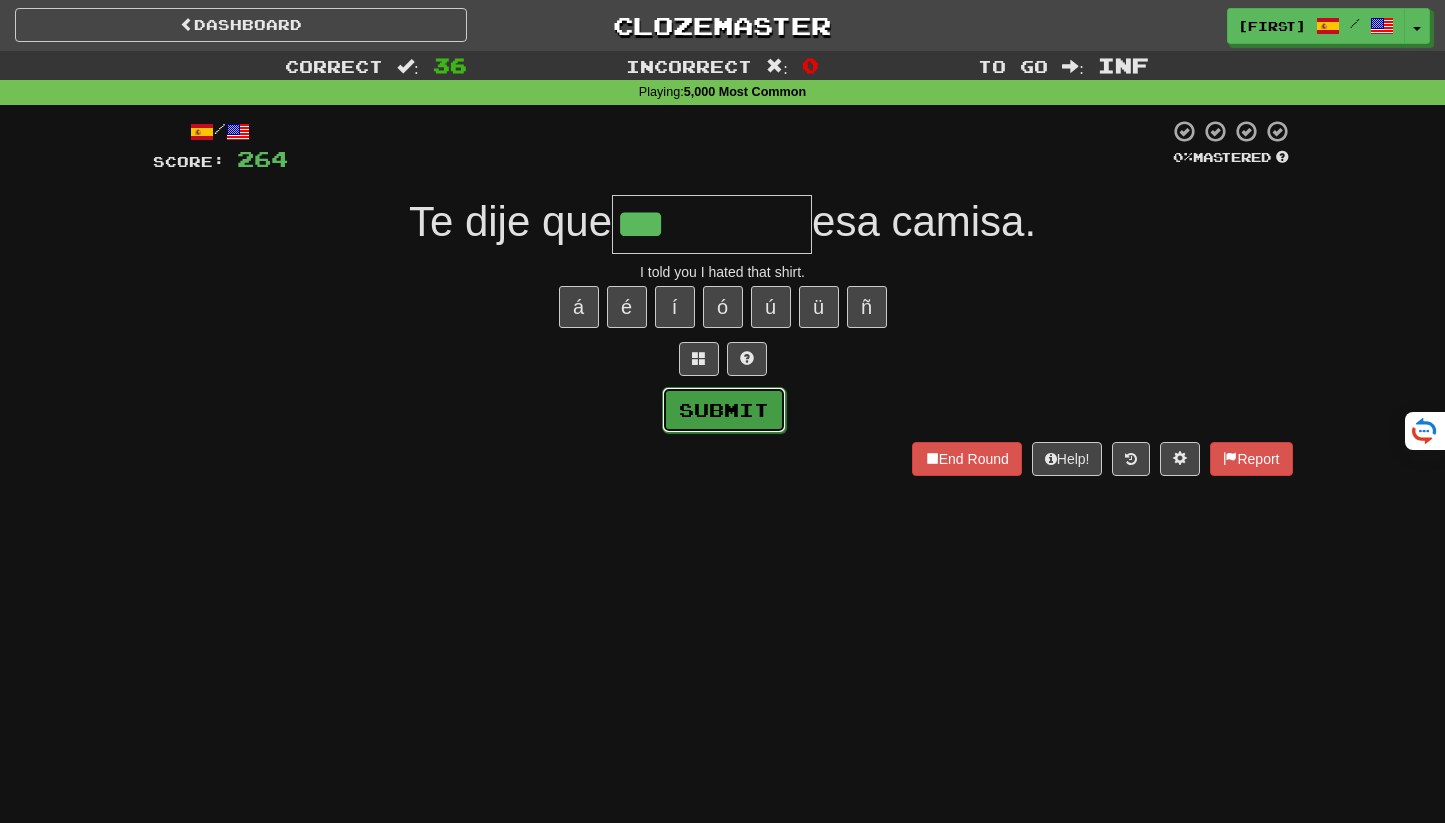 click on "Submit" at bounding box center [724, 410] 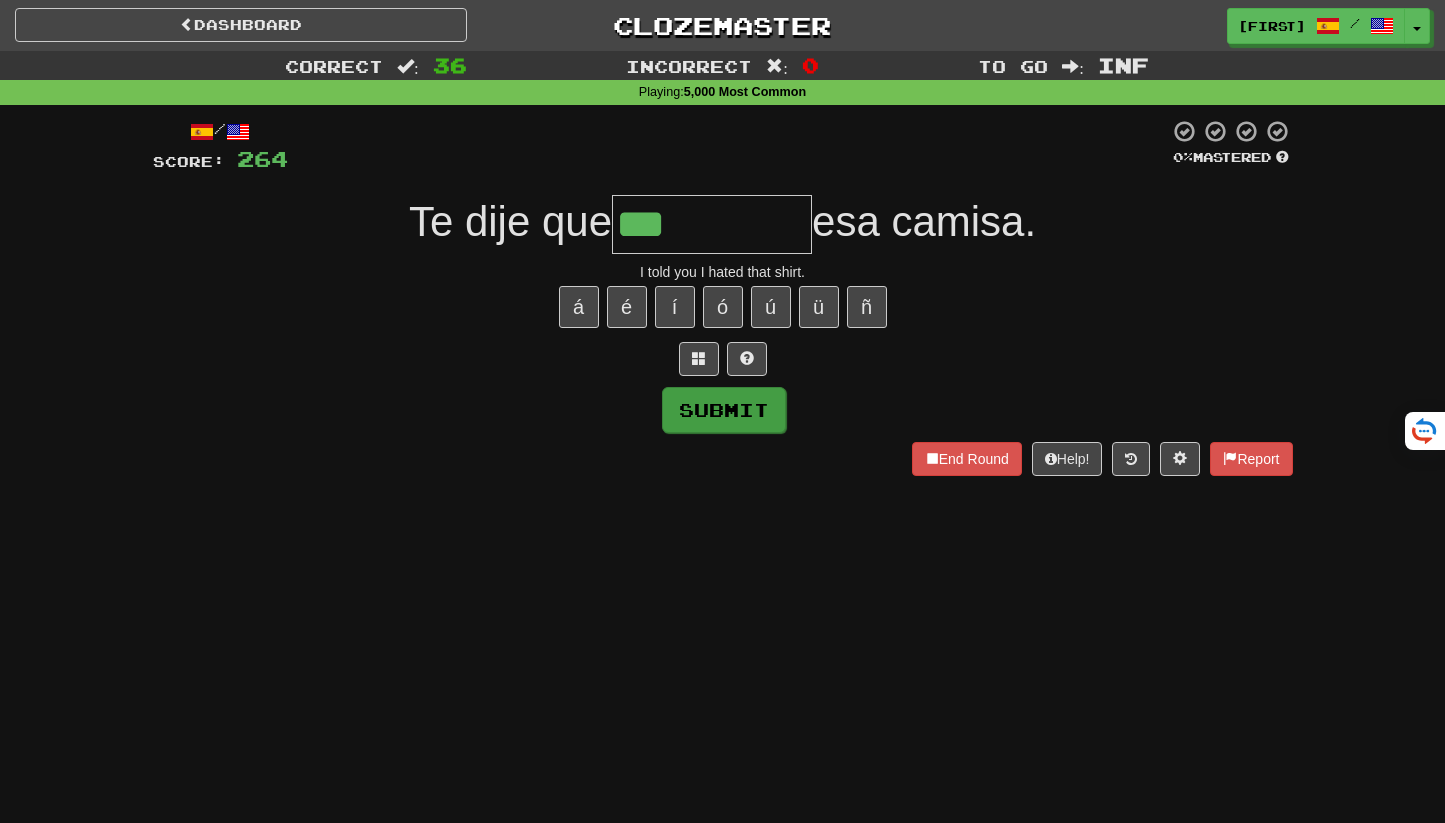 type on "******" 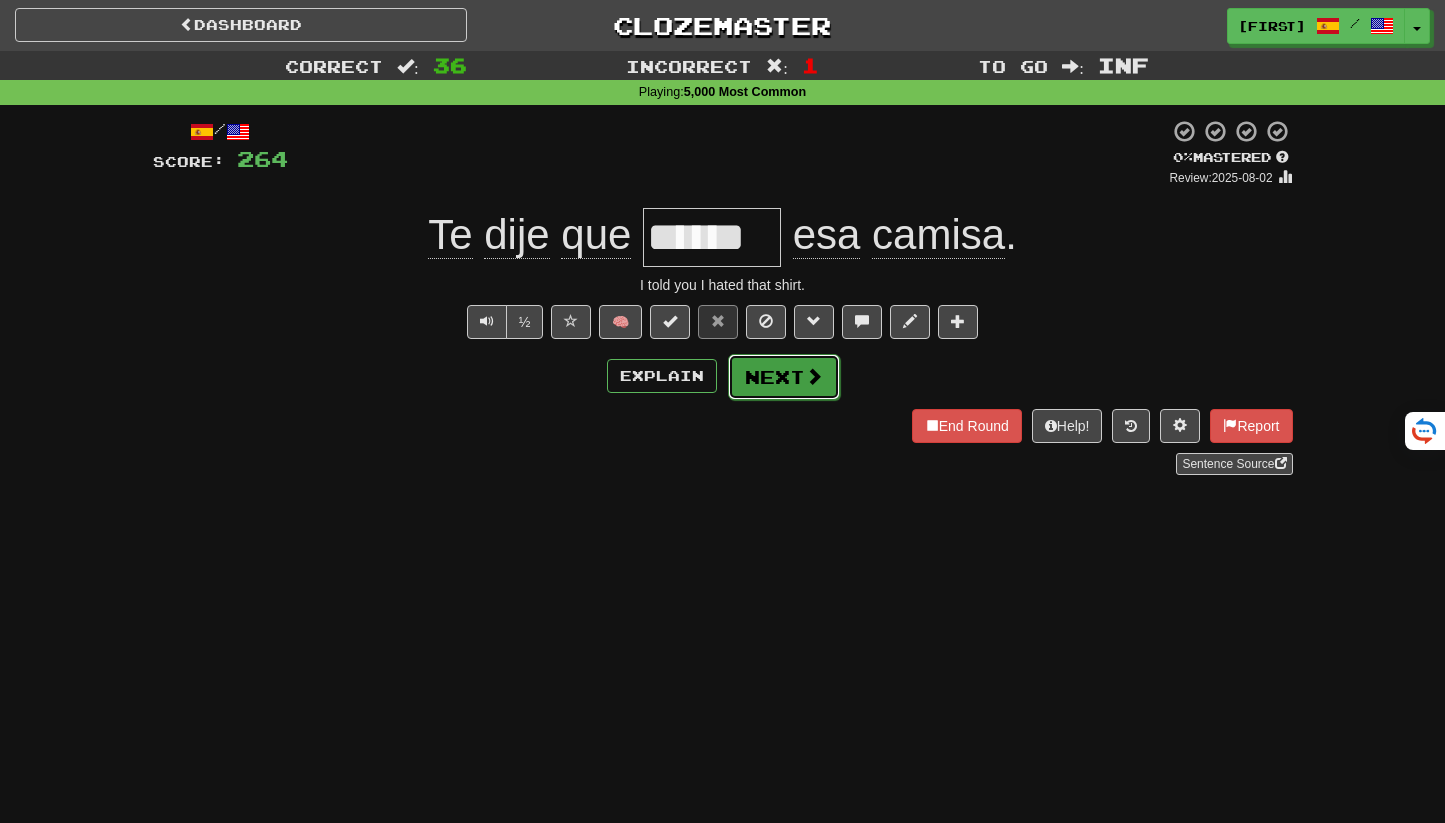 click on "Next" at bounding box center (784, 377) 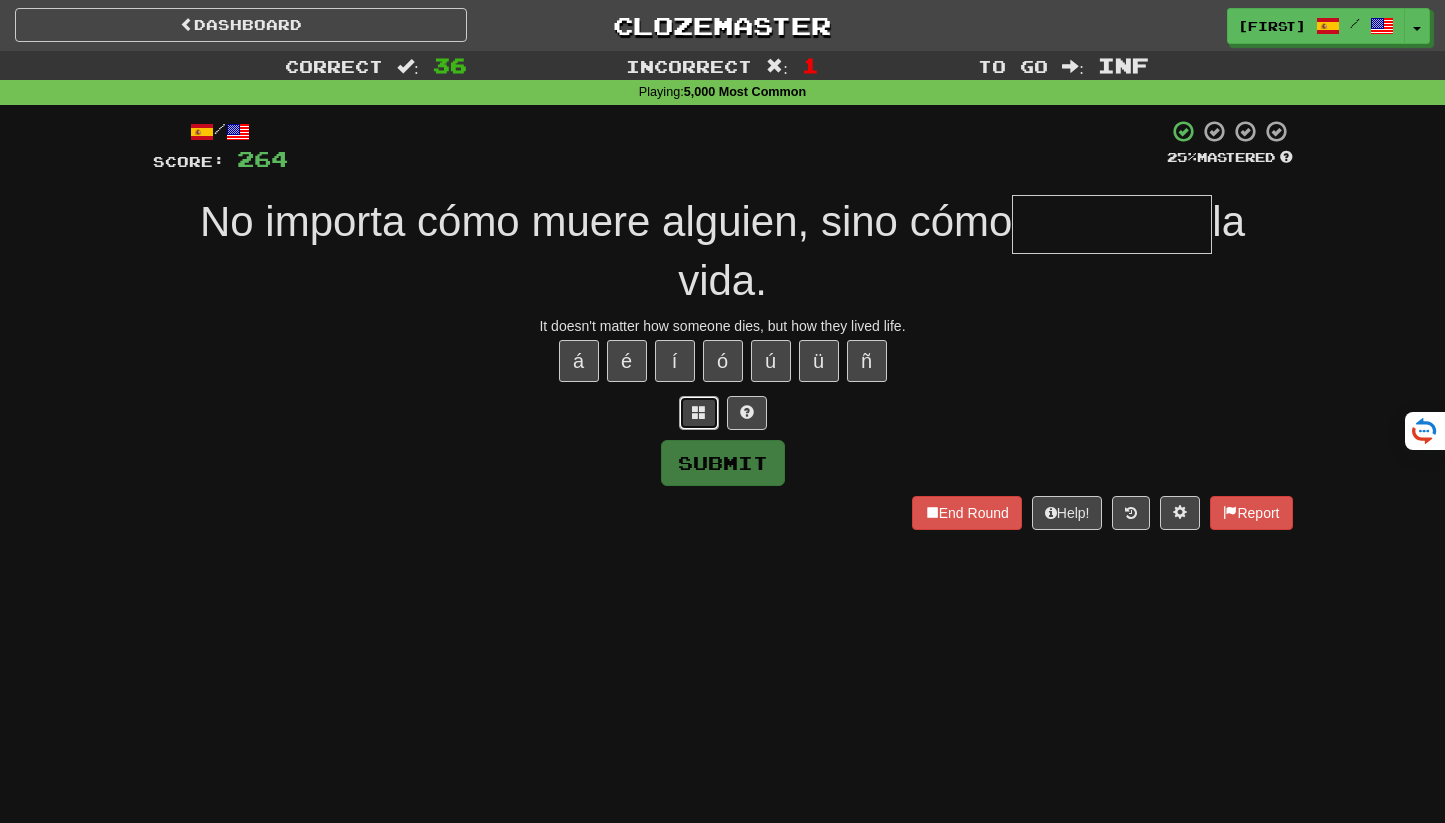 click at bounding box center (699, 412) 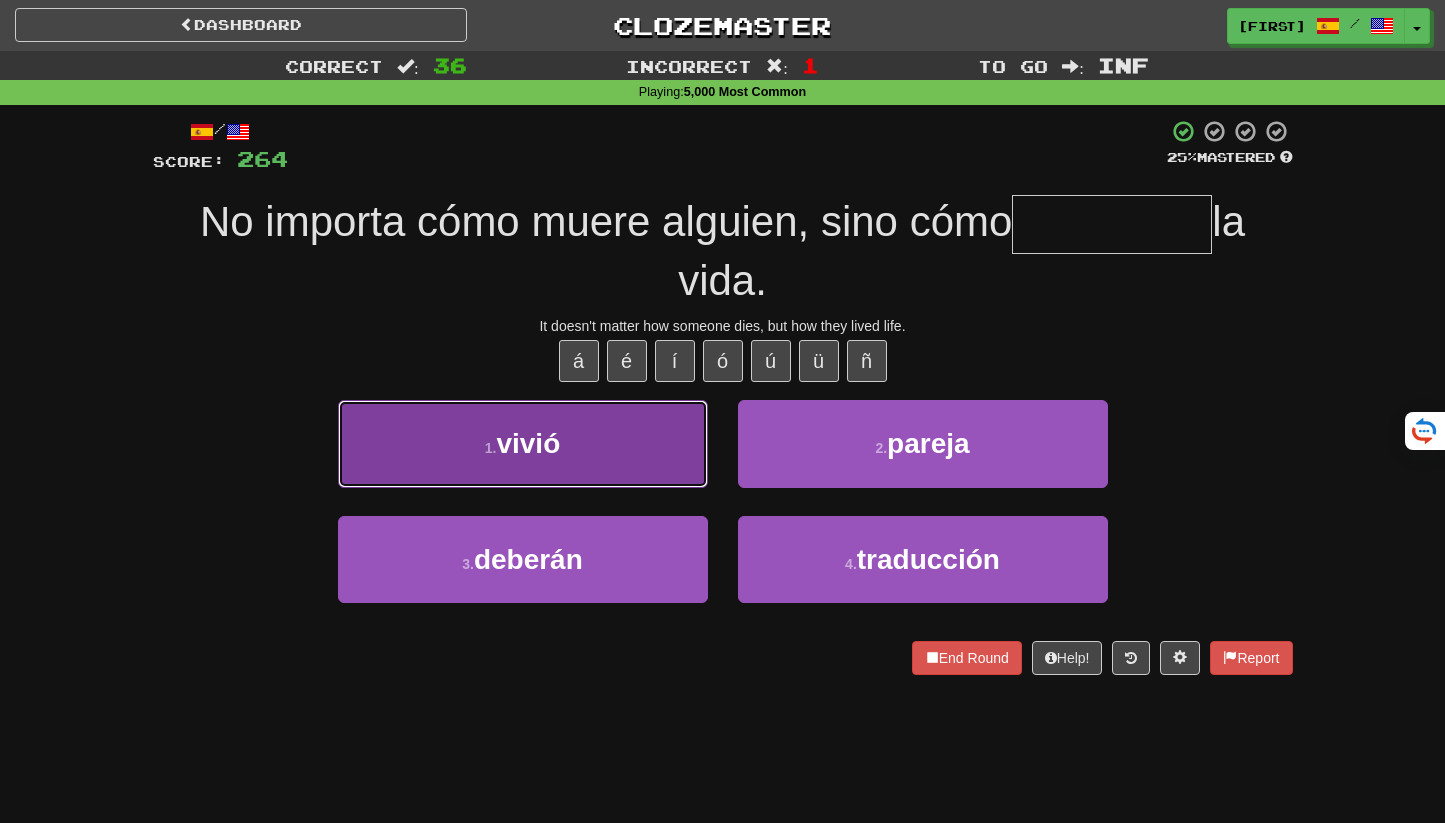 click on "1 .  vivió" at bounding box center [523, 443] 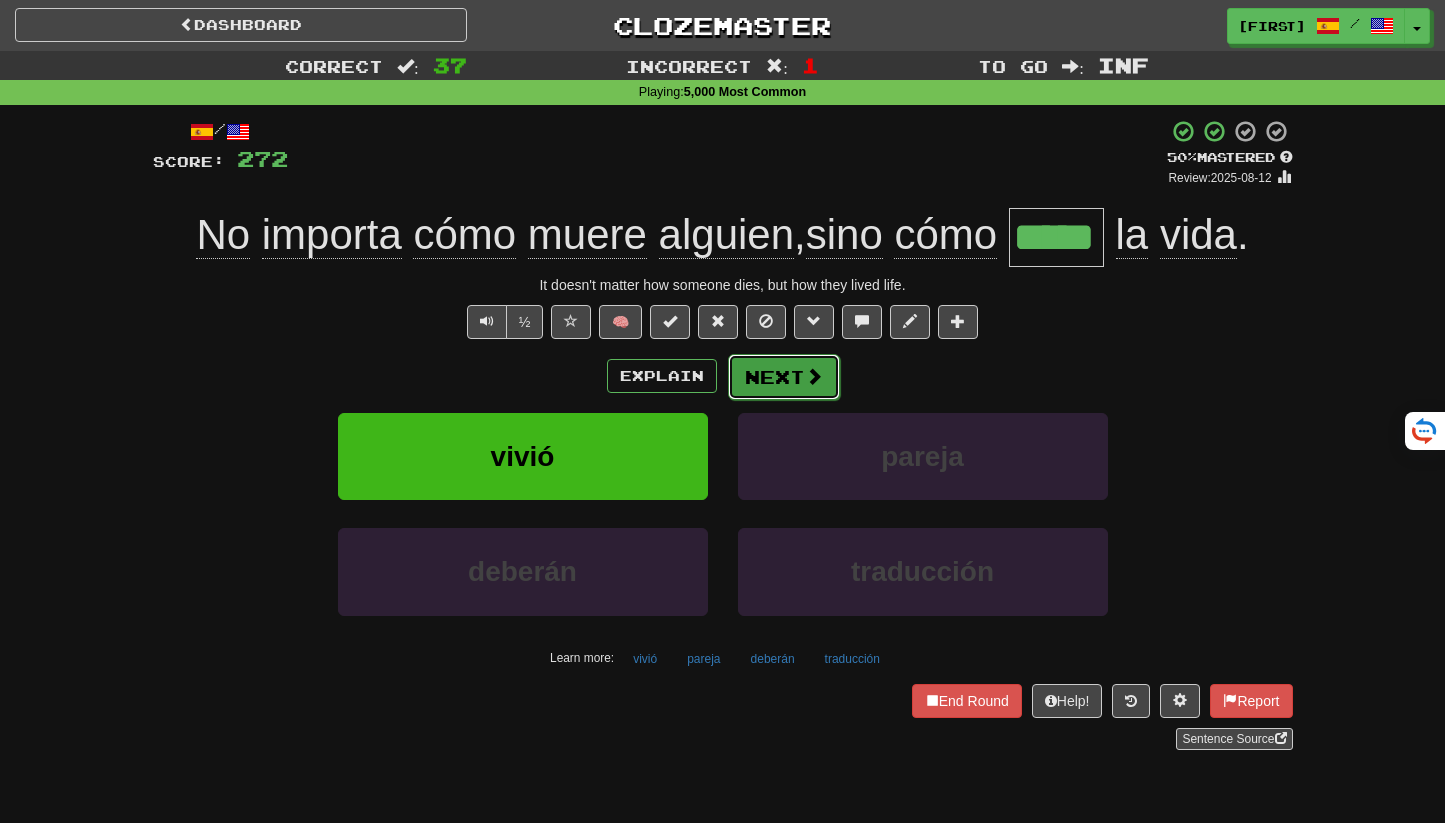 click on "Next" at bounding box center (784, 377) 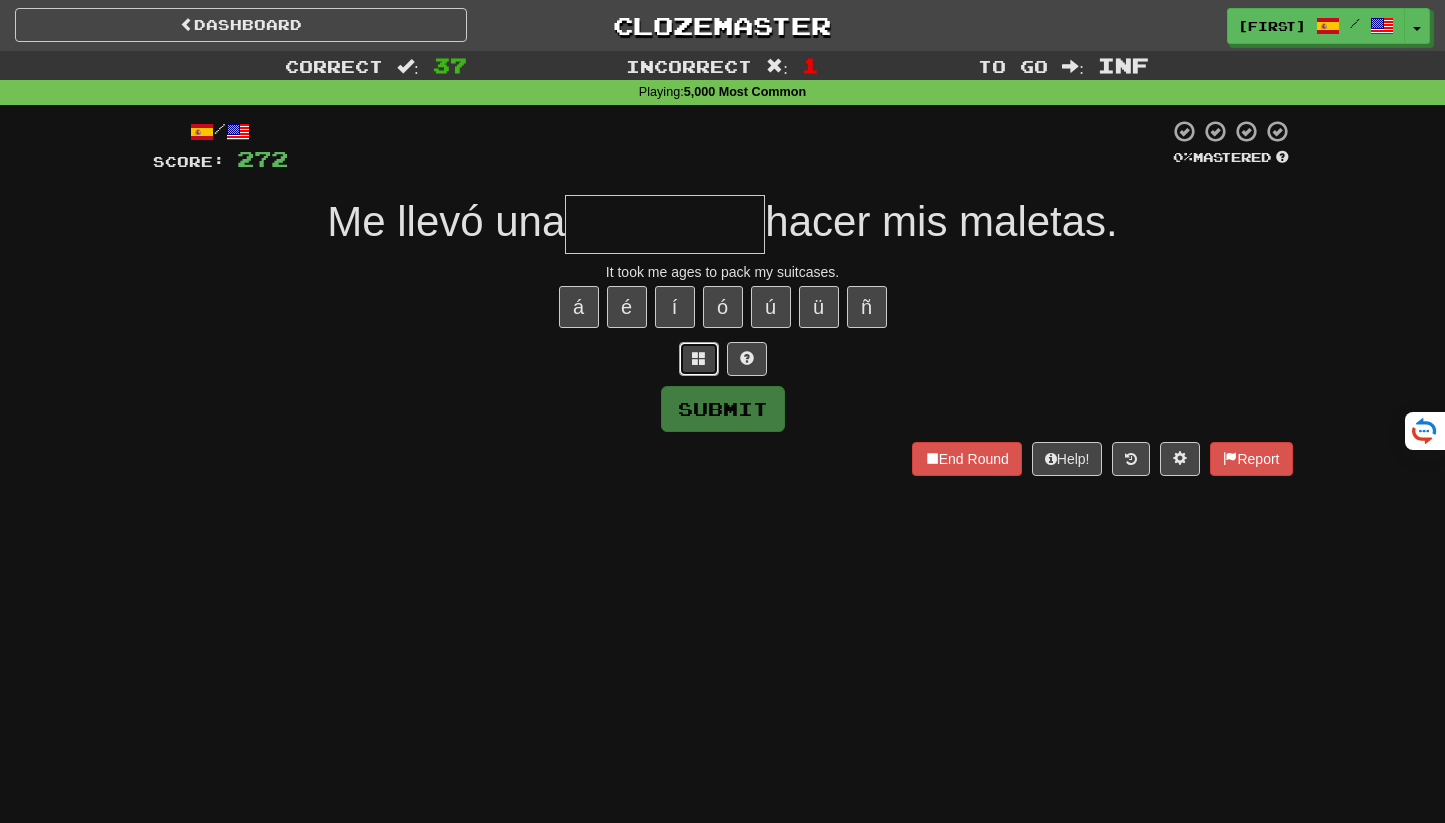 click at bounding box center [699, 358] 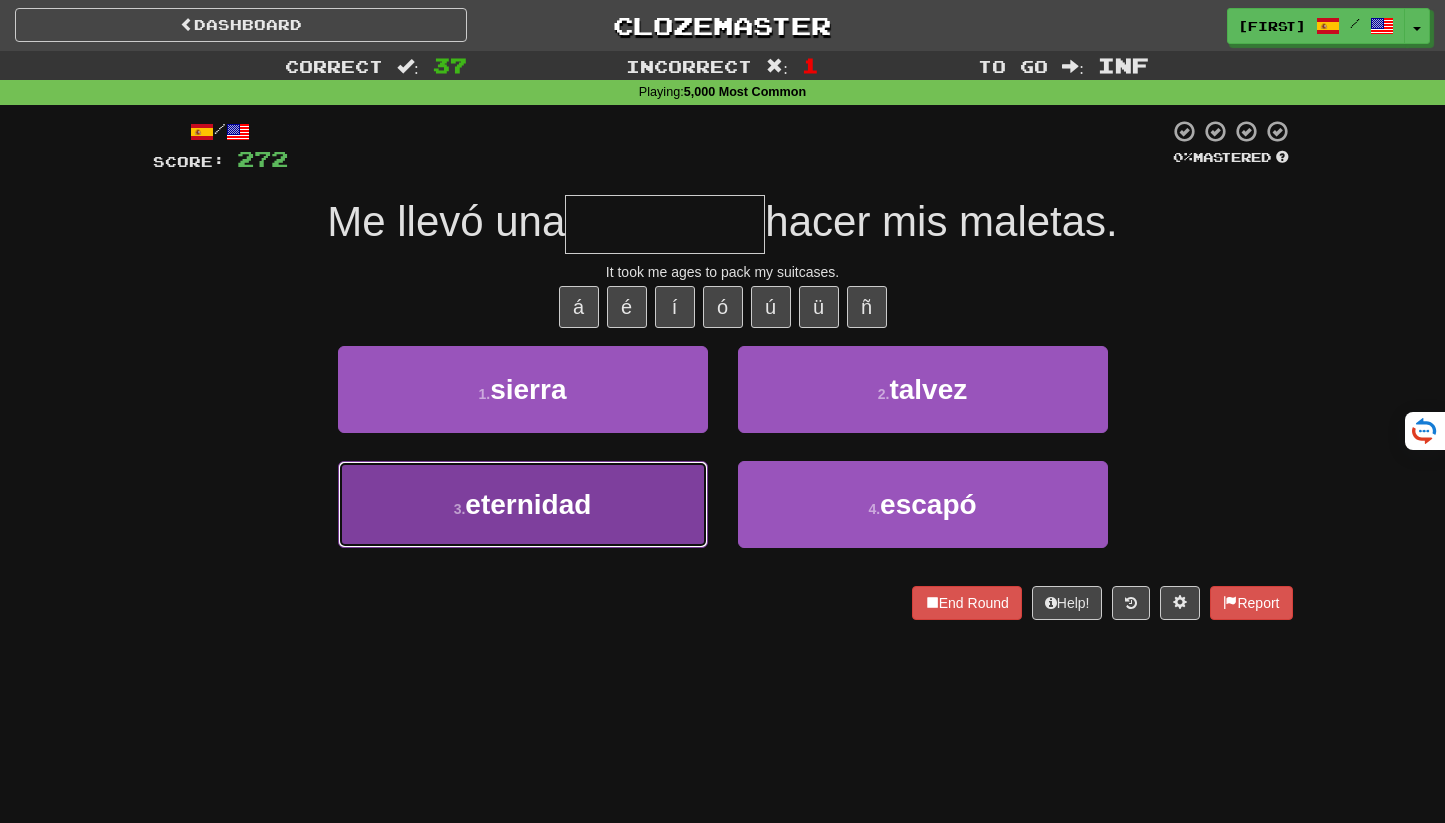 click on "3 .  eternidad" at bounding box center [523, 504] 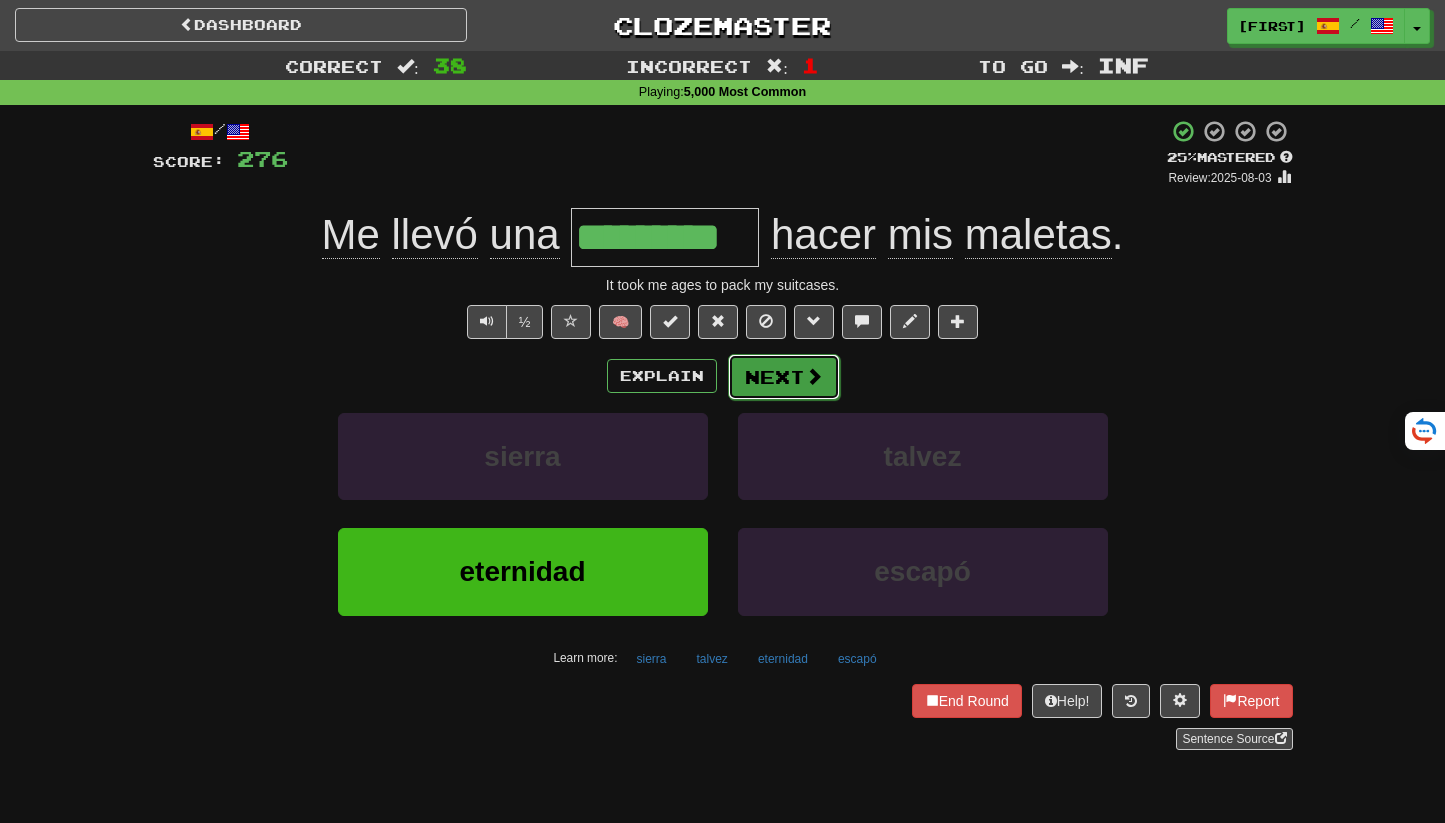 click on "Next" at bounding box center (784, 377) 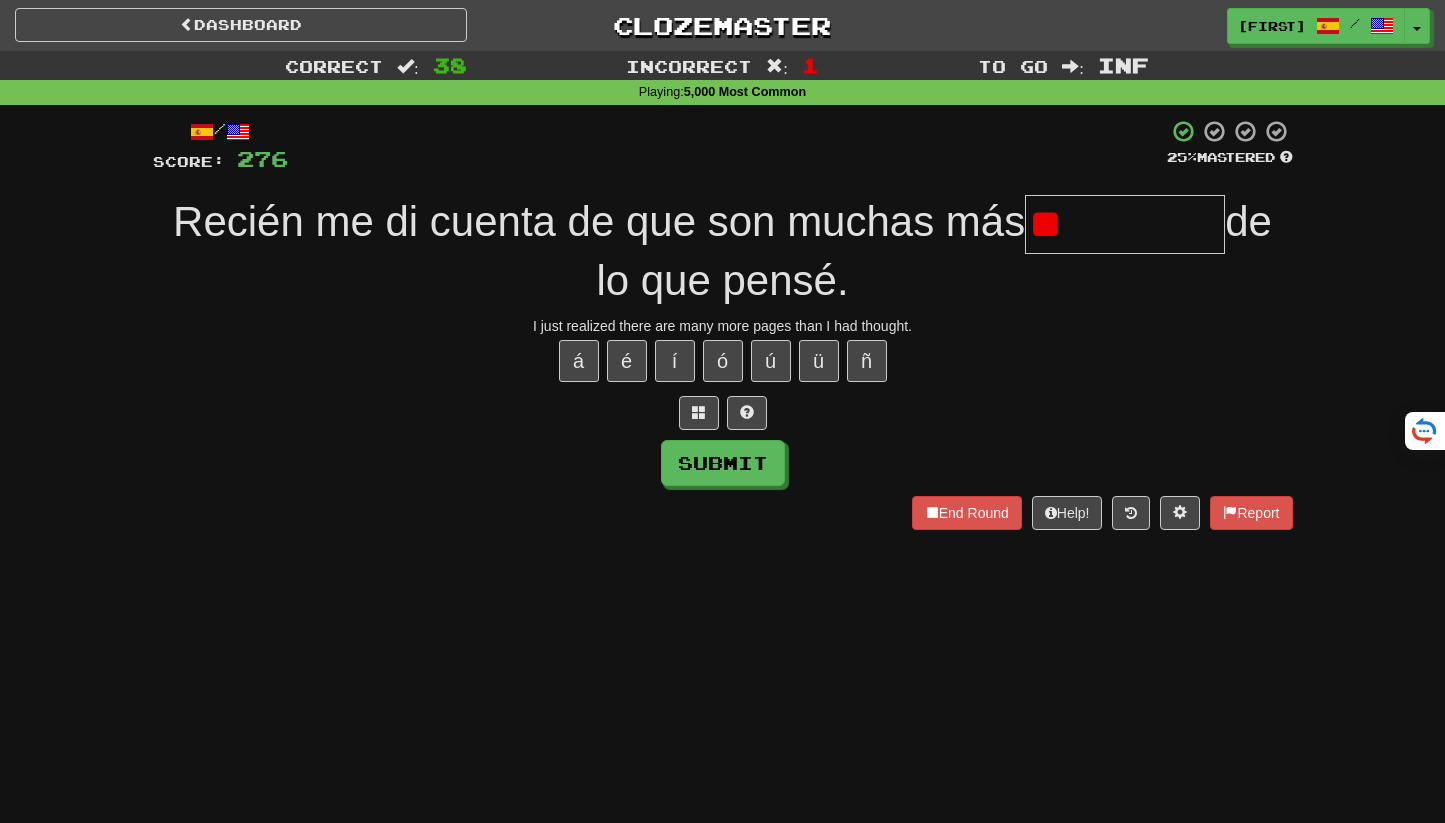 type on "*" 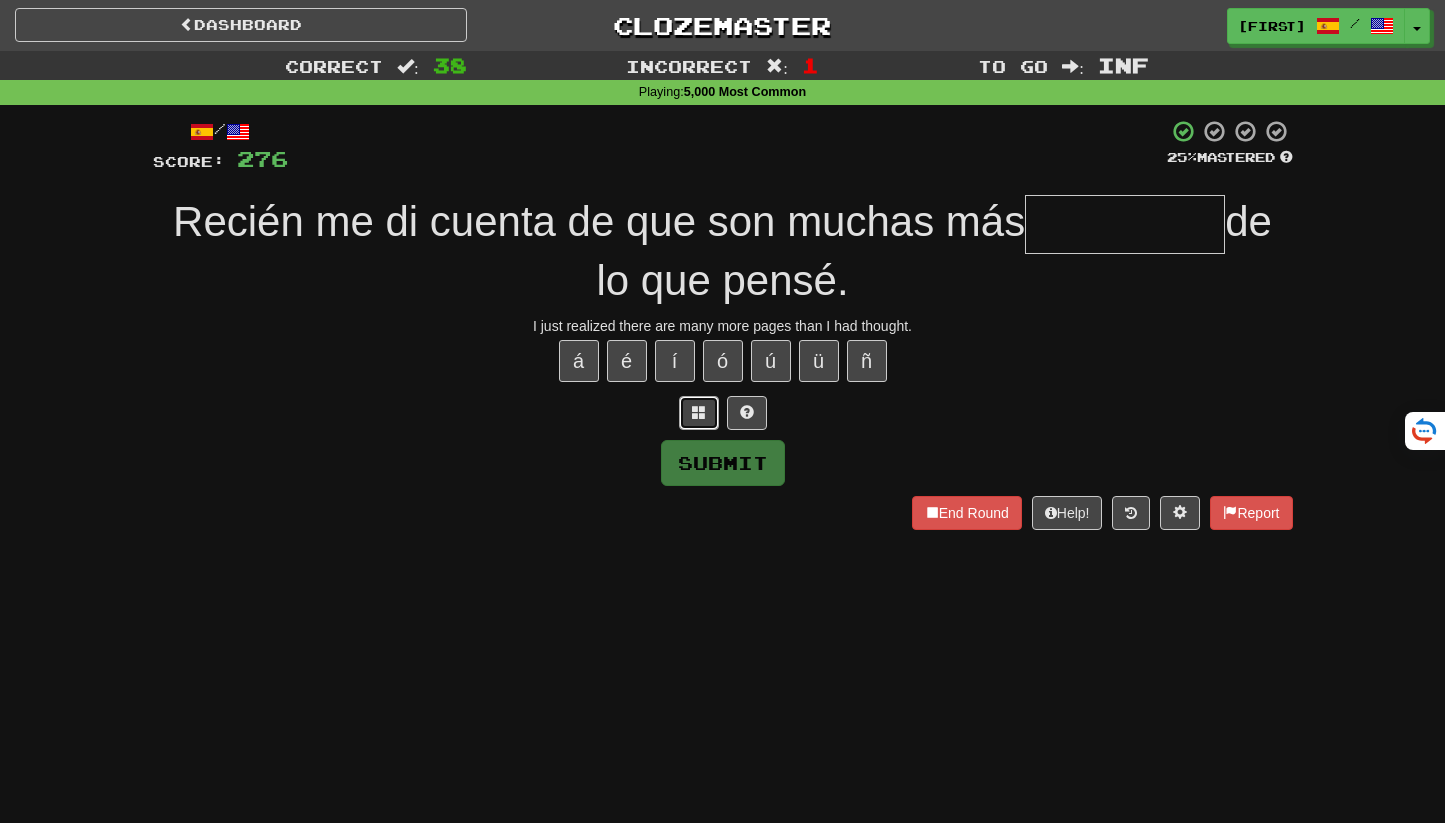 click at bounding box center (699, 413) 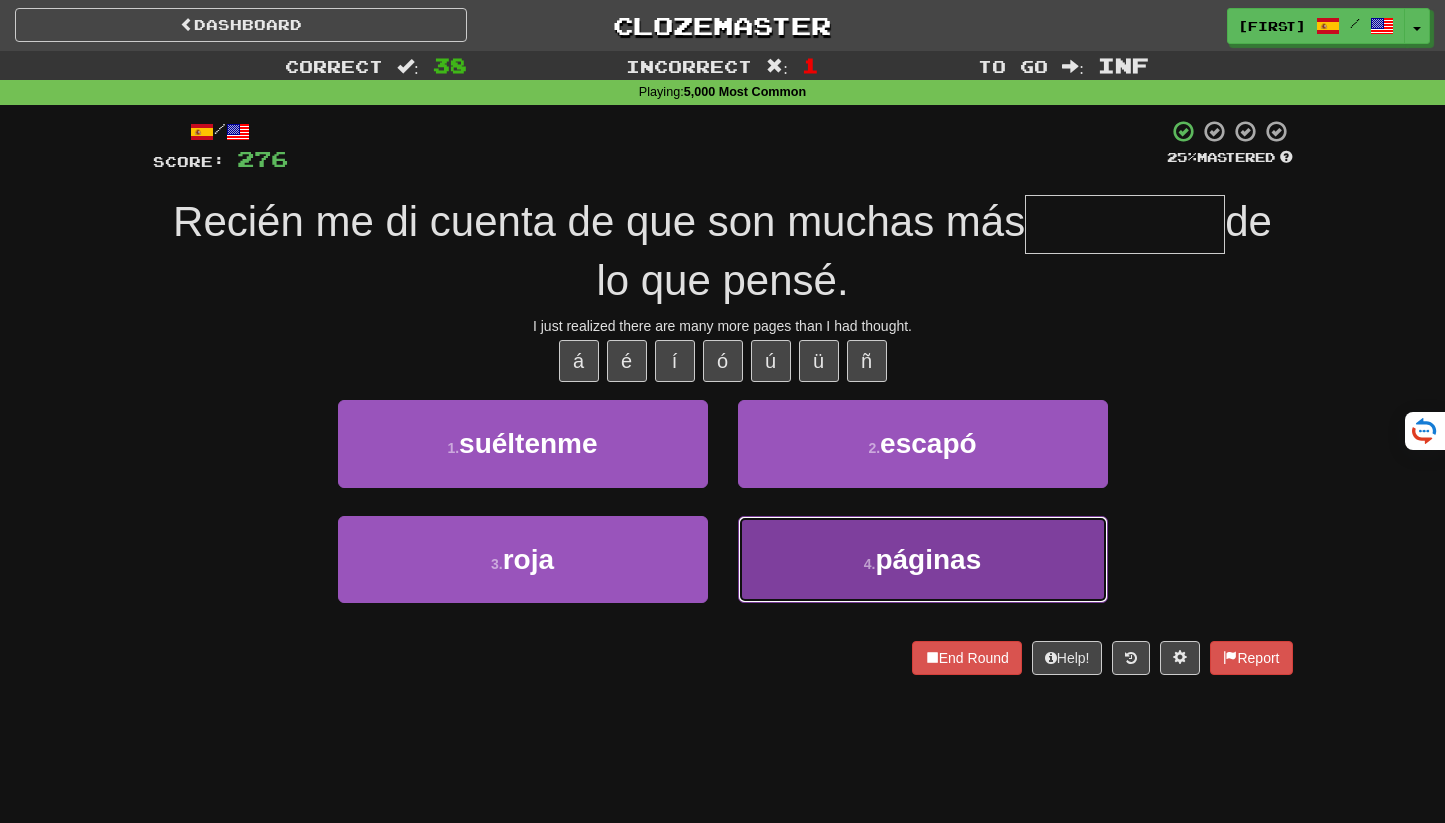 click on "4 .  páginas" at bounding box center [923, 559] 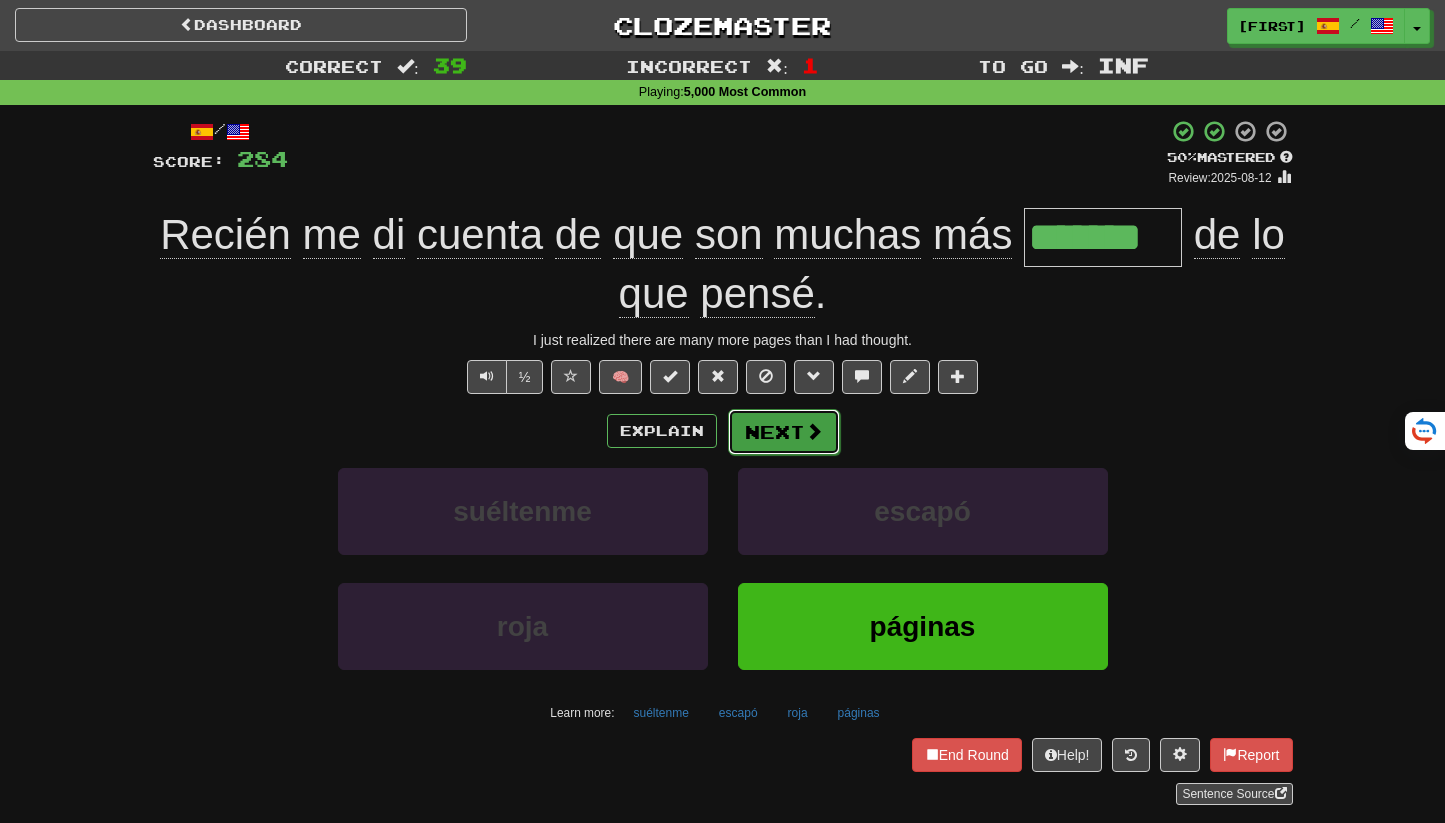 click on "Next" at bounding box center [784, 432] 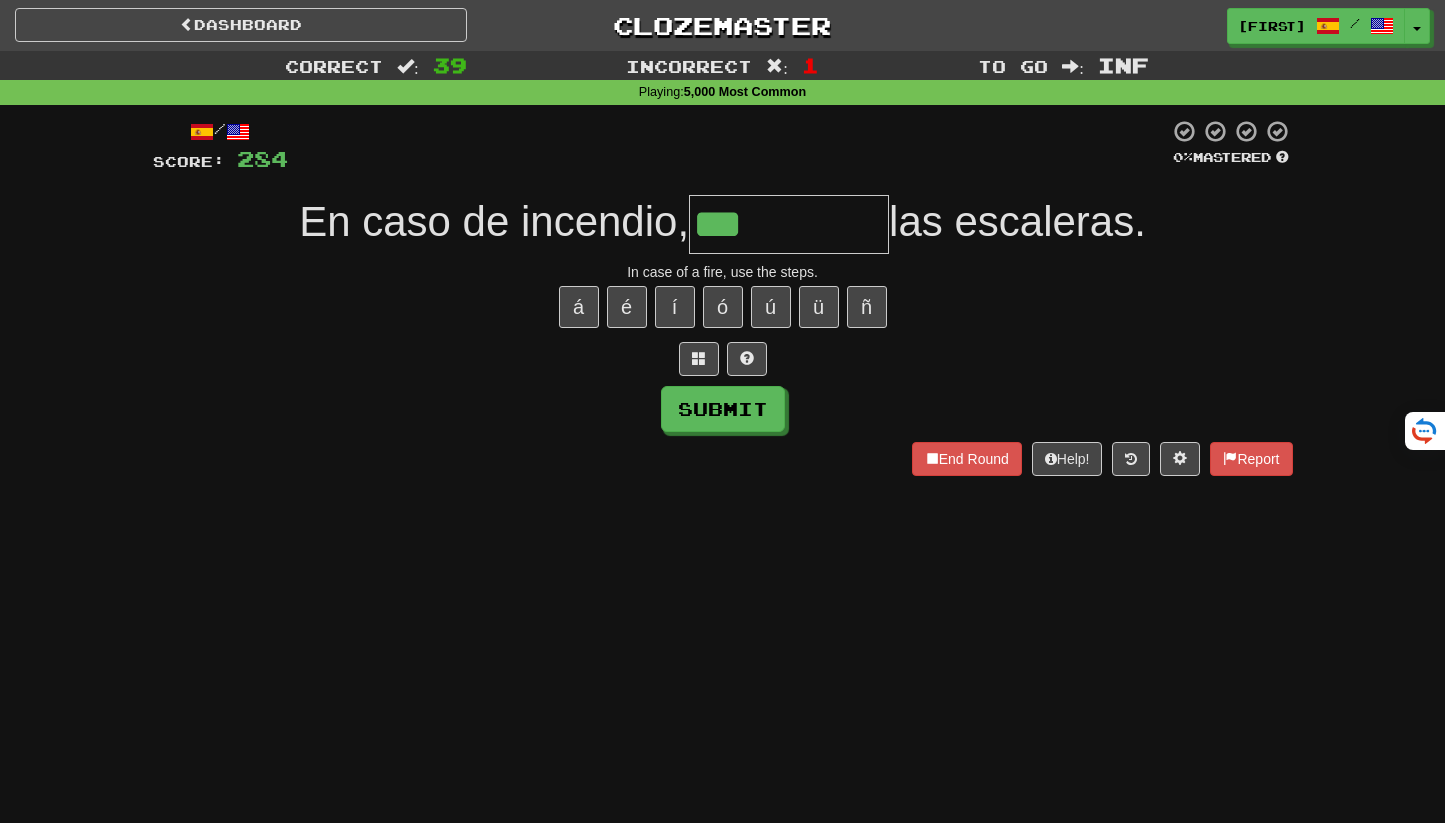 type on "***" 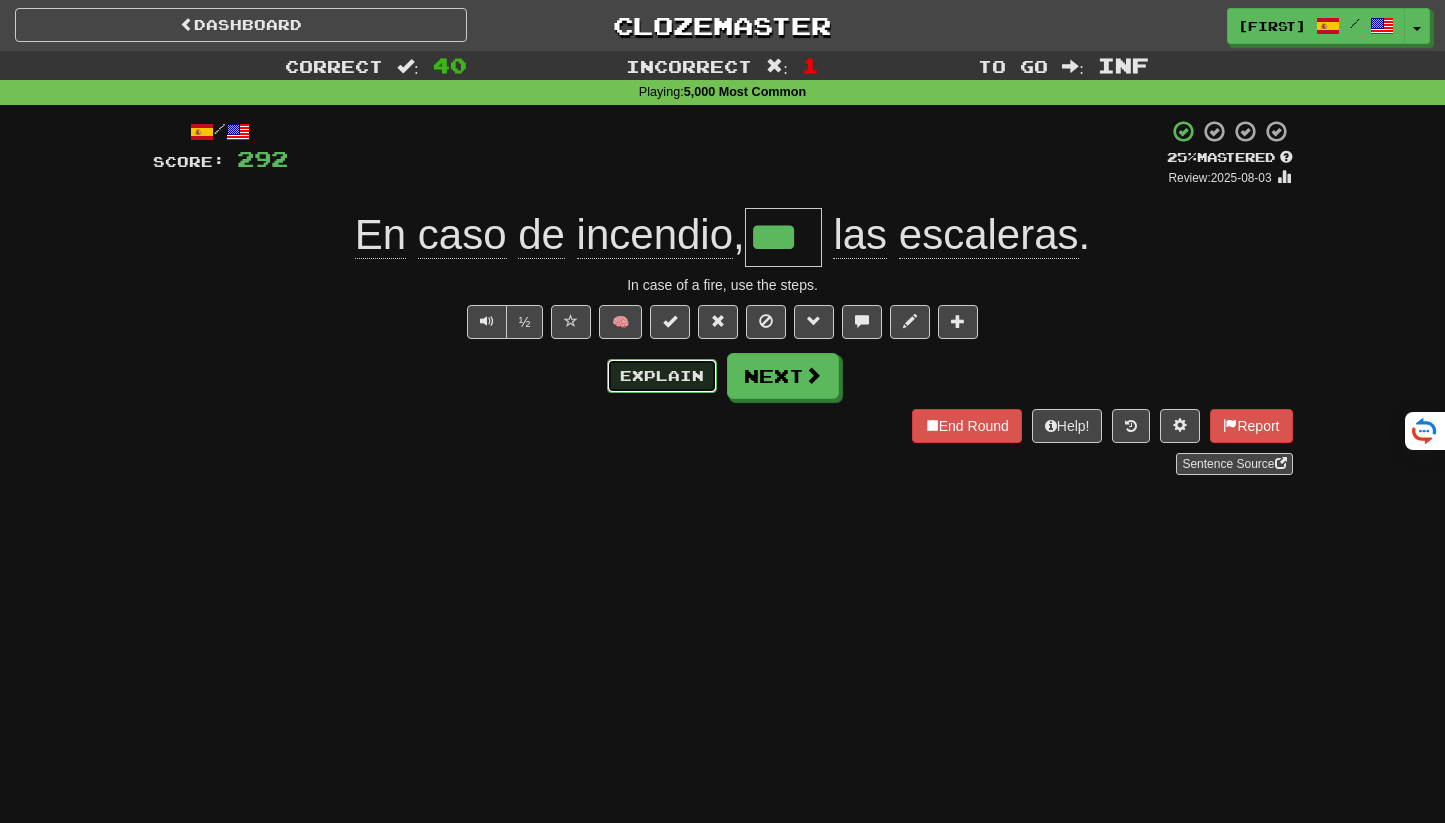 click on "Explain" at bounding box center (662, 376) 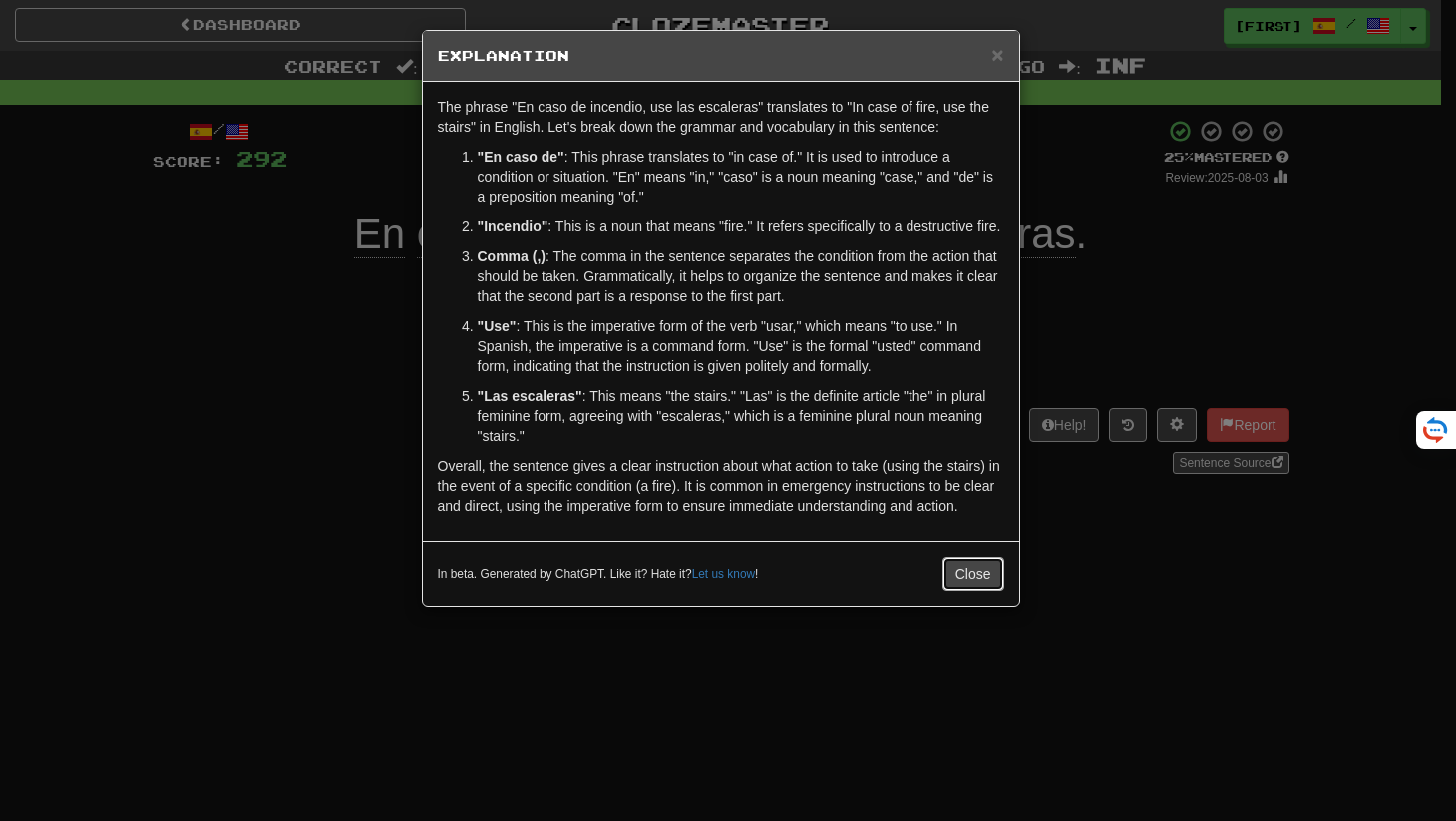 click on "Close" at bounding box center (973, 574) 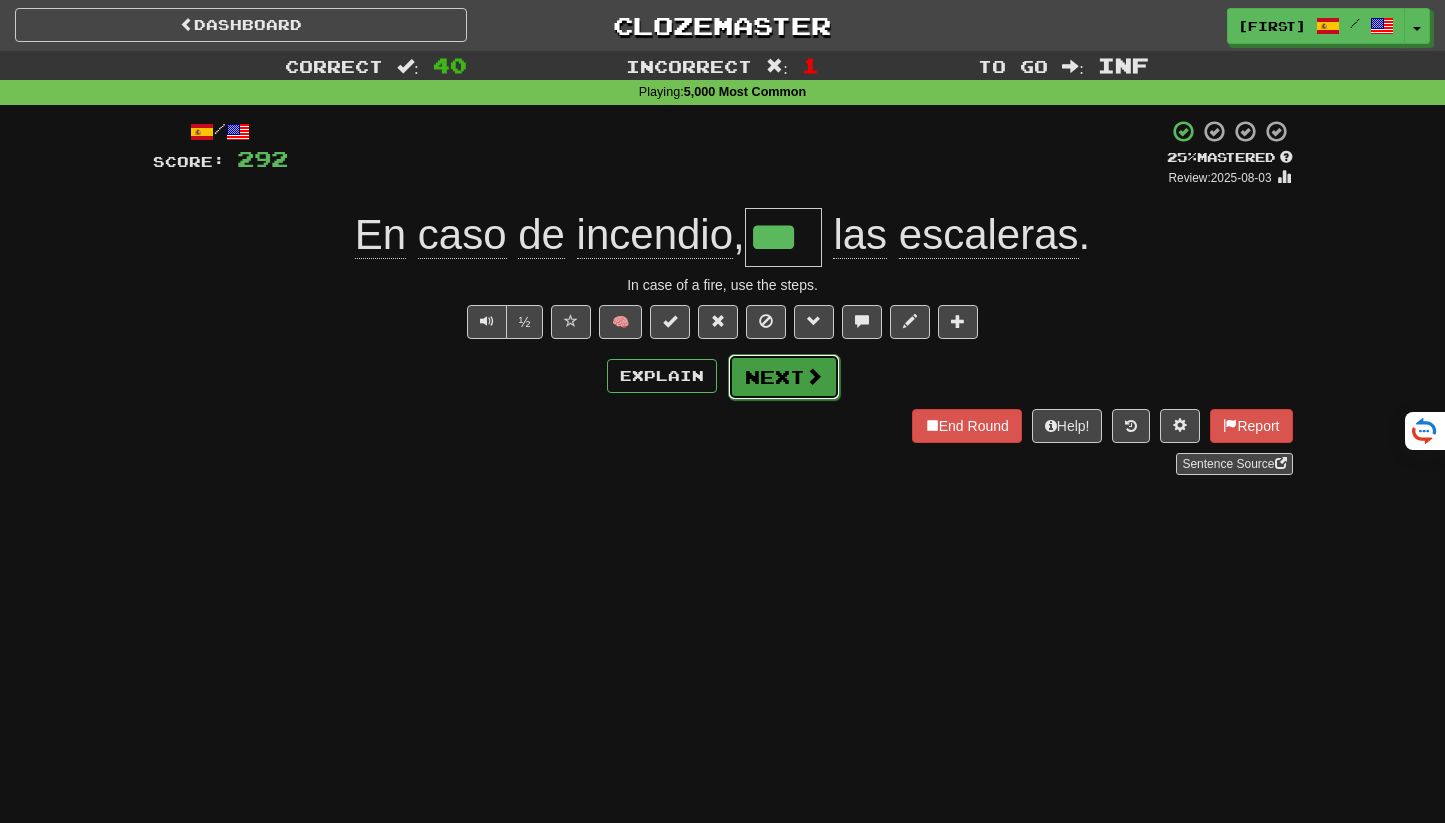 click on "Next" at bounding box center (784, 377) 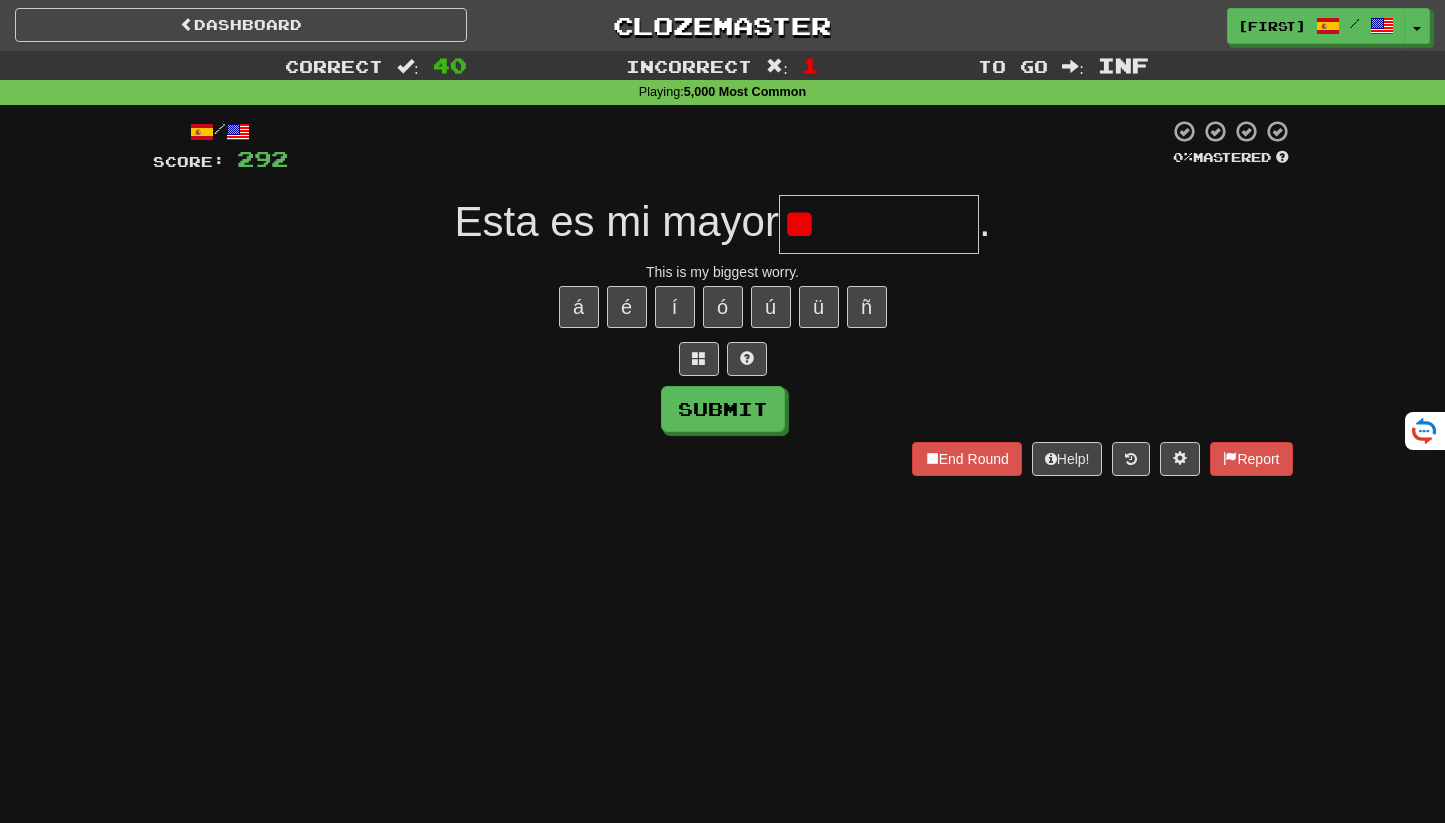 type on "*" 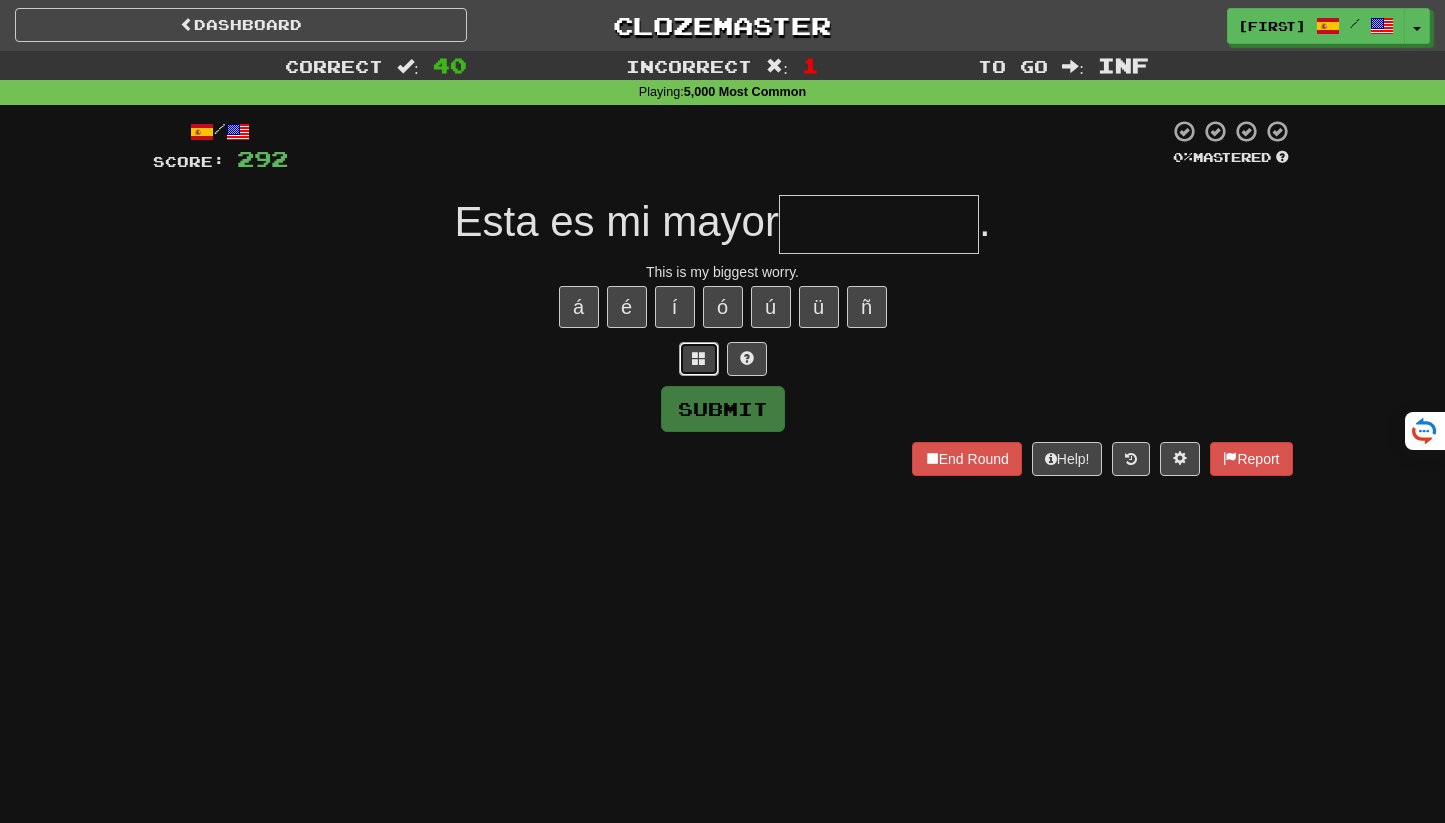 click at bounding box center [699, 359] 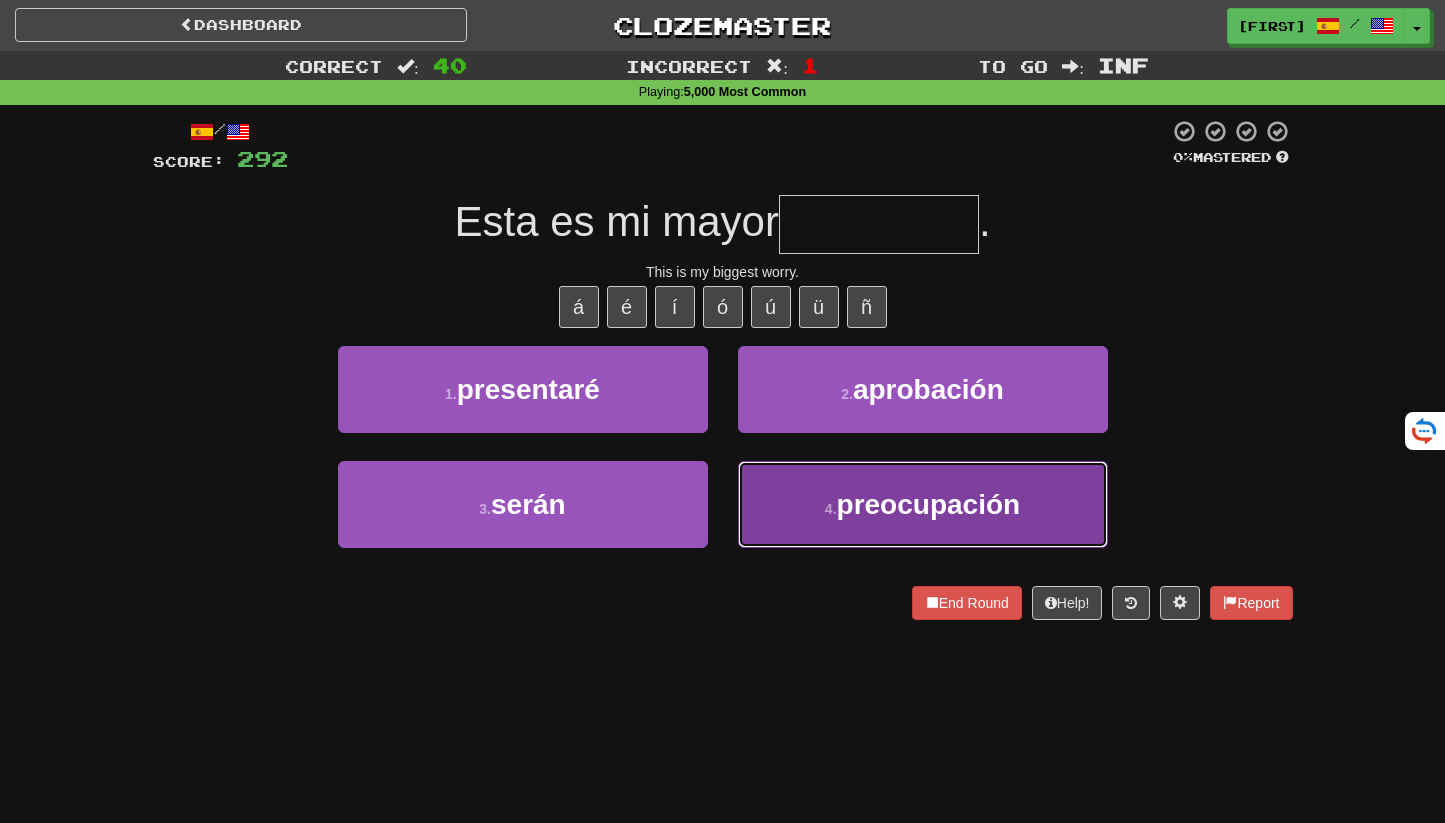click on "4 .  preocupación" at bounding box center [923, 504] 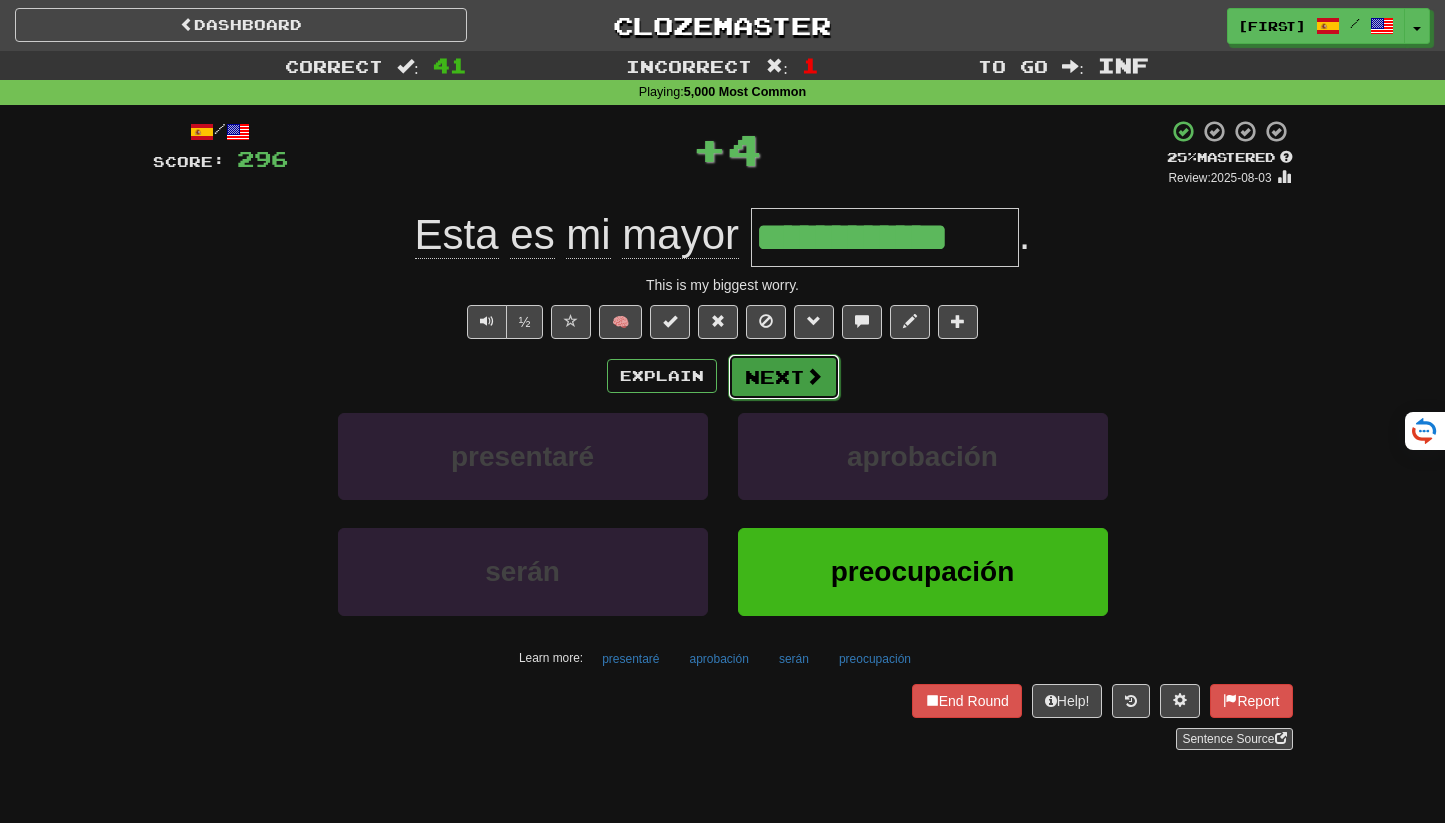 click on "Next" at bounding box center [784, 377] 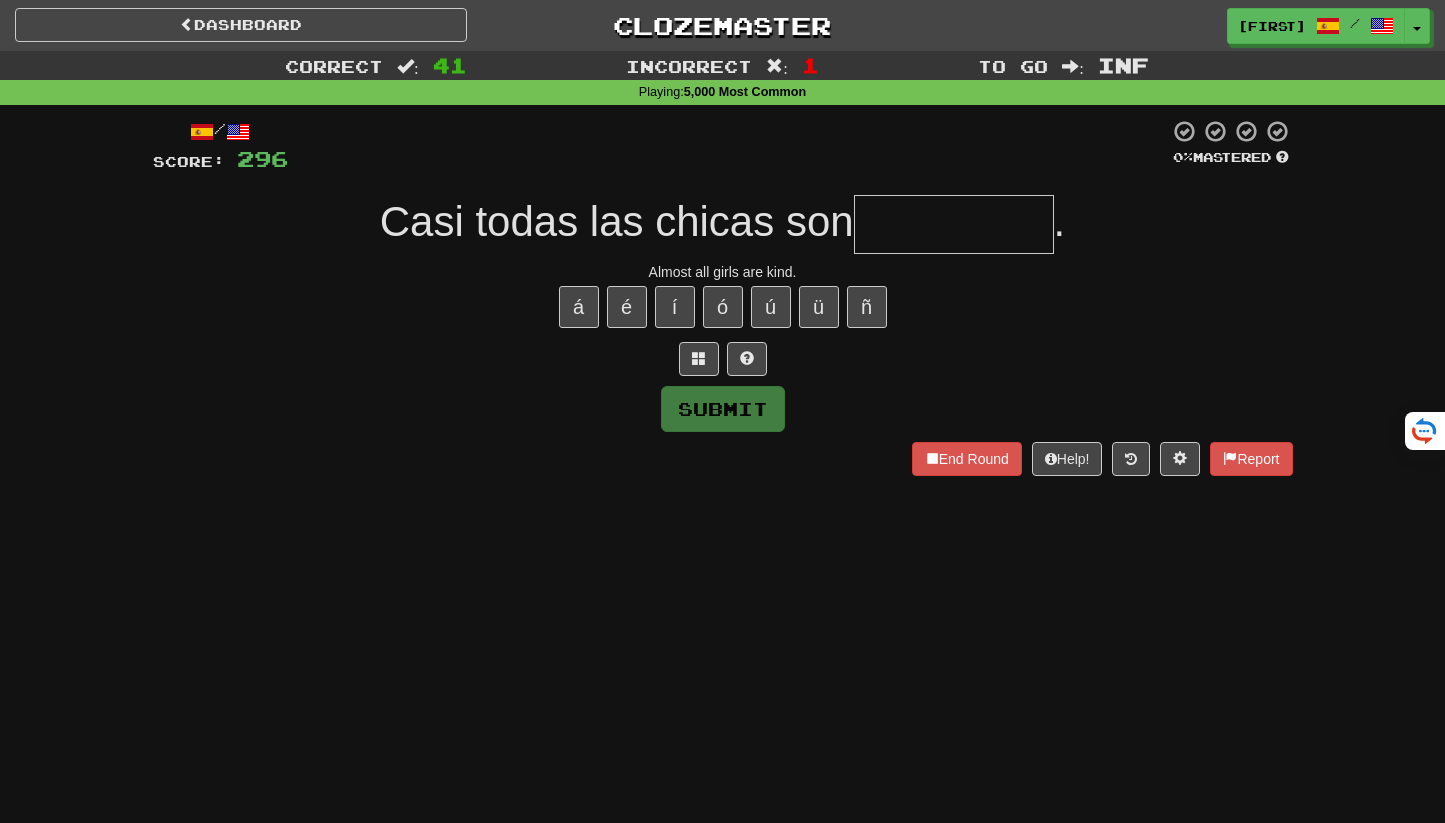 click at bounding box center [723, 359] 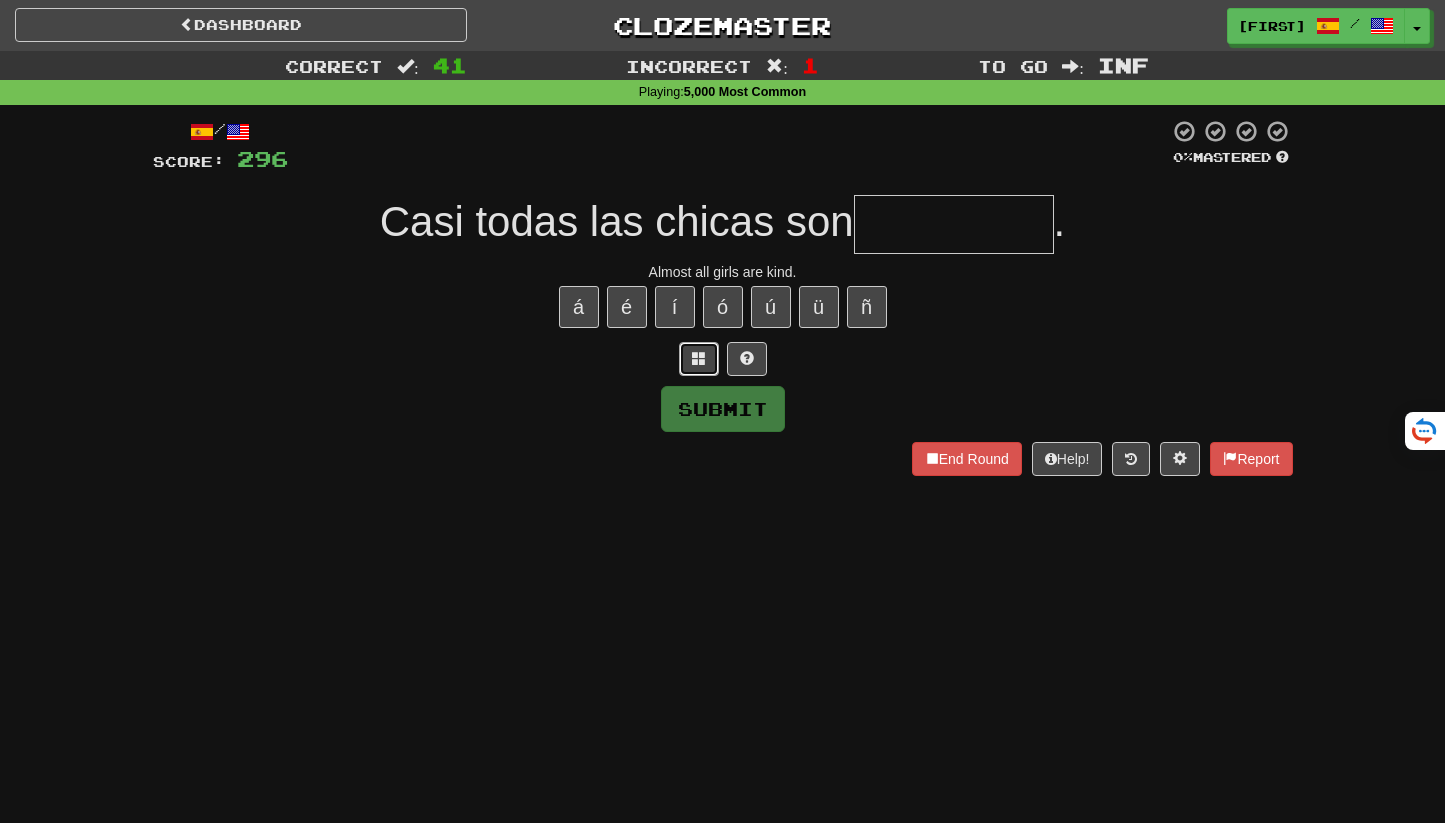 click at bounding box center [699, 359] 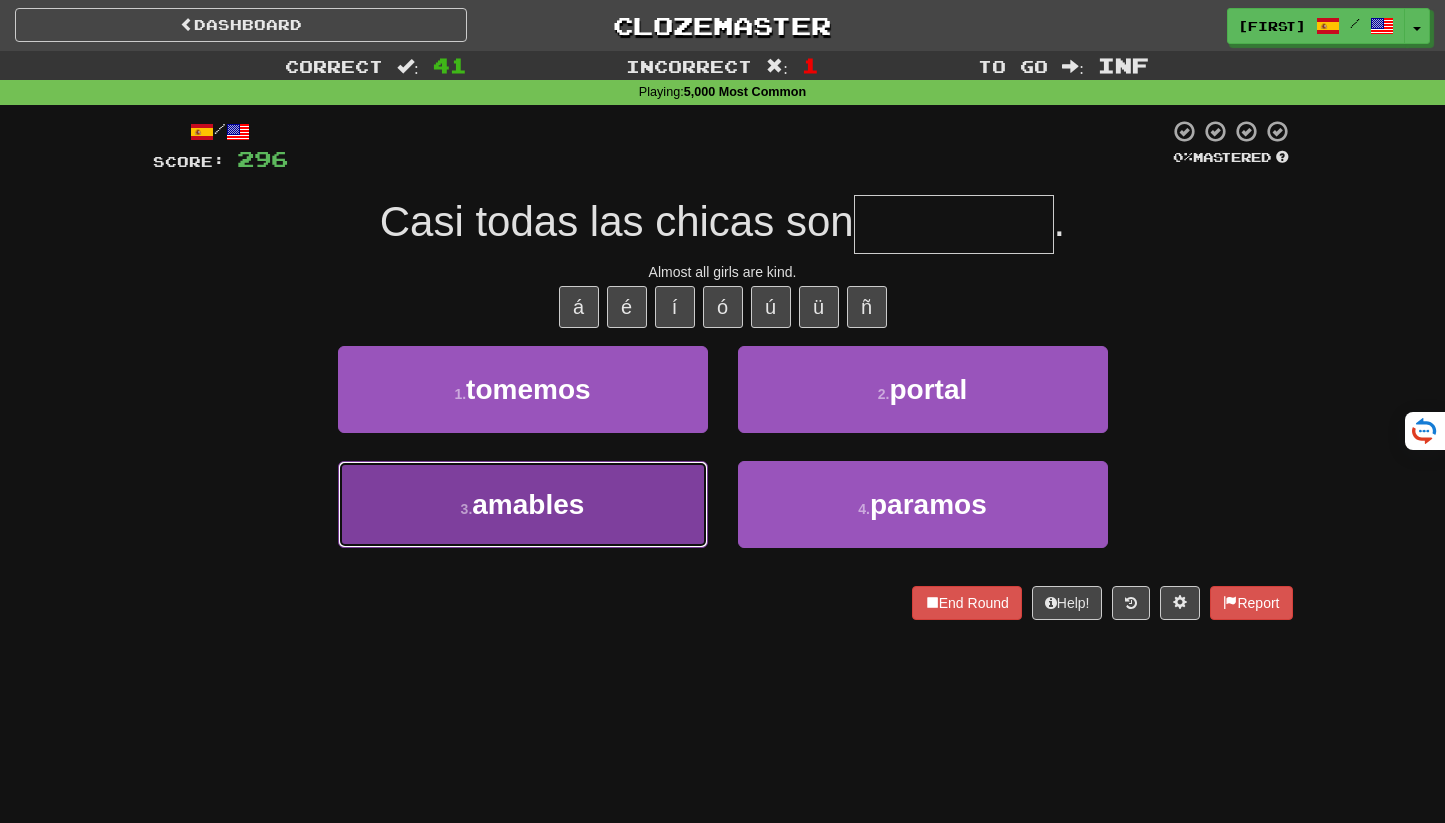 click on "3 .  amables" at bounding box center (523, 504) 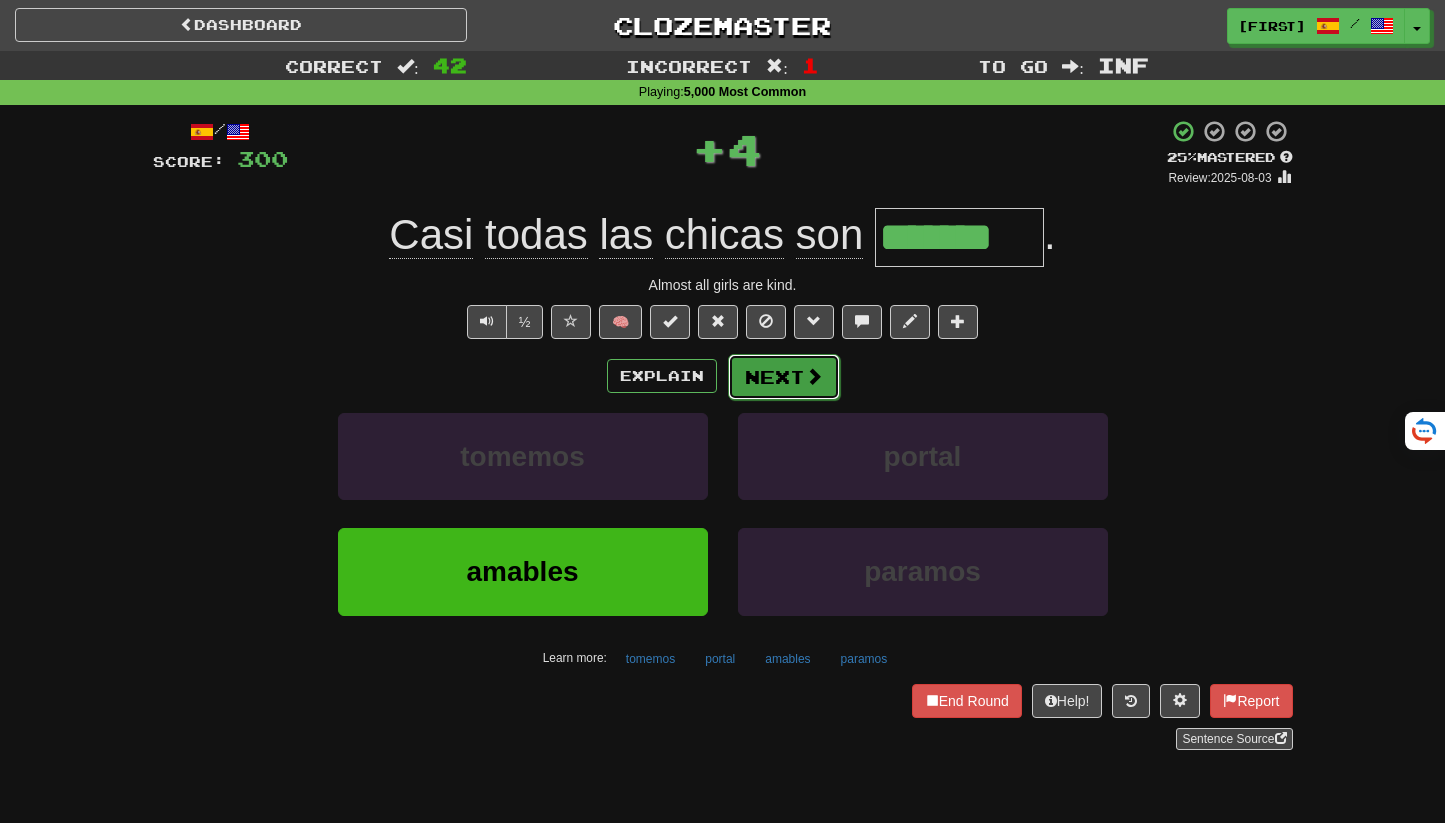 click on "Next" at bounding box center (784, 377) 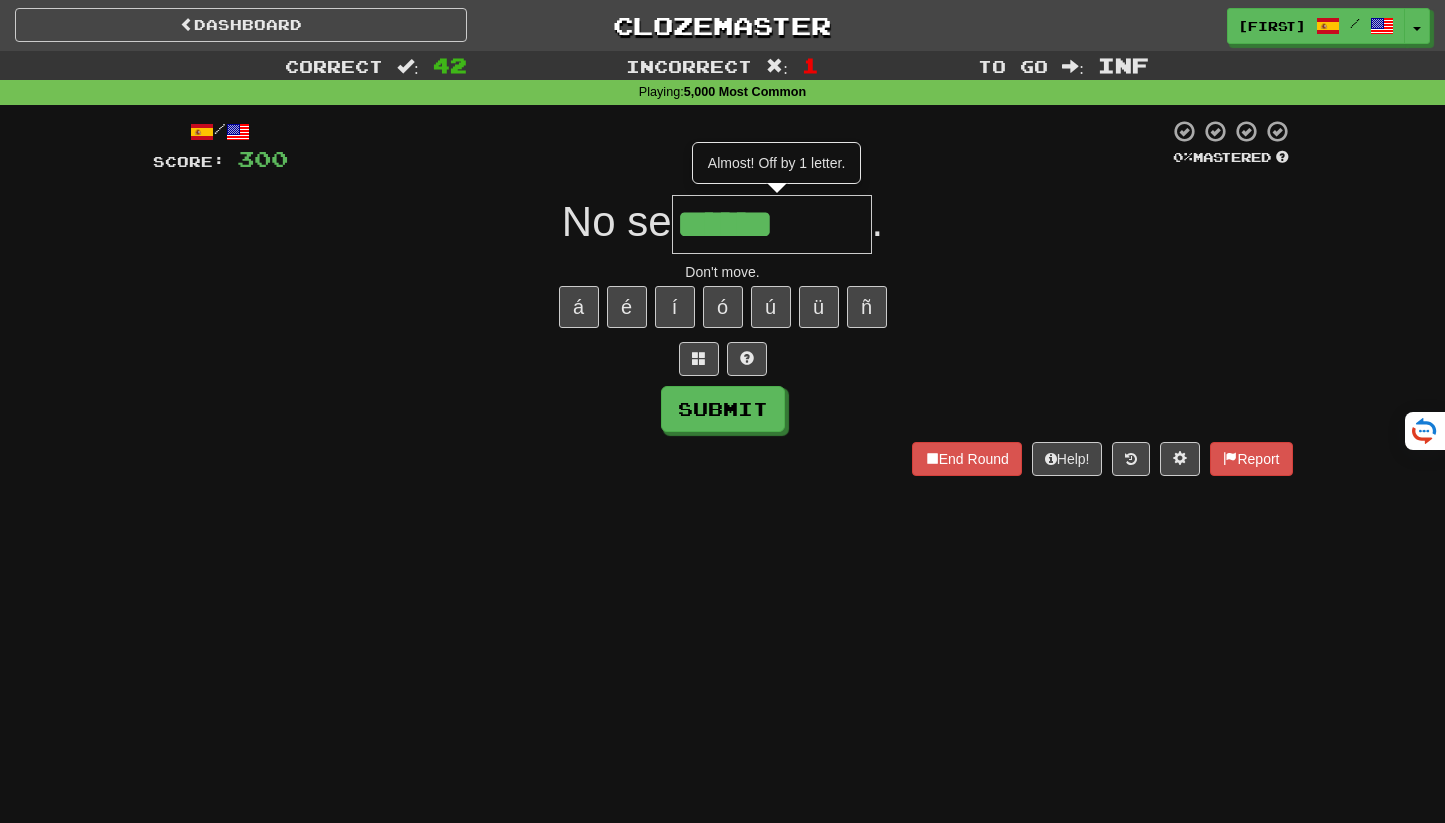 type on "******" 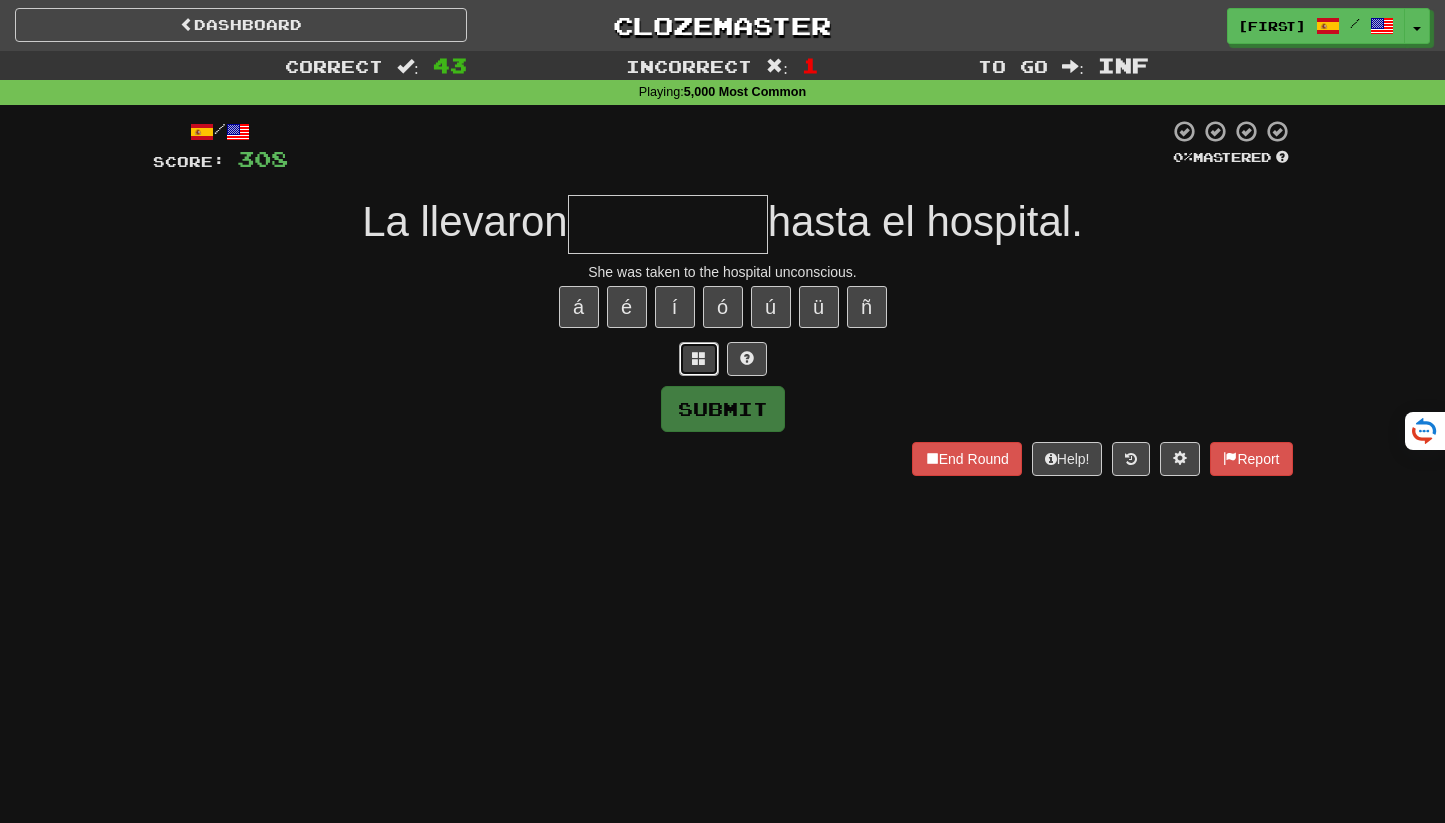 click at bounding box center [699, 358] 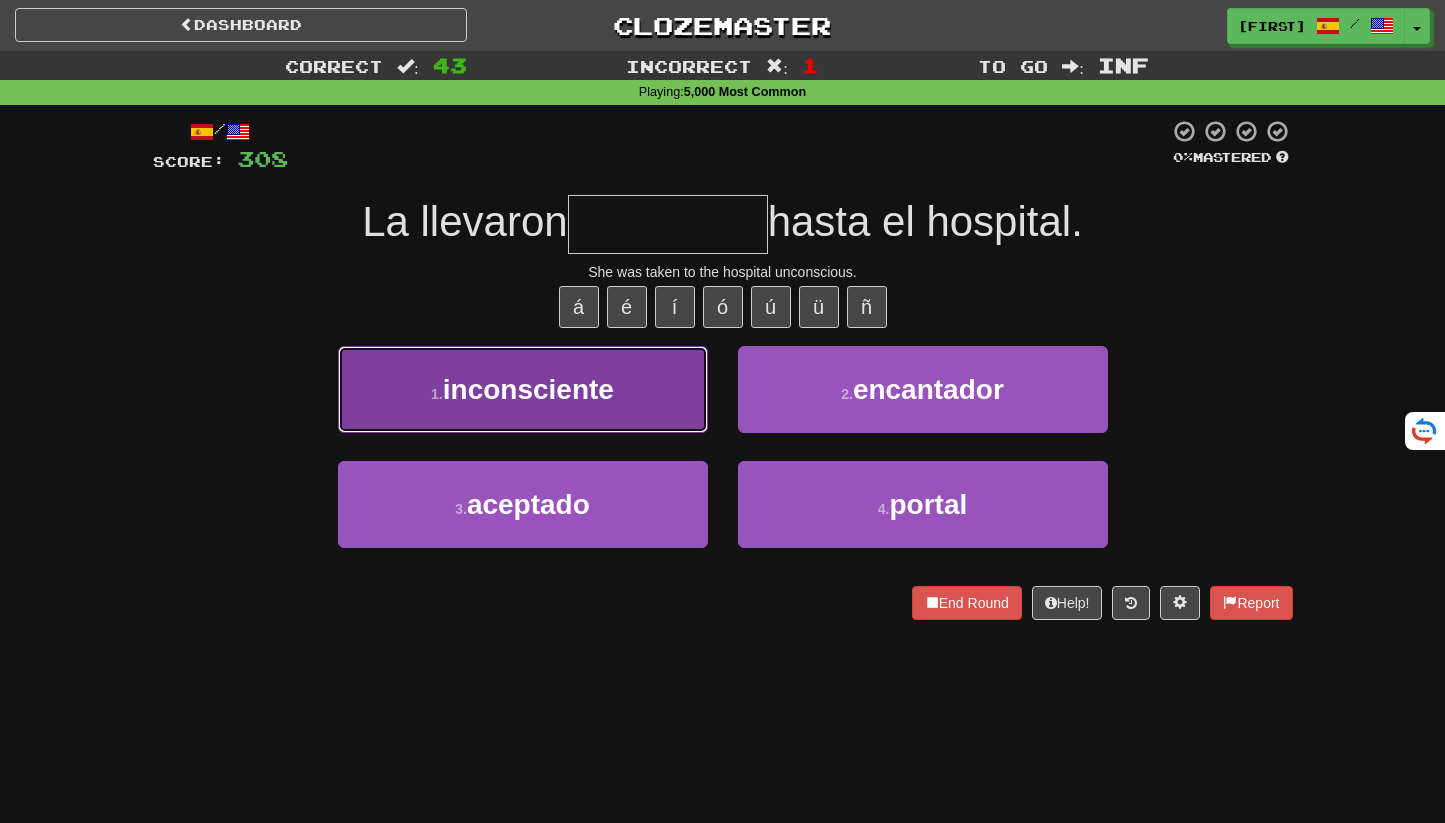 click on "1 .  inconsciente" at bounding box center [523, 389] 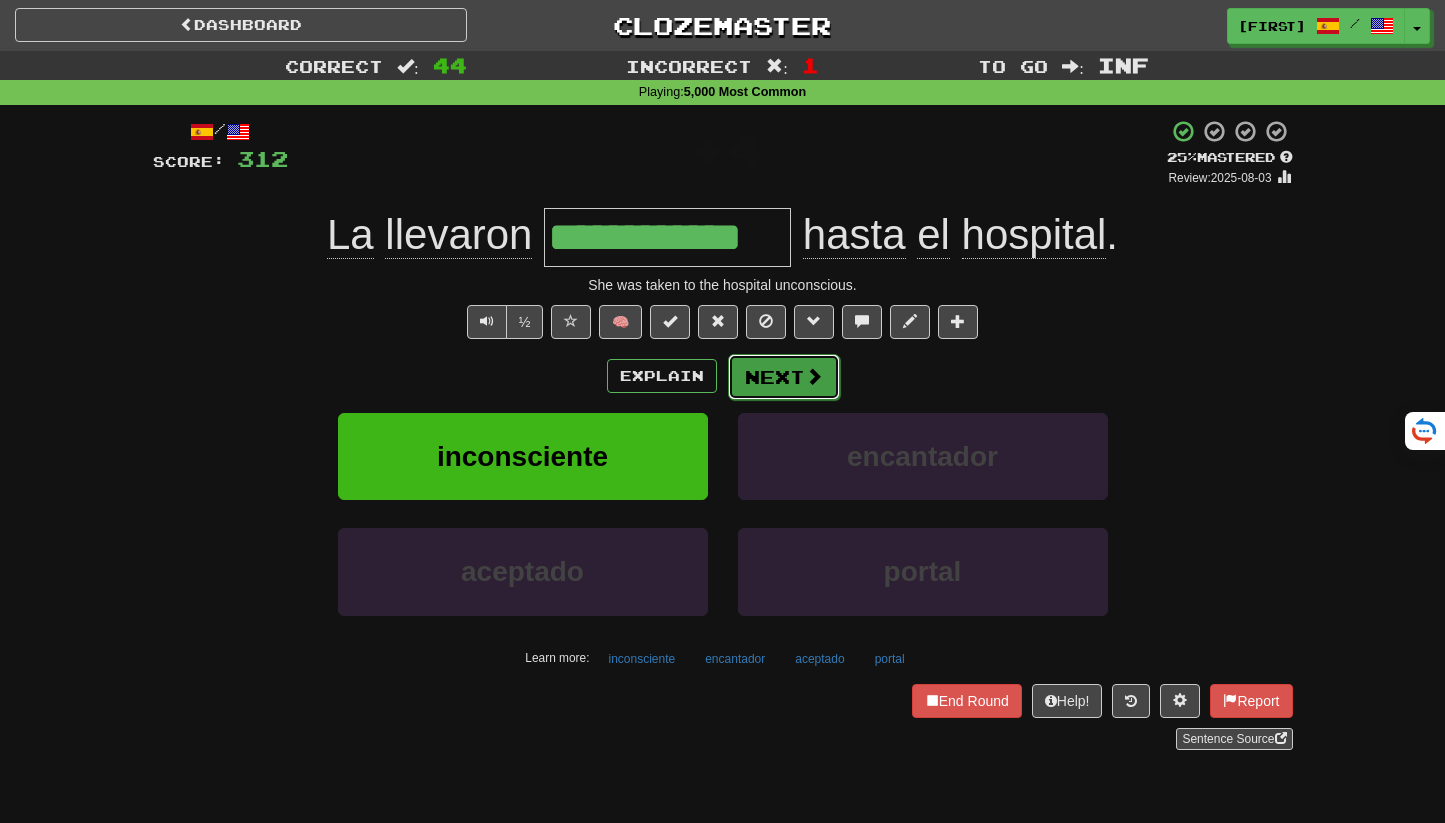 click on "Next" at bounding box center [784, 377] 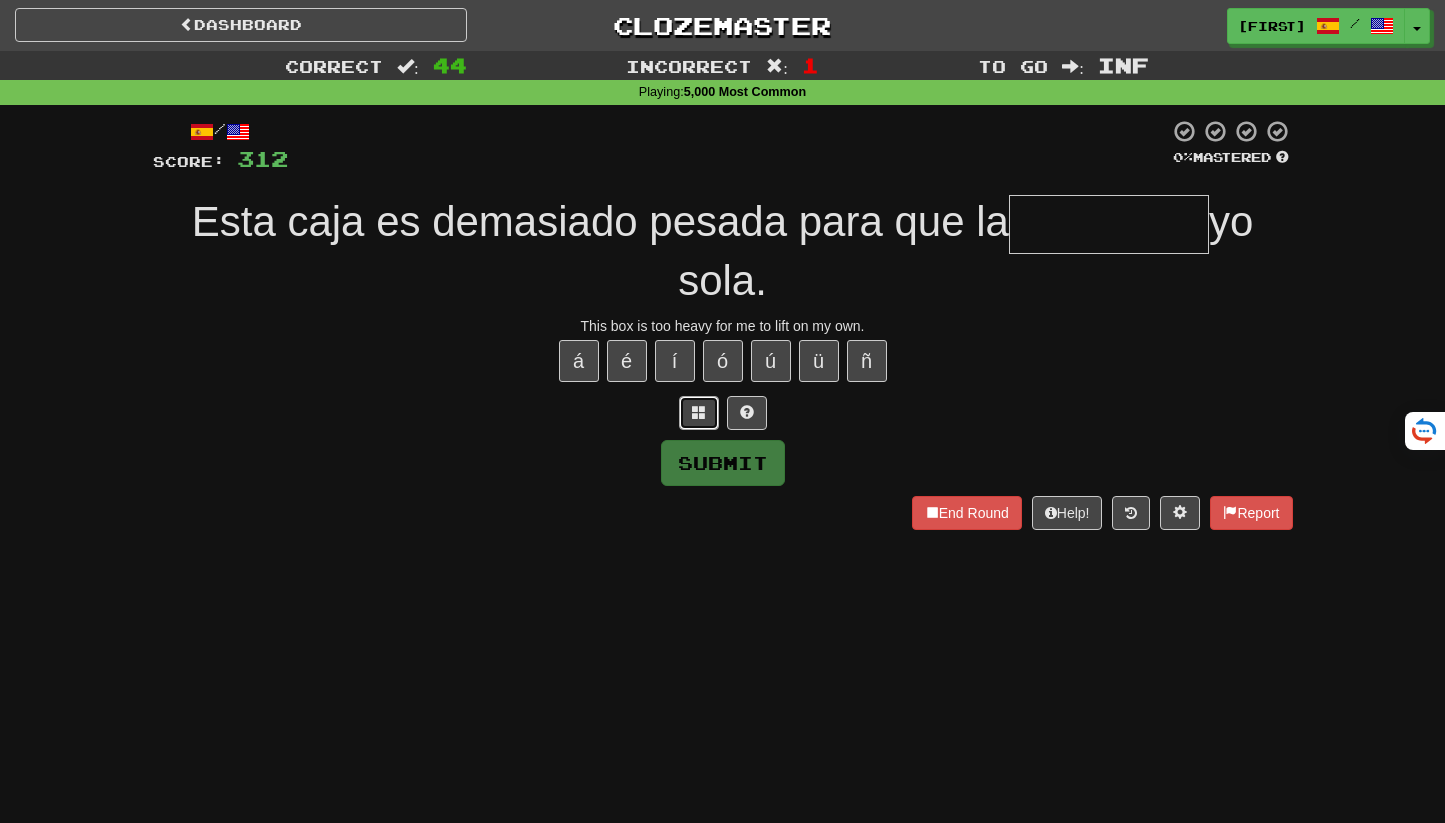 click at bounding box center [699, 412] 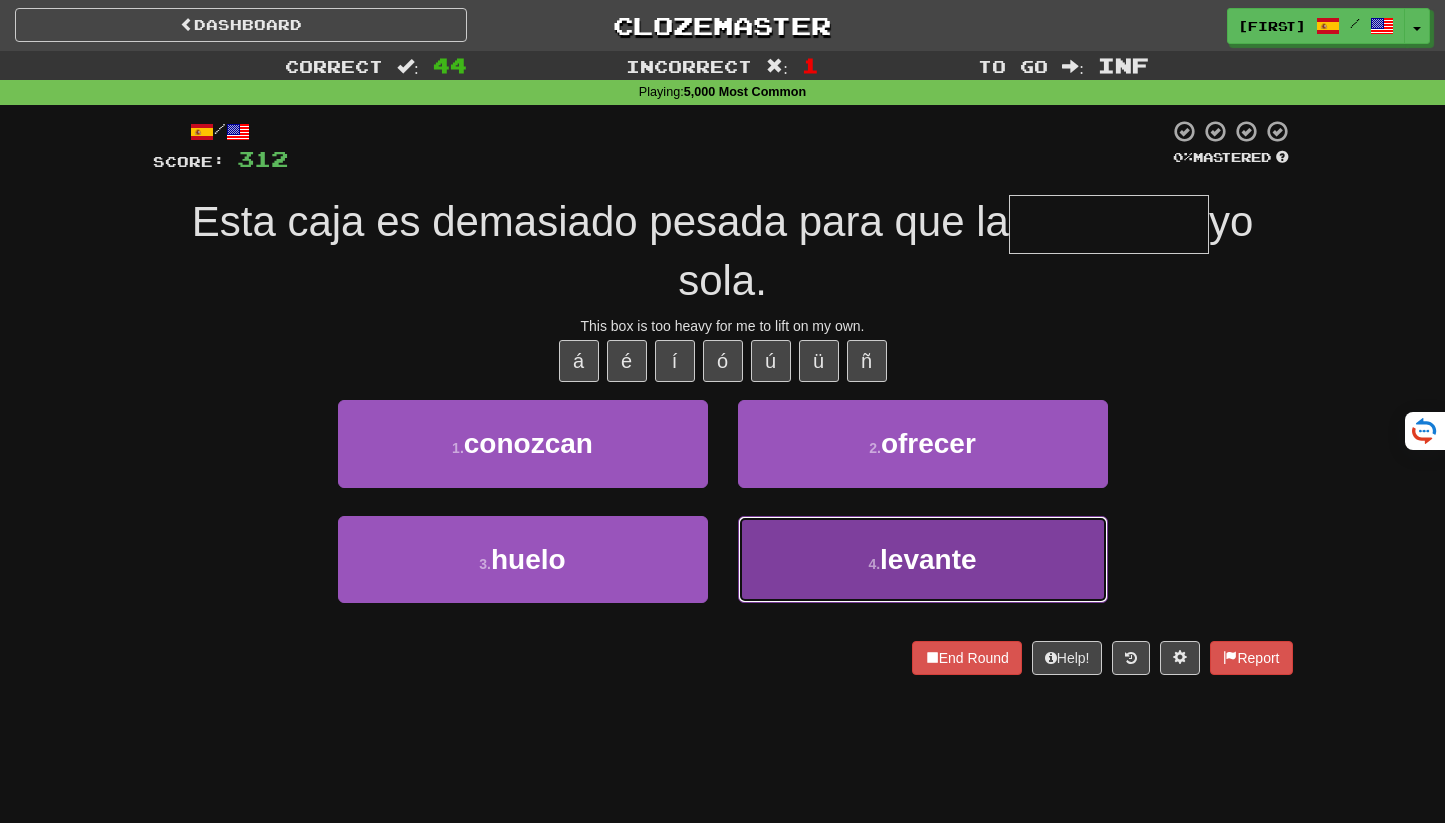 click on "4 .  levante" at bounding box center [923, 559] 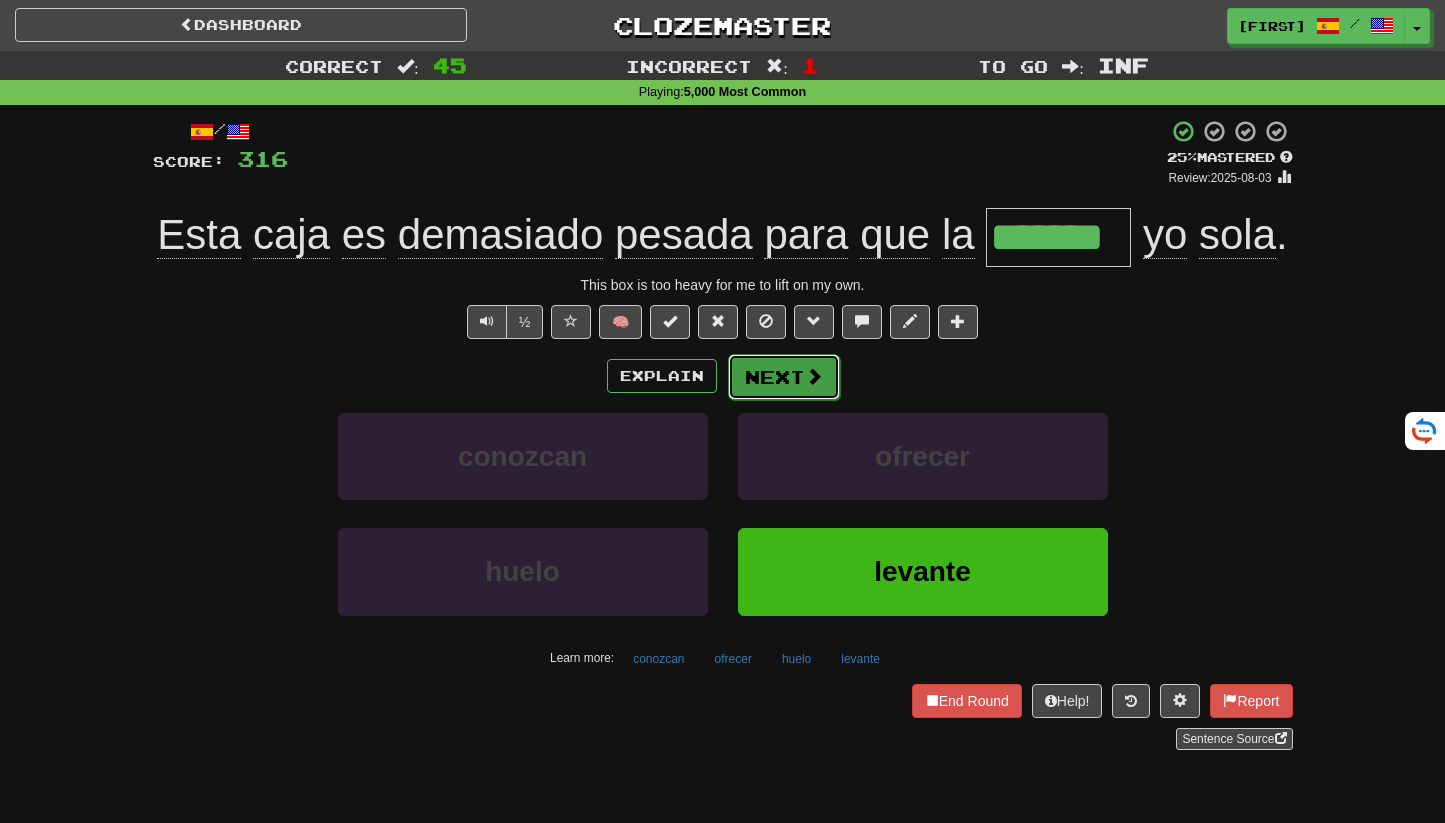 click on "Next" at bounding box center (784, 377) 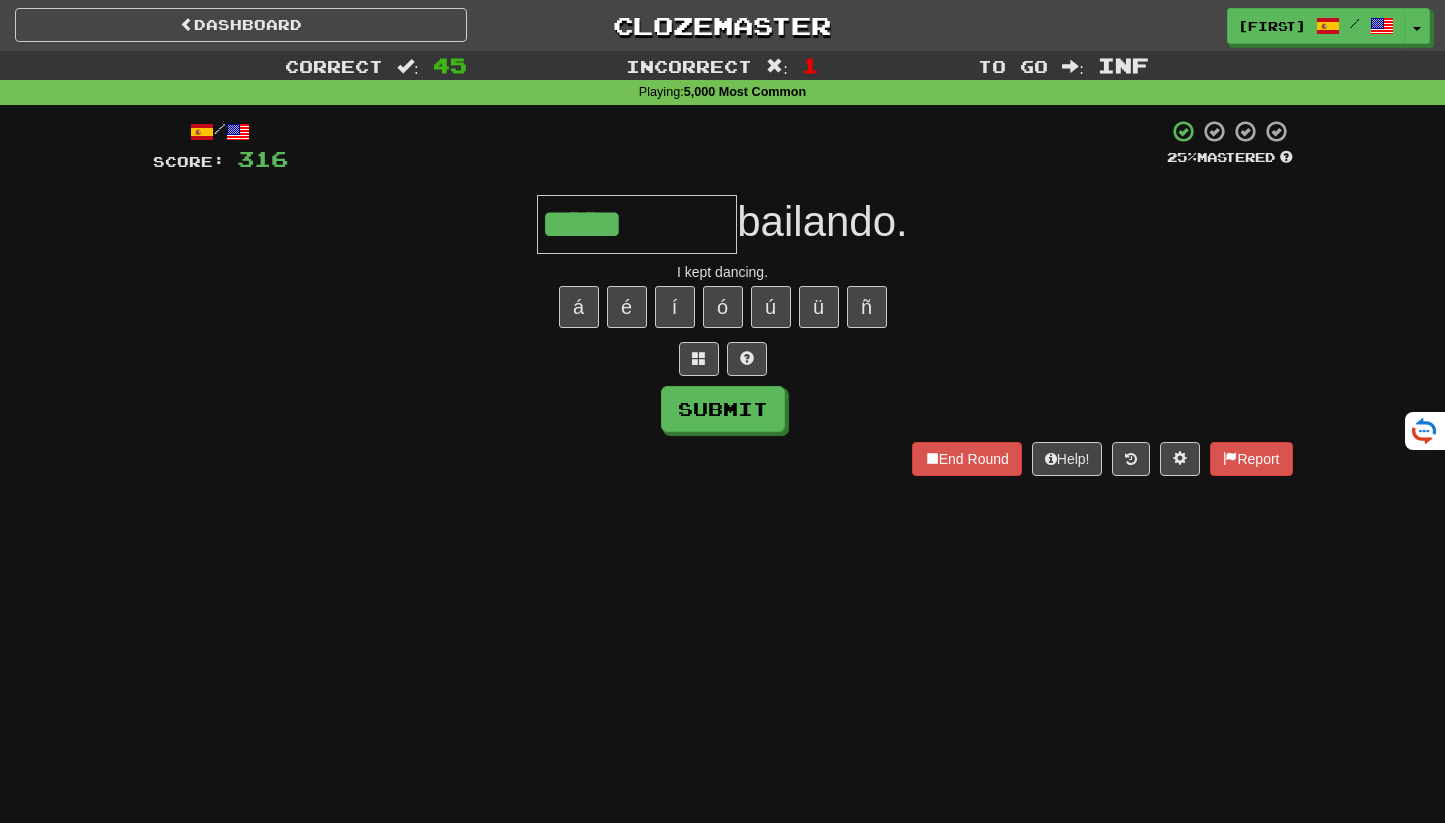 type on "*****" 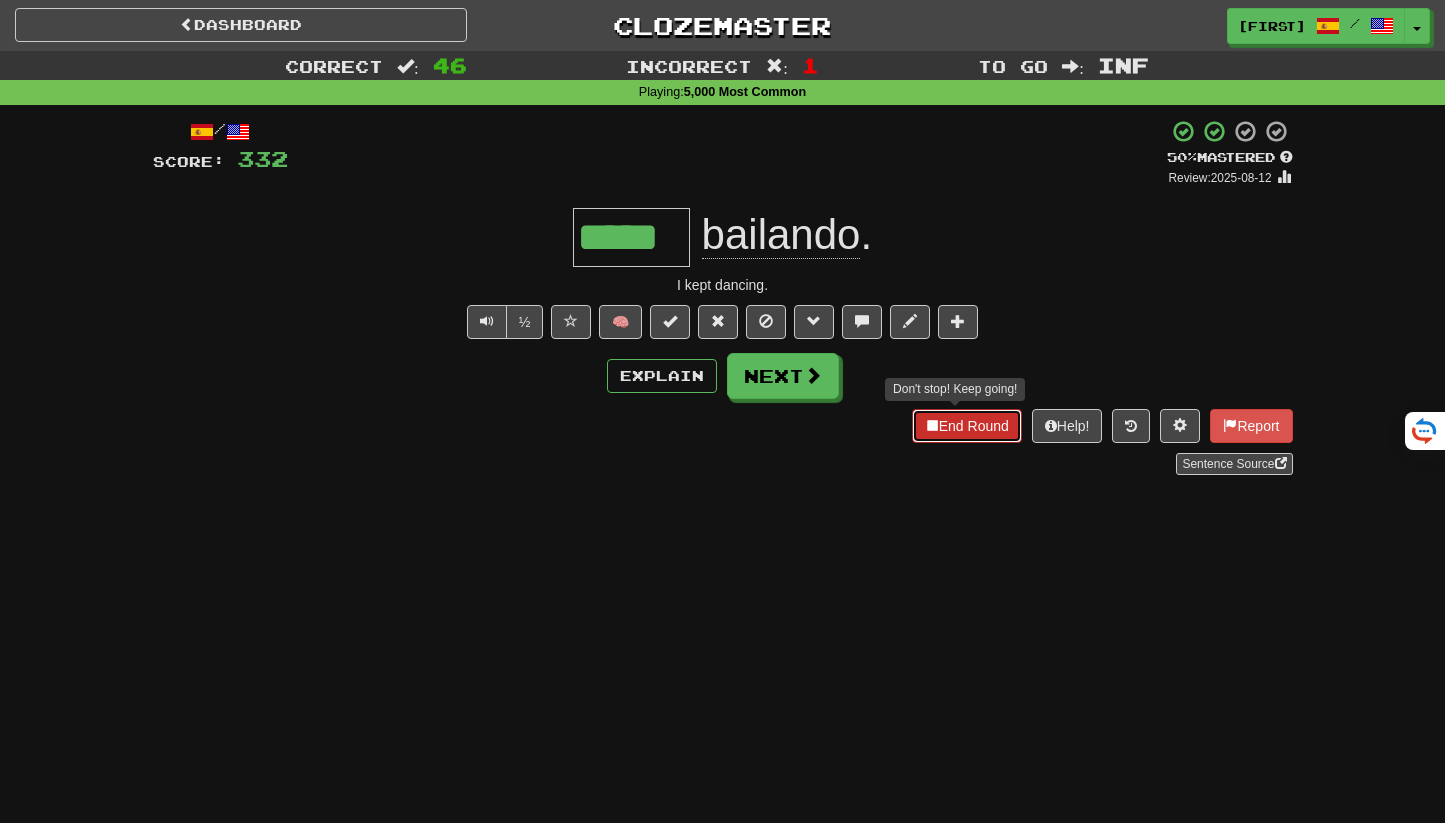 click on "End Round" at bounding box center [967, 426] 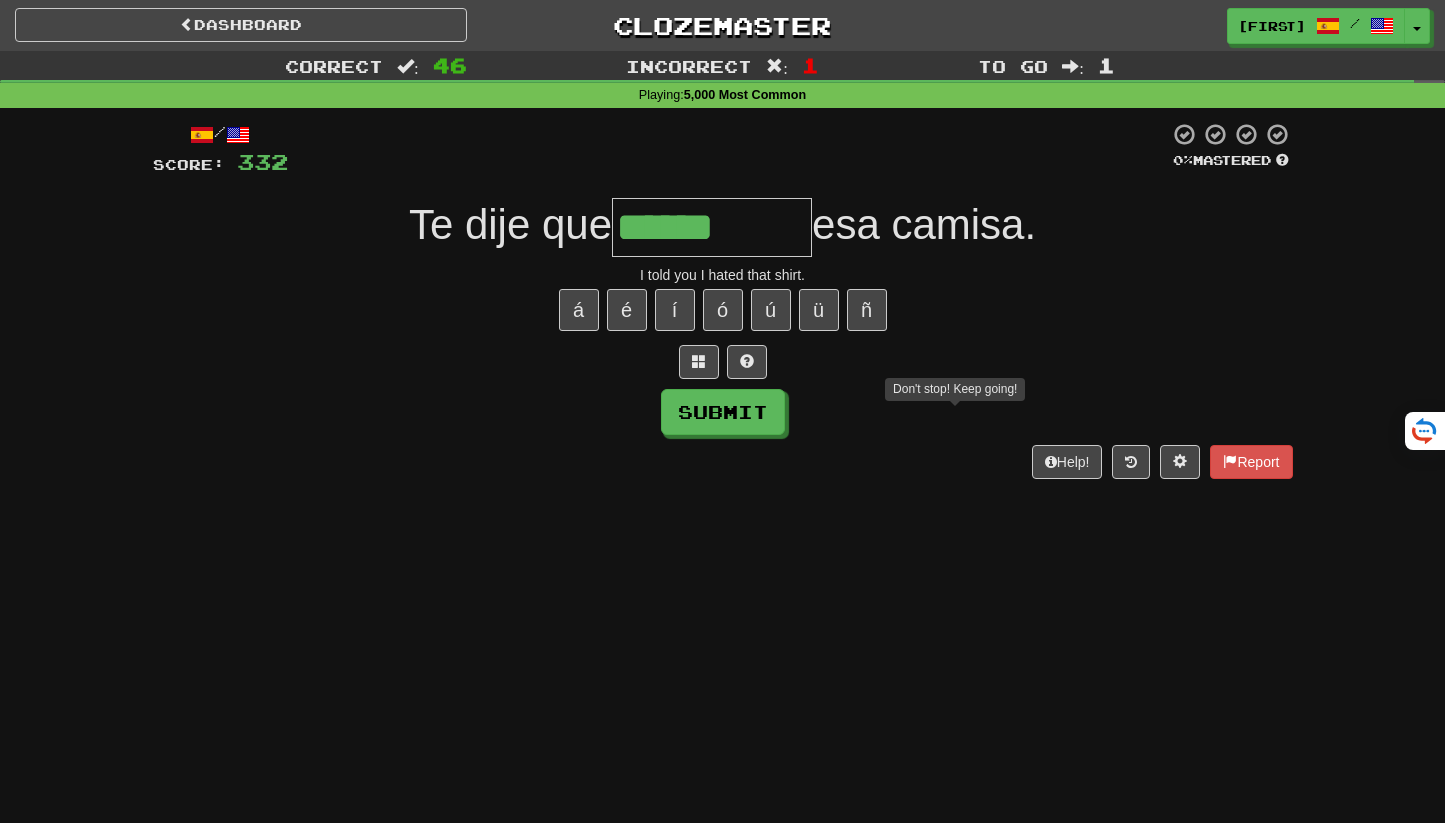 type on "******" 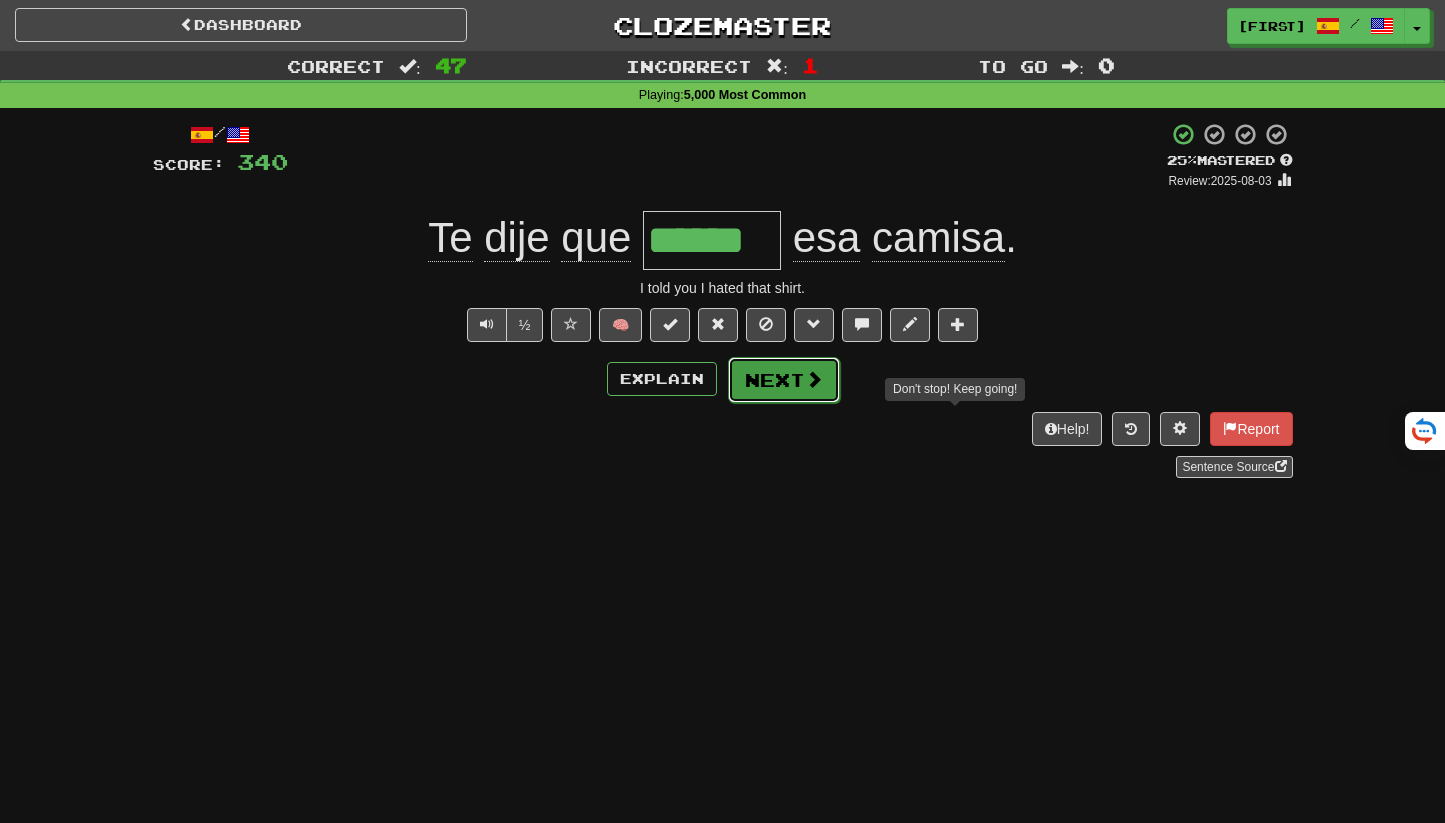 click on "Next" at bounding box center (784, 380) 